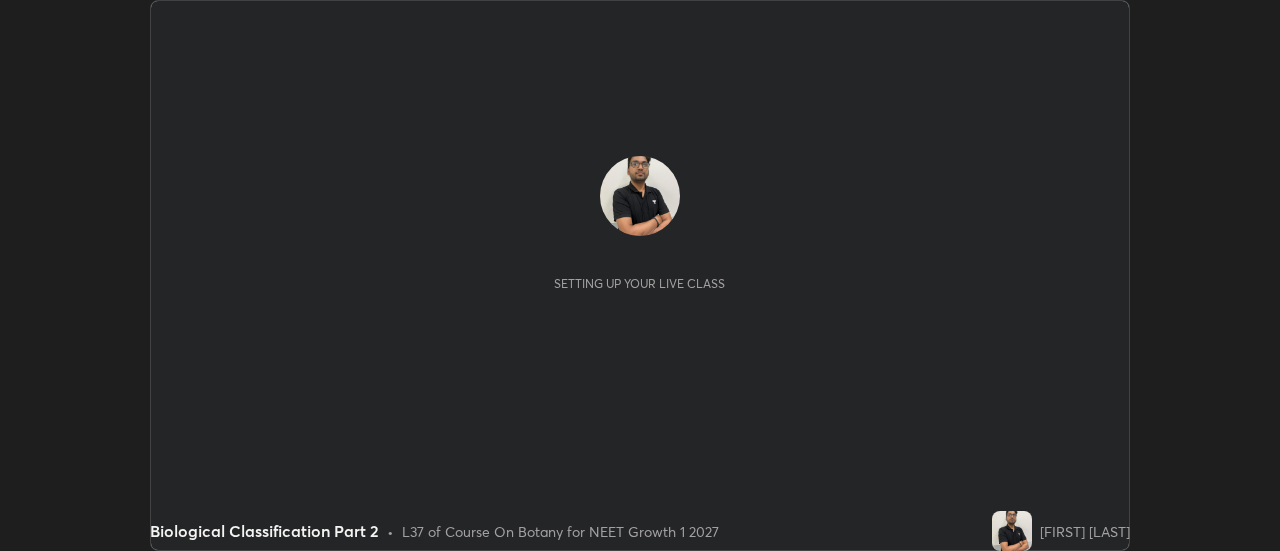 scroll, scrollTop: 0, scrollLeft: 0, axis: both 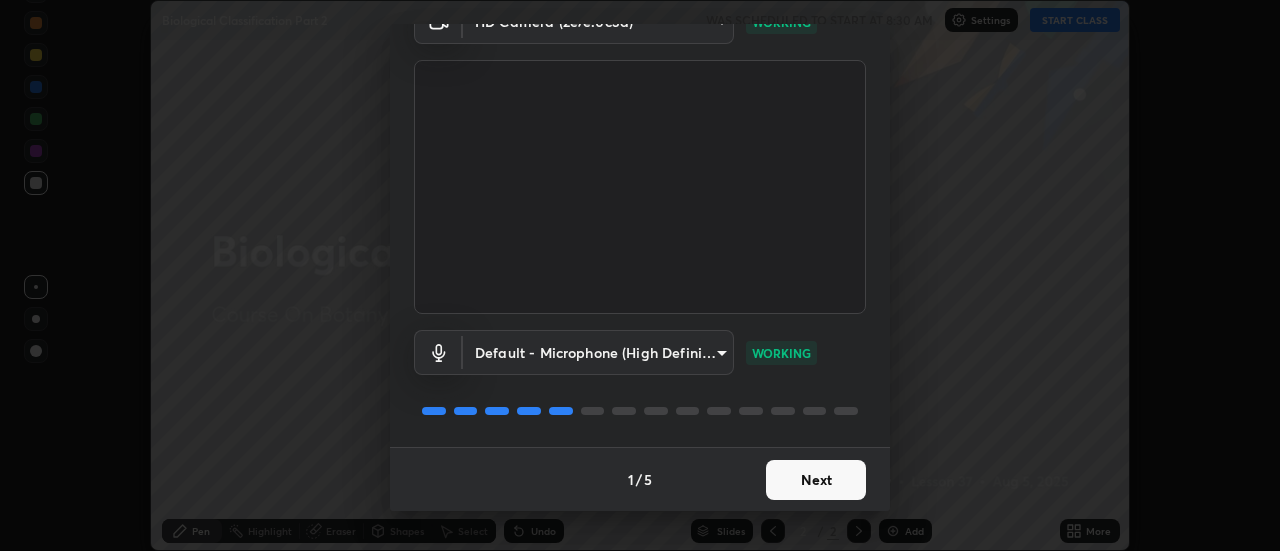 click on "Next" at bounding box center [816, 480] 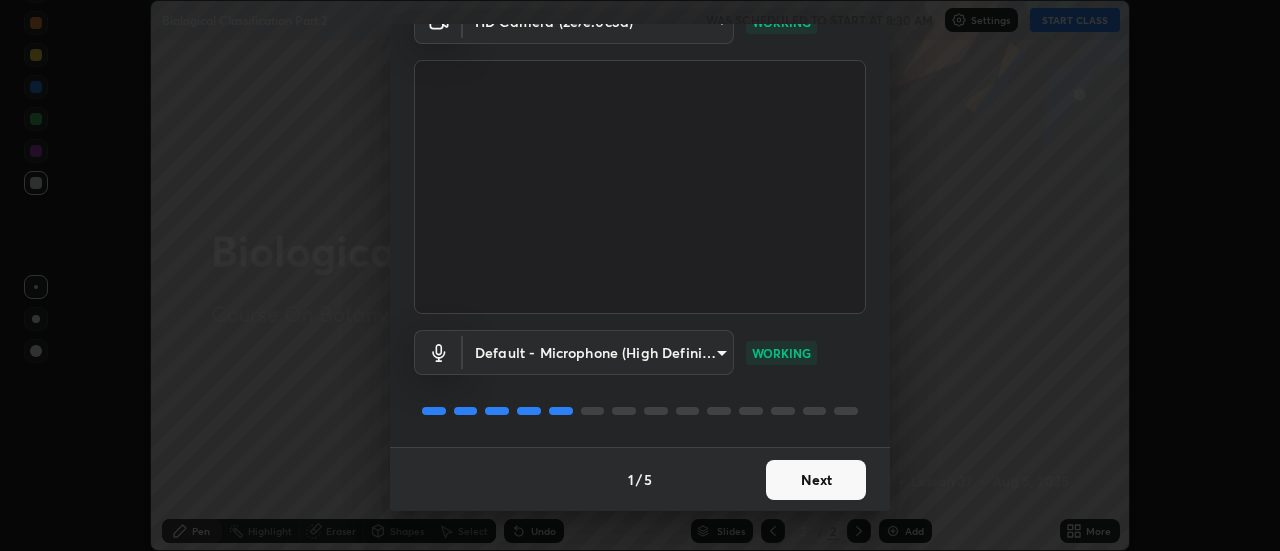 scroll, scrollTop: 0, scrollLeft: 0, axis: both 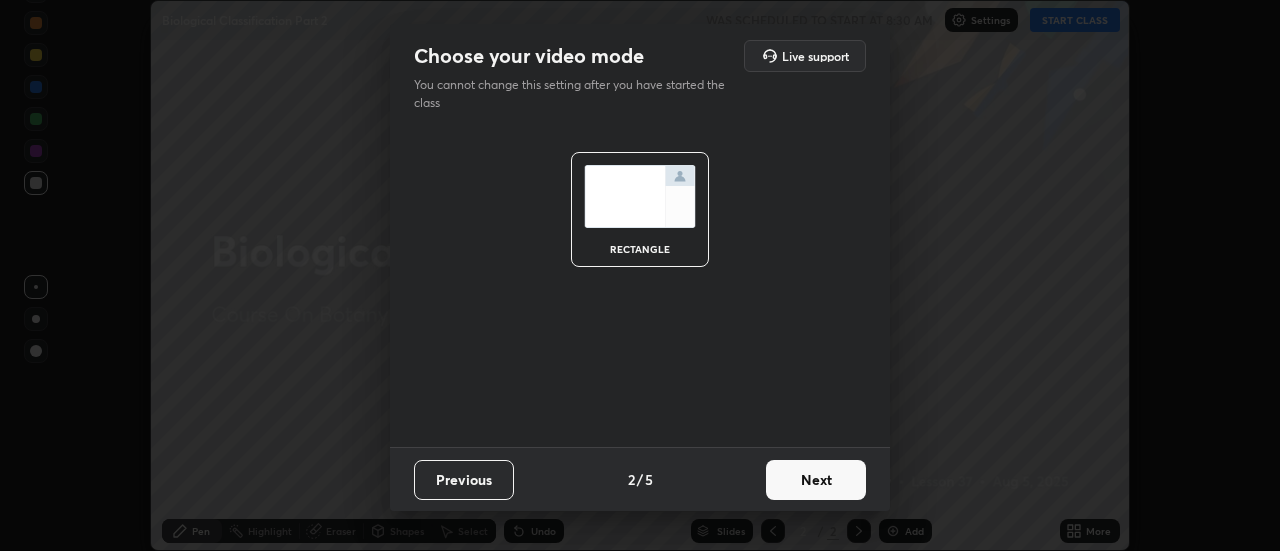 click on "Next" at bounding box center [816, 480] 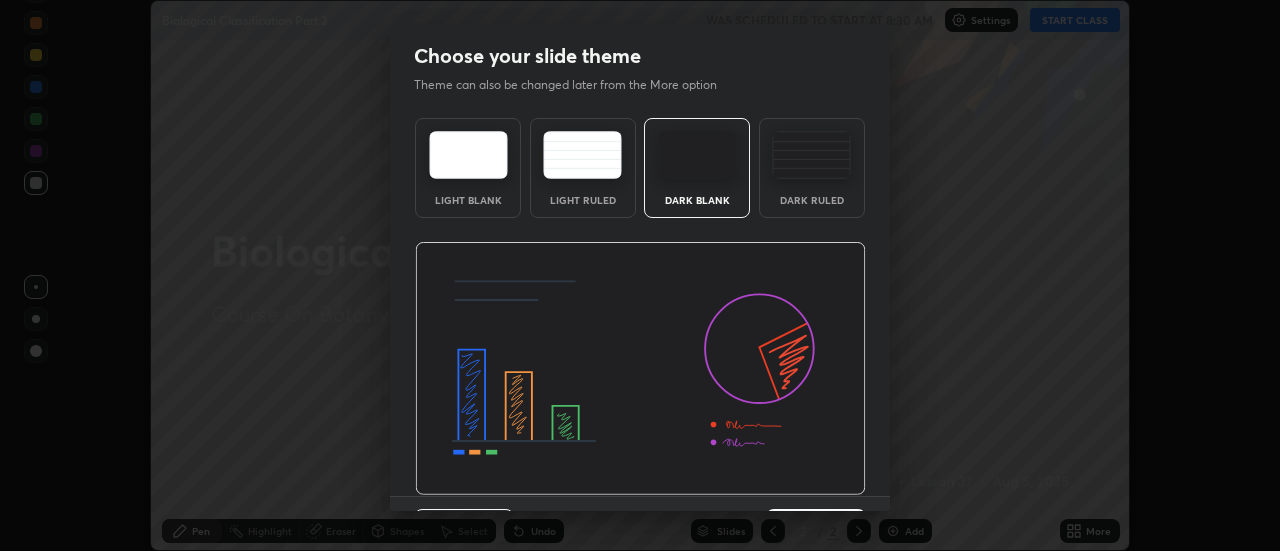 scroll, scrollTop: 49, scrollLeft: 0, axis: vertical 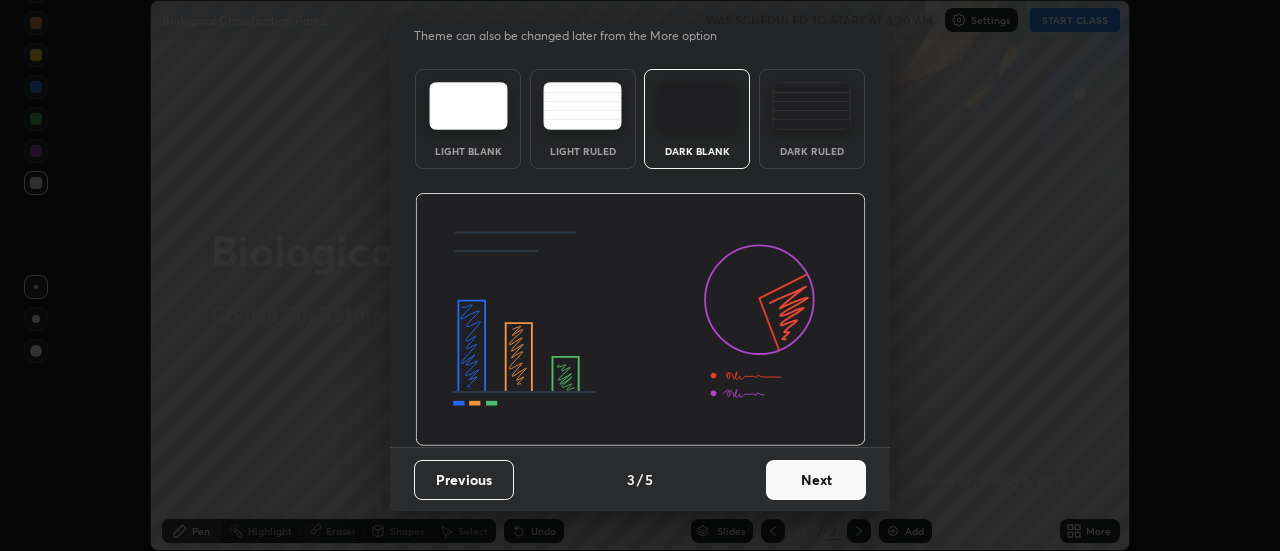 click on "Next" at bounding box center [816, 480] 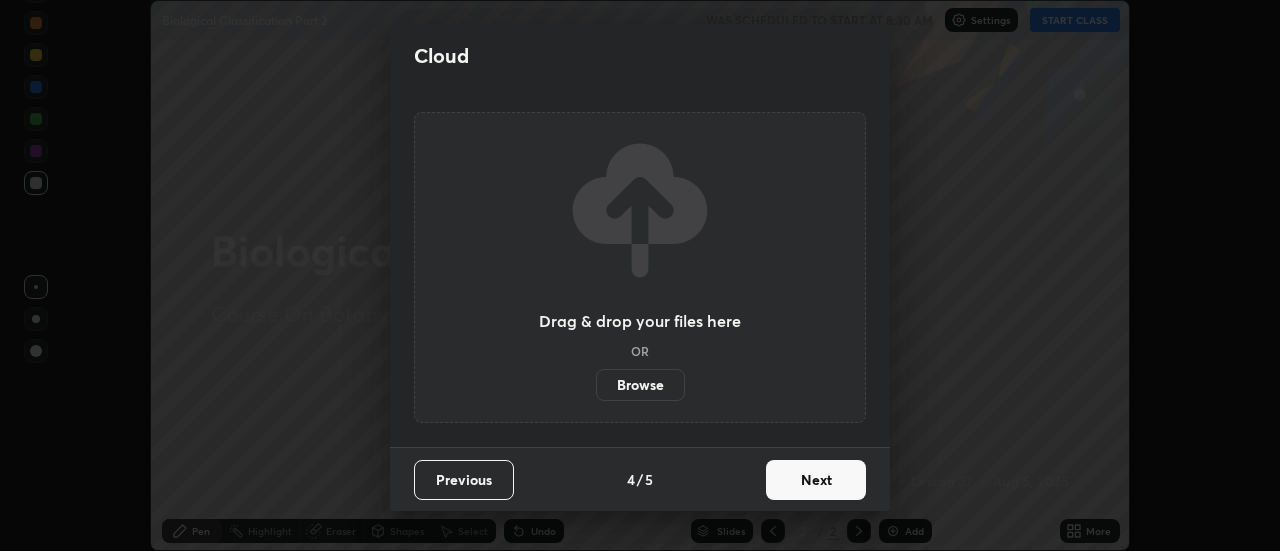 click on "Next" at bounding box center [816, 480] 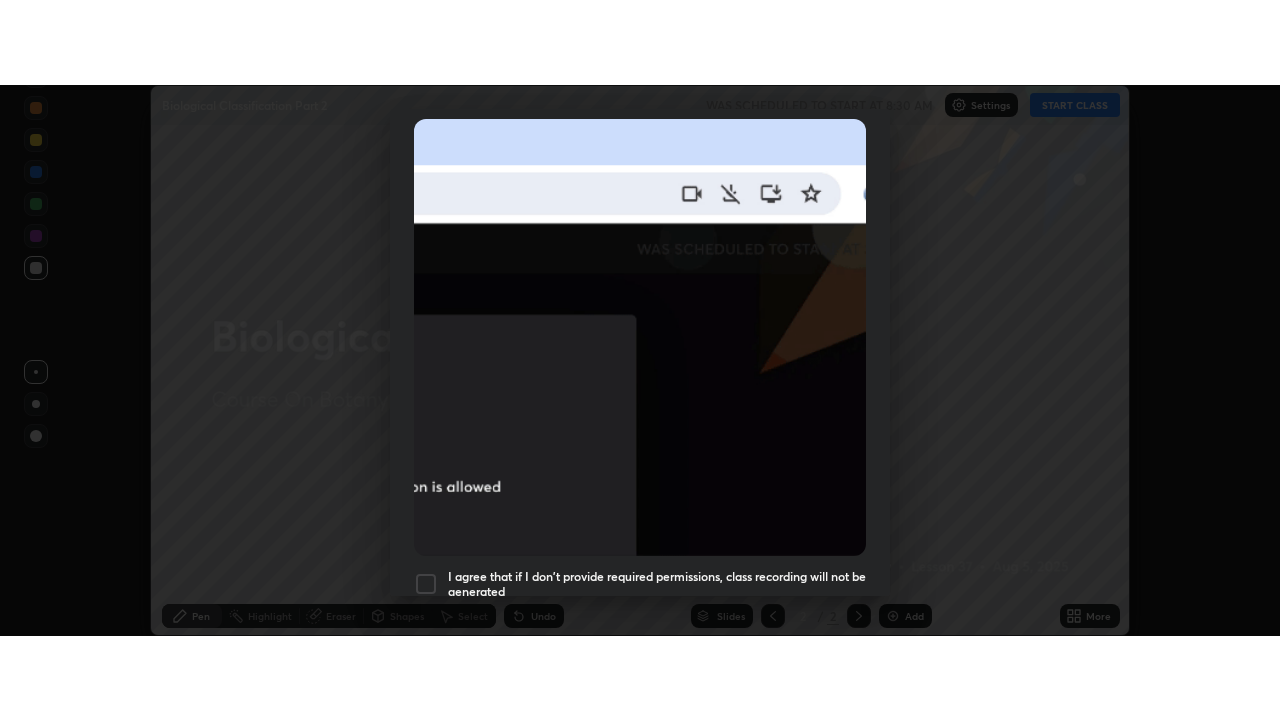scroll, scrollTop: 513, scrollLeft: 0, axis: vertical 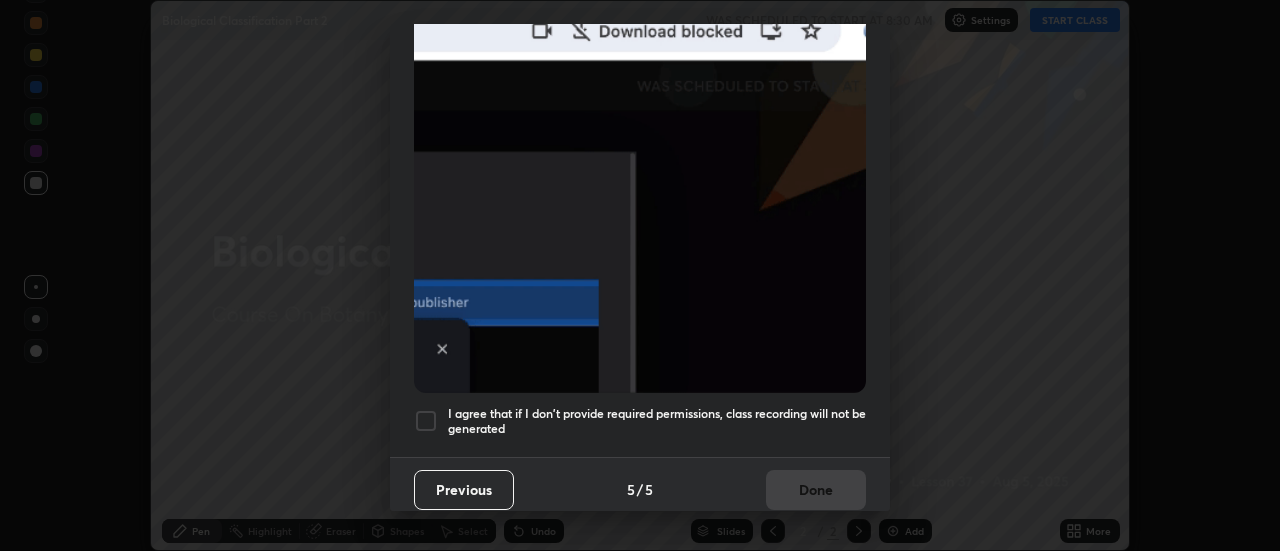 click at bounding box center (426, 421) 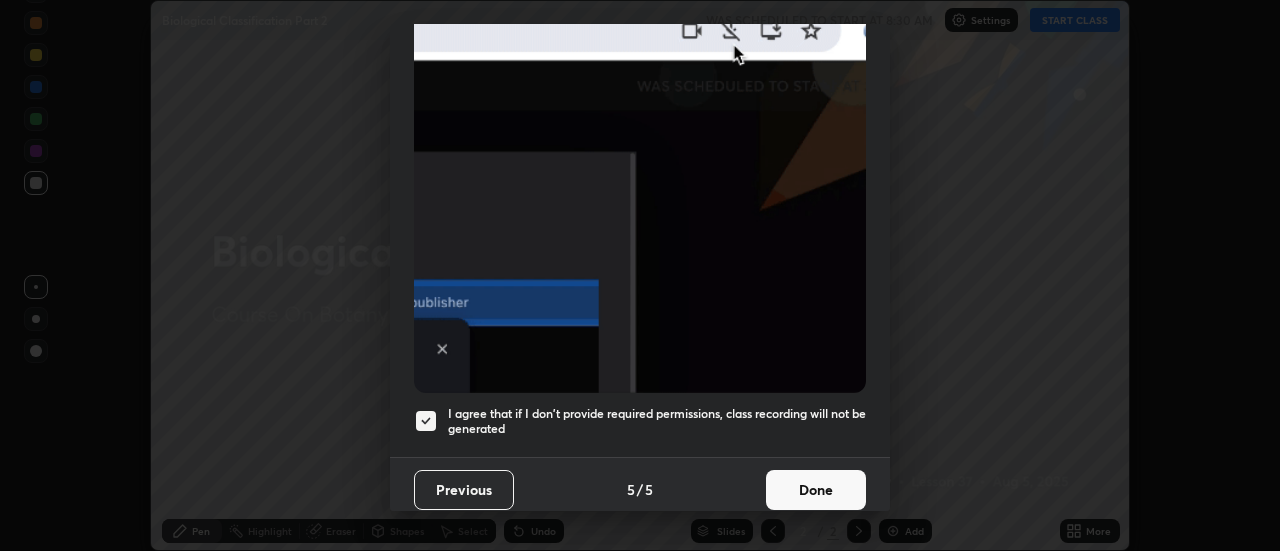 click on "Done" at bounding box center (816, 490) 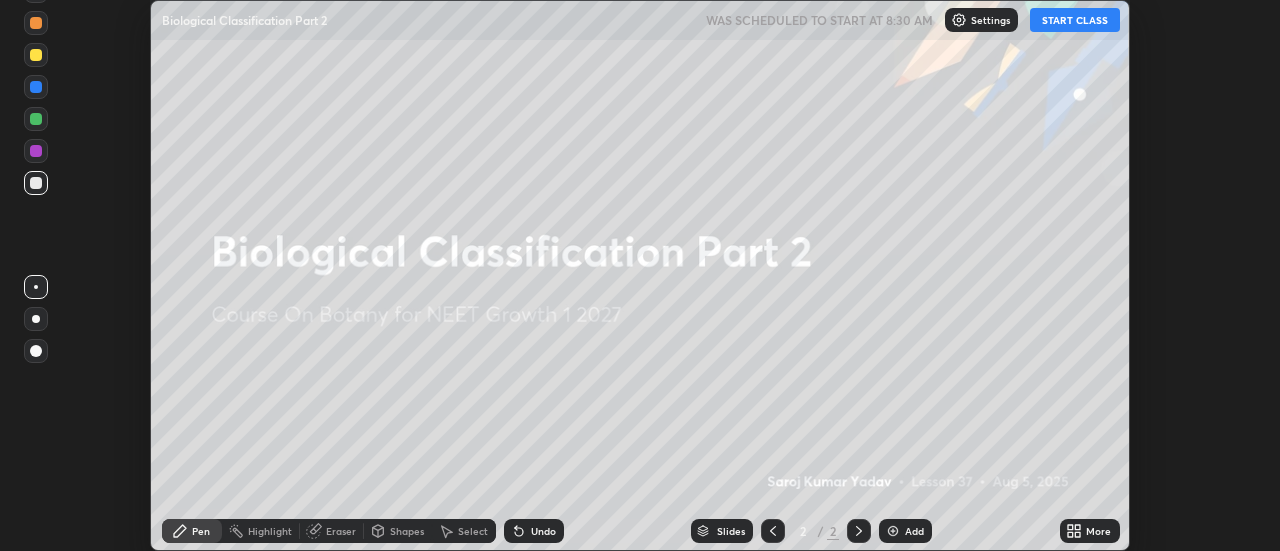 click on "START CLASS" at bounding box center (1075, 20) 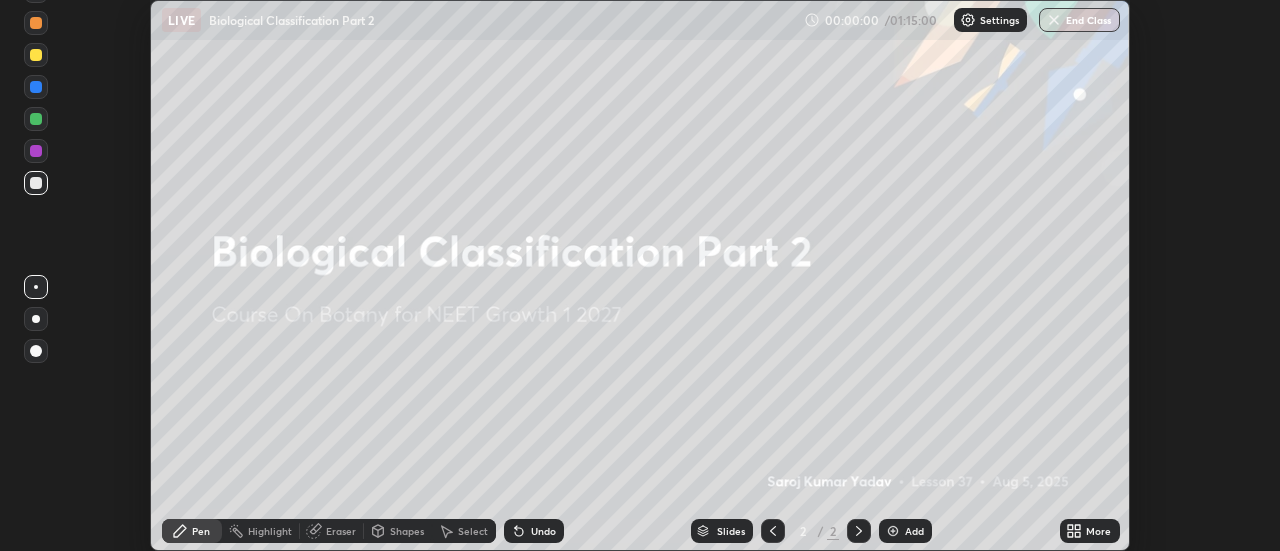 click 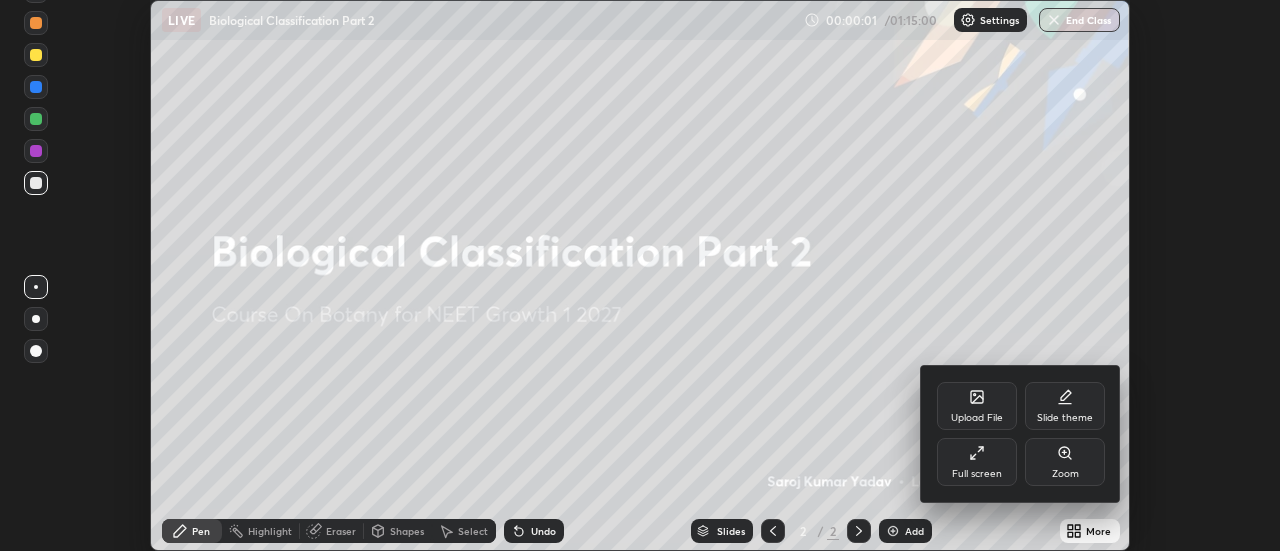 click on "Full screen" at bounding box center [977, 462] 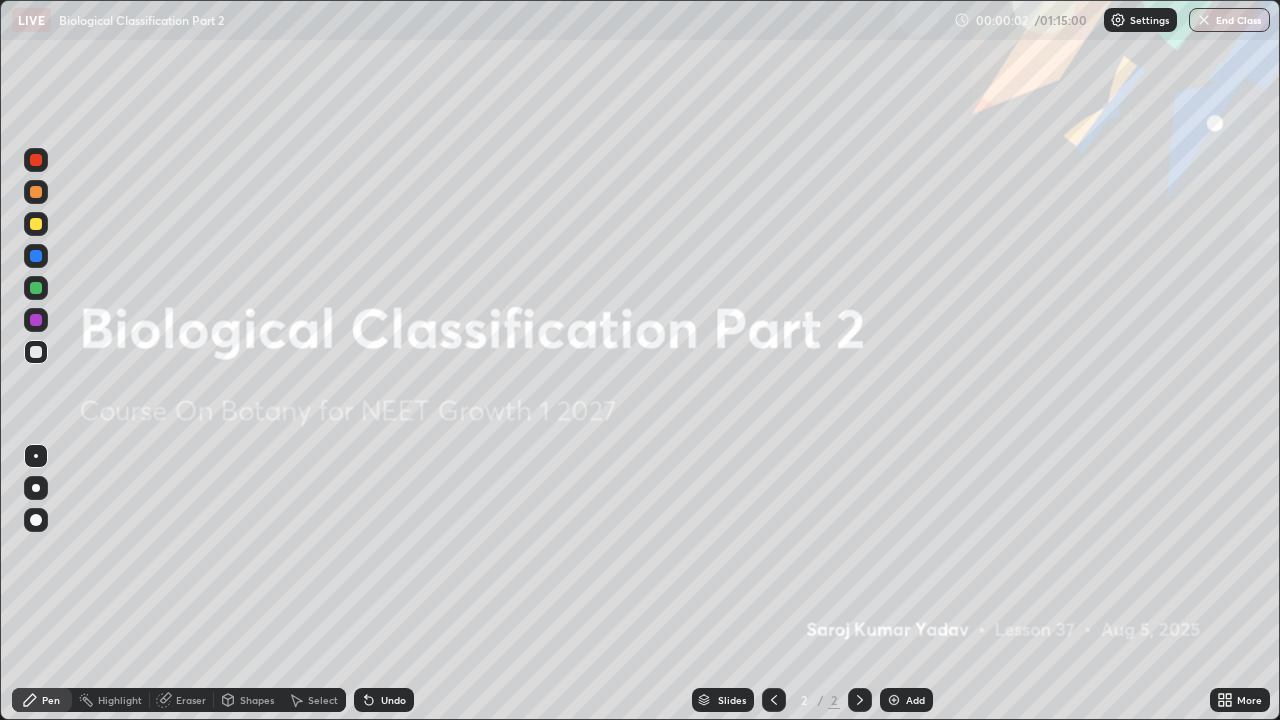 scroll, scrollTop: 99280, scrollLeft: 98720, axis: both 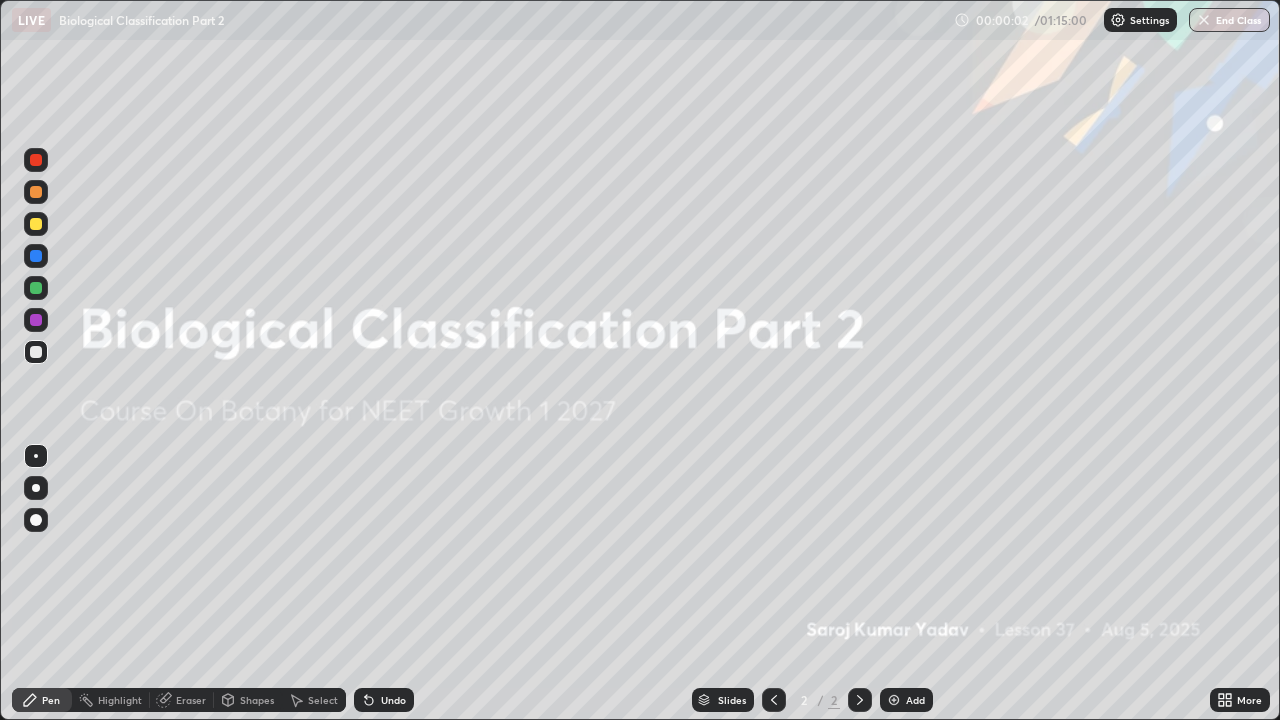 click at bounding box center (894, 700) 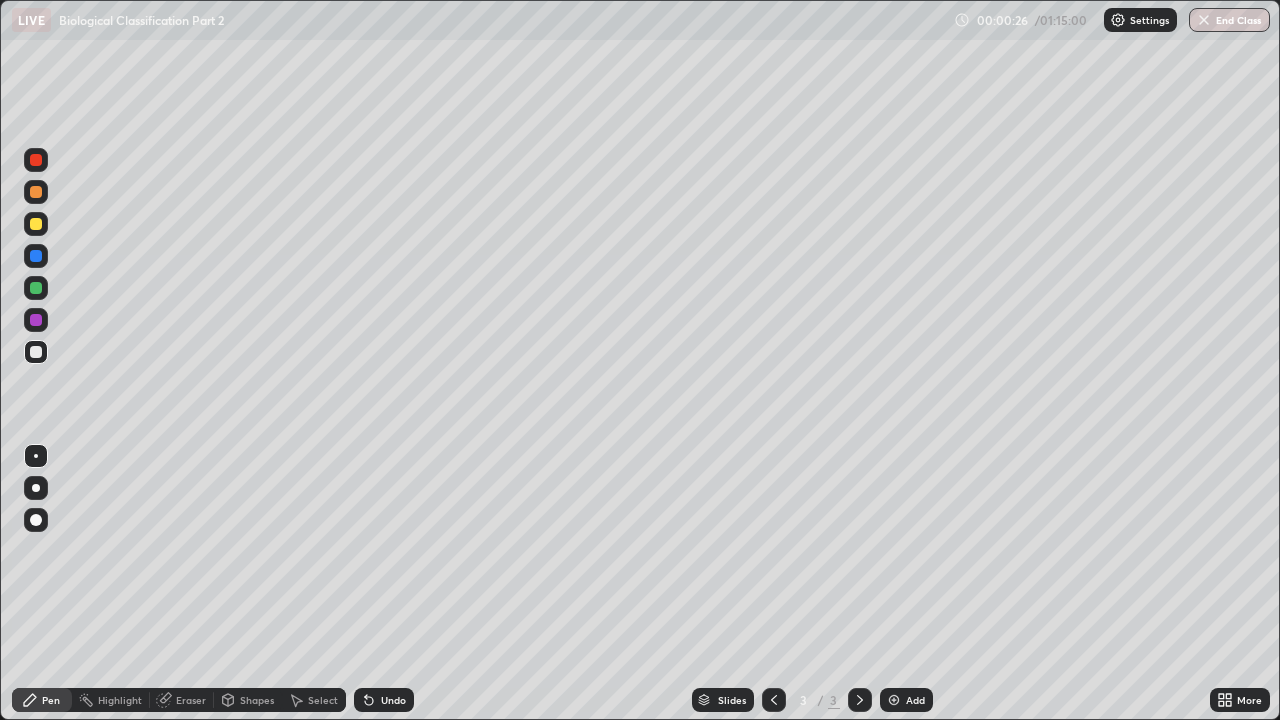 click 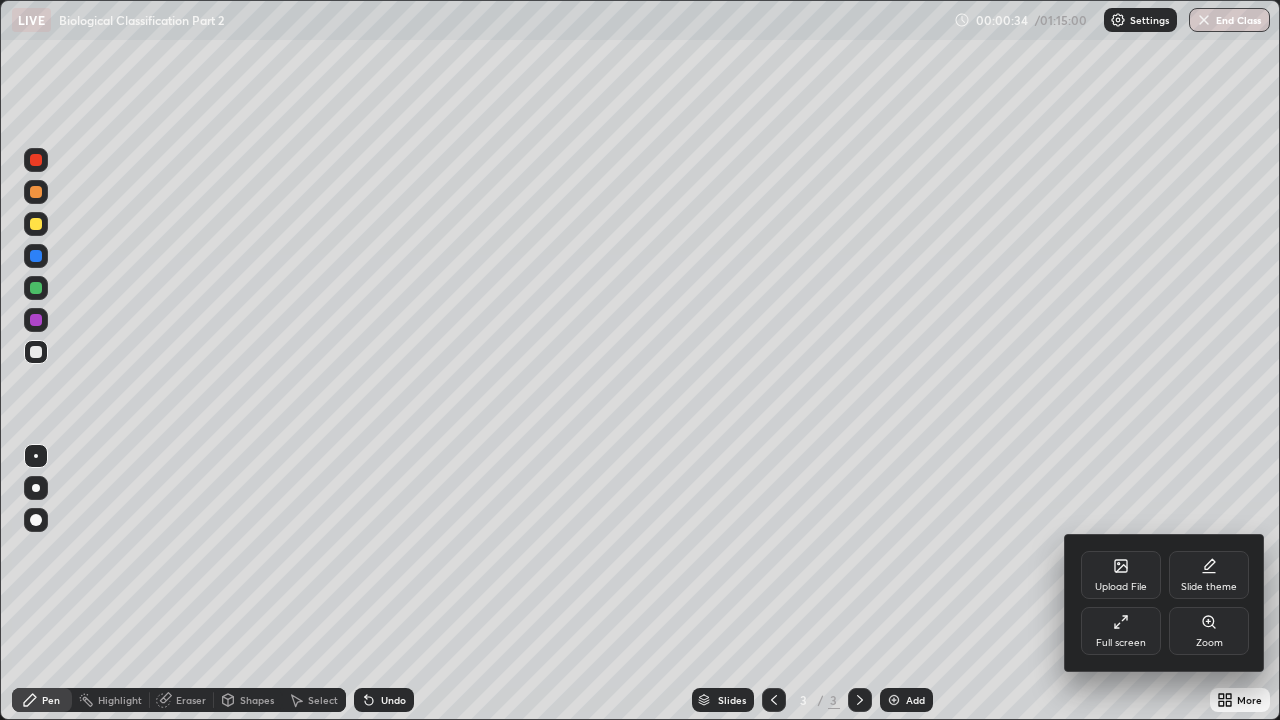 click at bounding box center [640, 360] 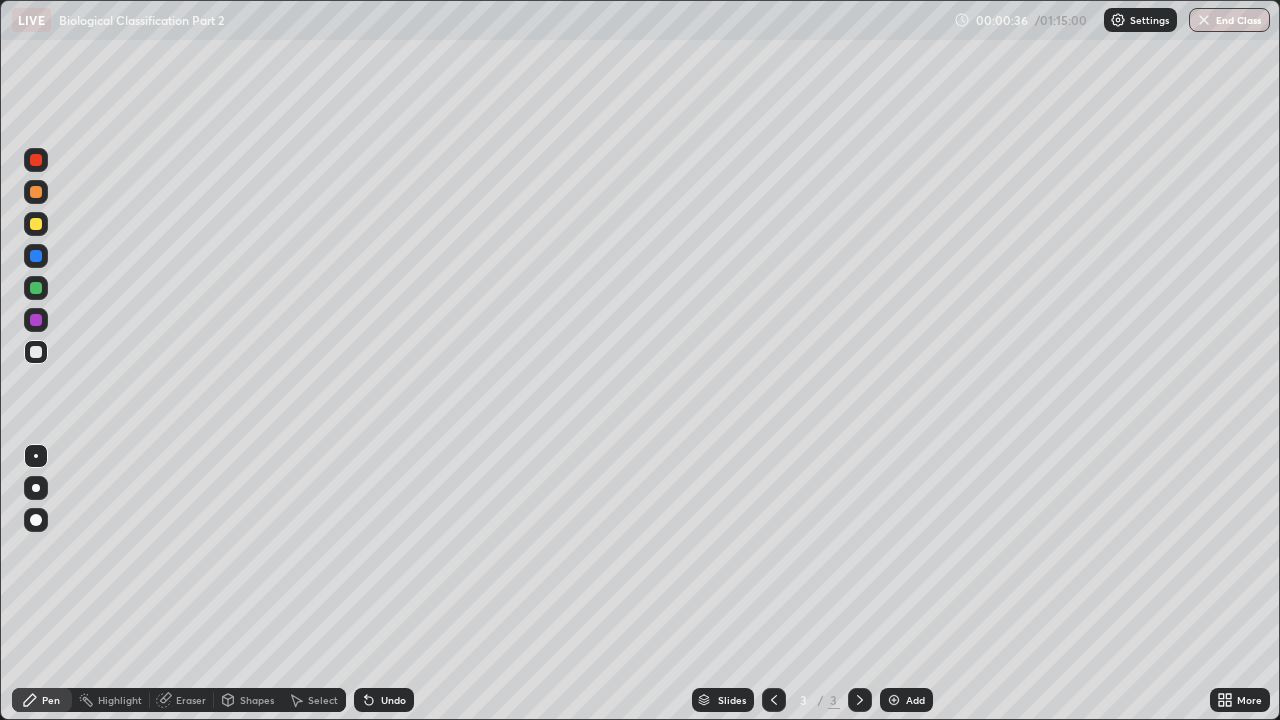 click 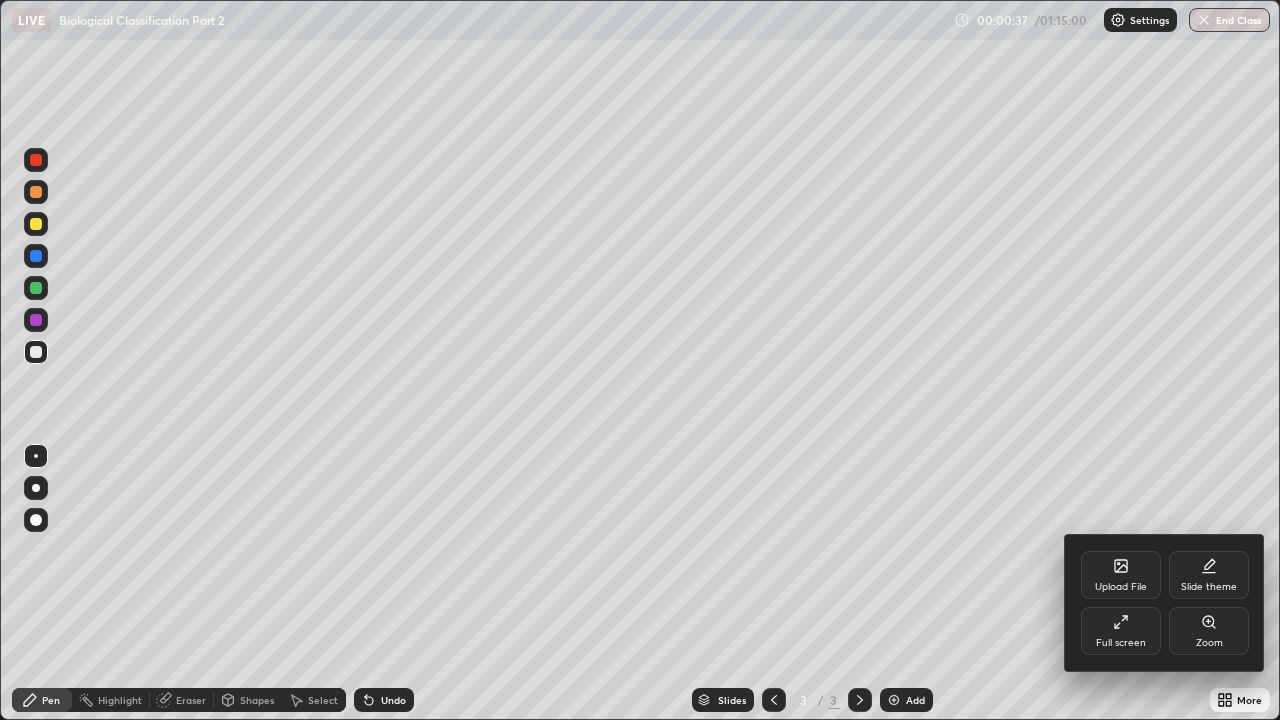 click on "Upload File" at bounding box center (1121, 575) 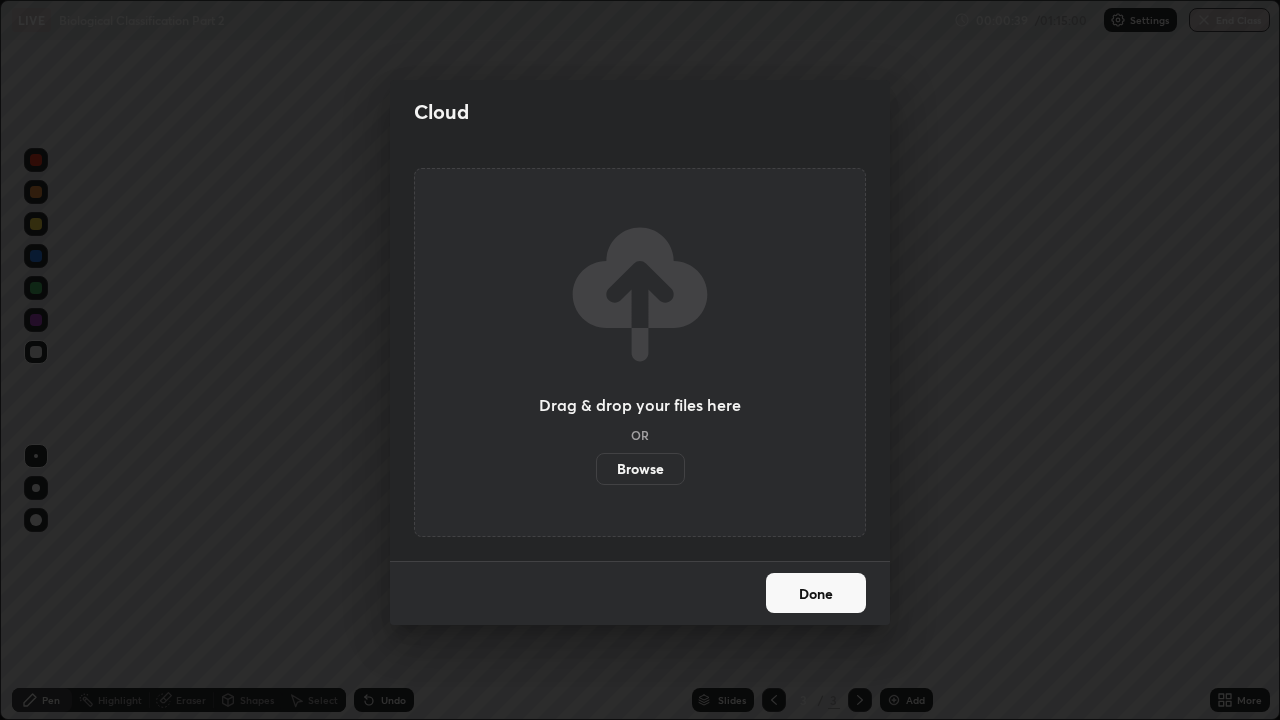 click on "Browse" at bounding box center (640, 469) 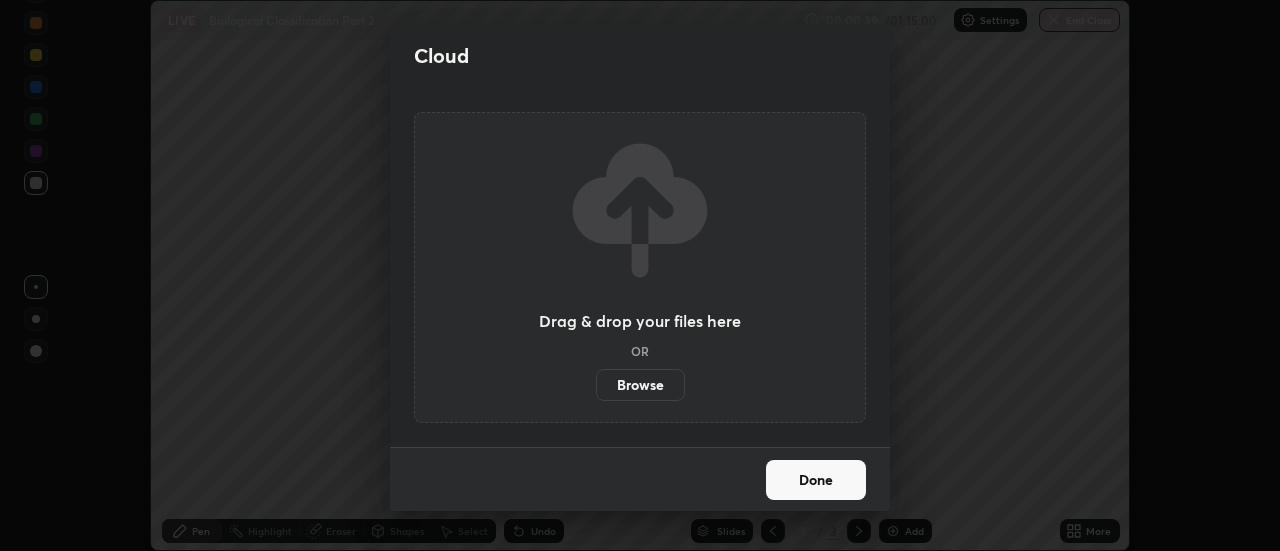 scroll, scrollTop: 551, scrollLeft: 1280, axis: both 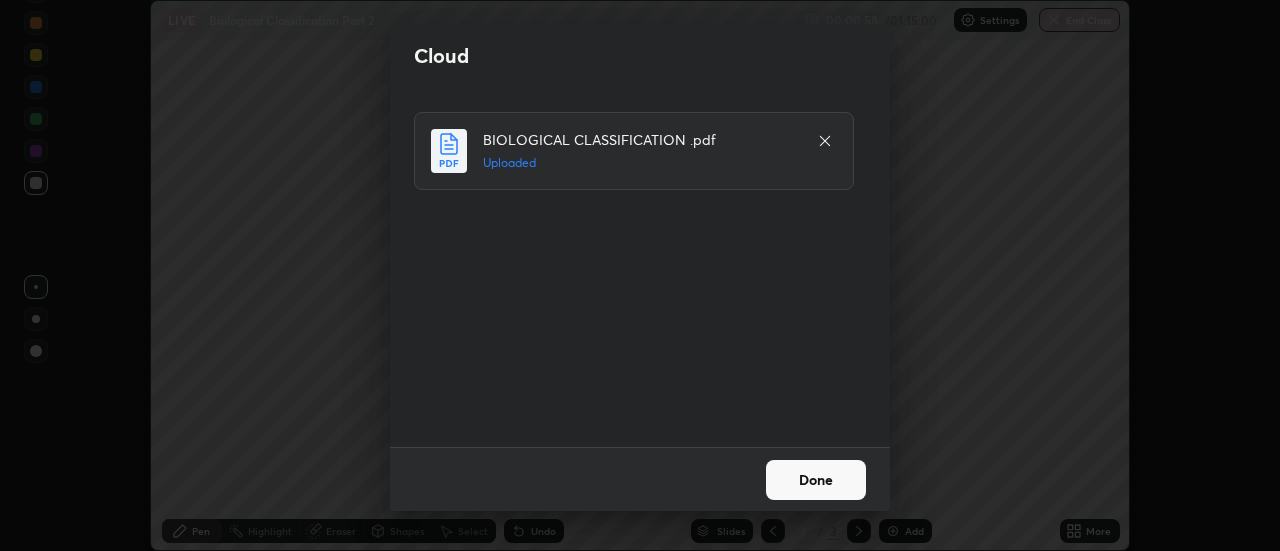 click on "Done" at bounding box center (816, 480) 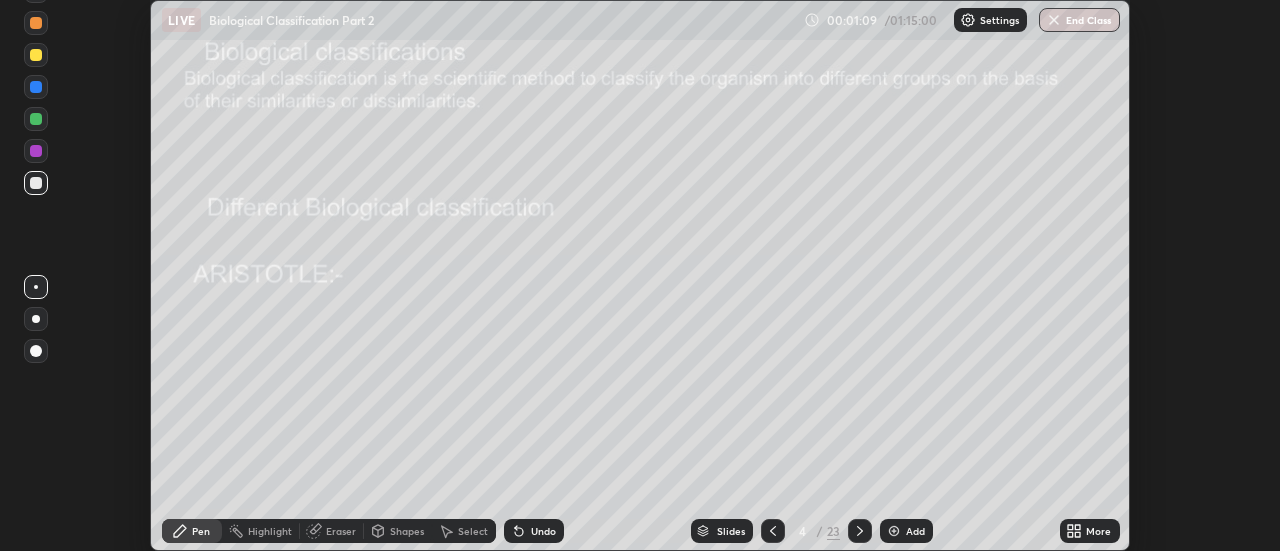 click on "Slides" at bounding box center [731, 531] 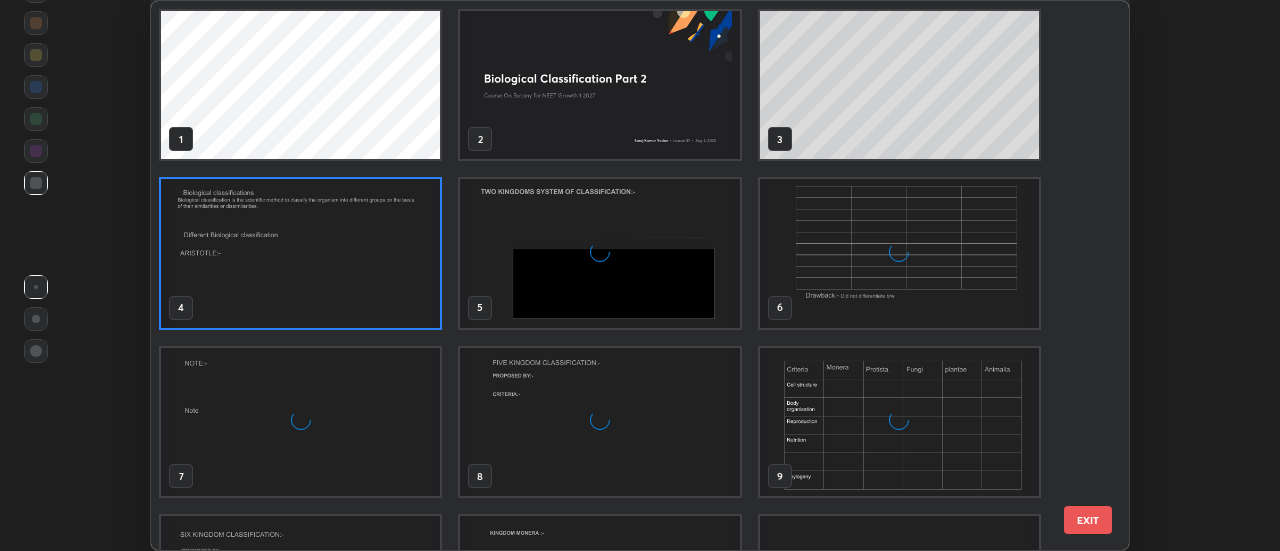 scroll, scrollTop: 7, scrollLeft: 11, axis: both 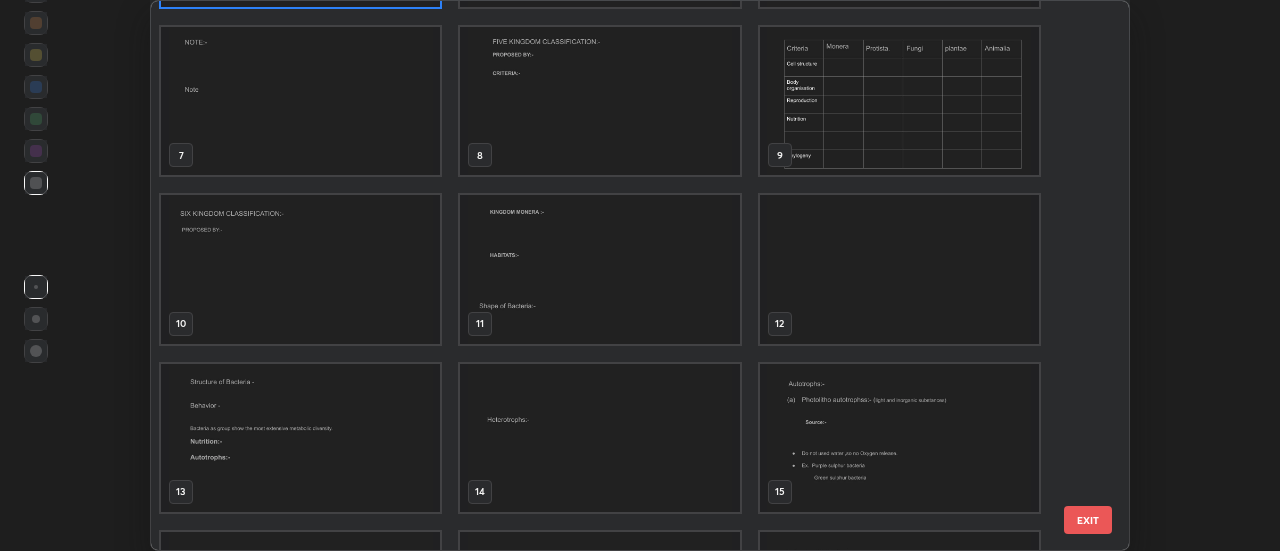 click at bounding box center [300, 269] 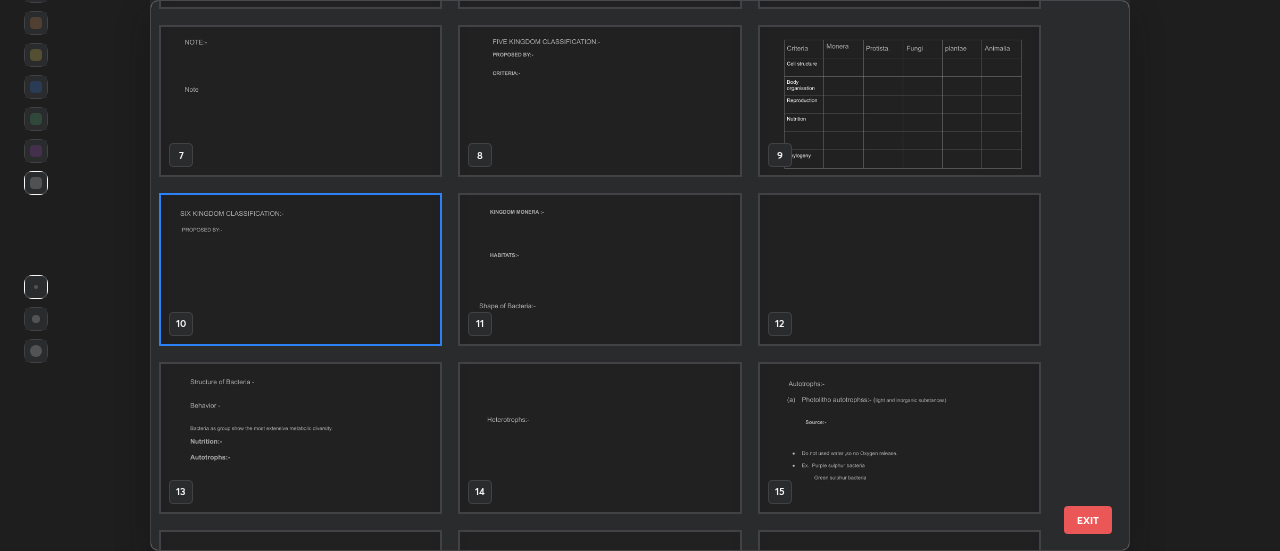 click at bounding box center (300, 269) 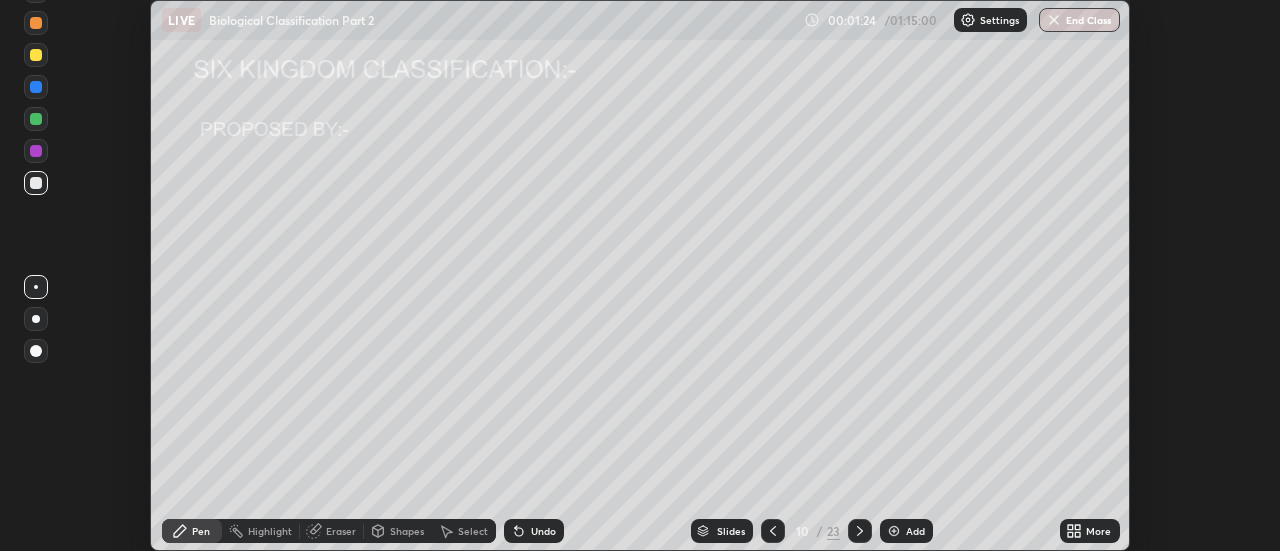 click 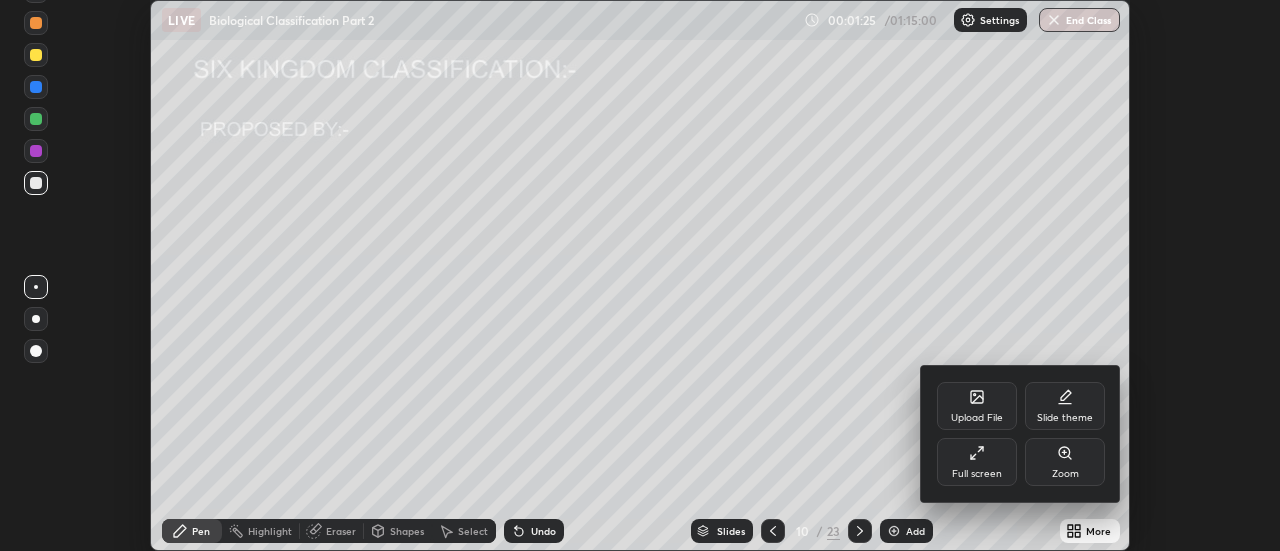 click on "Full screen" at bounding box center (977, 462) 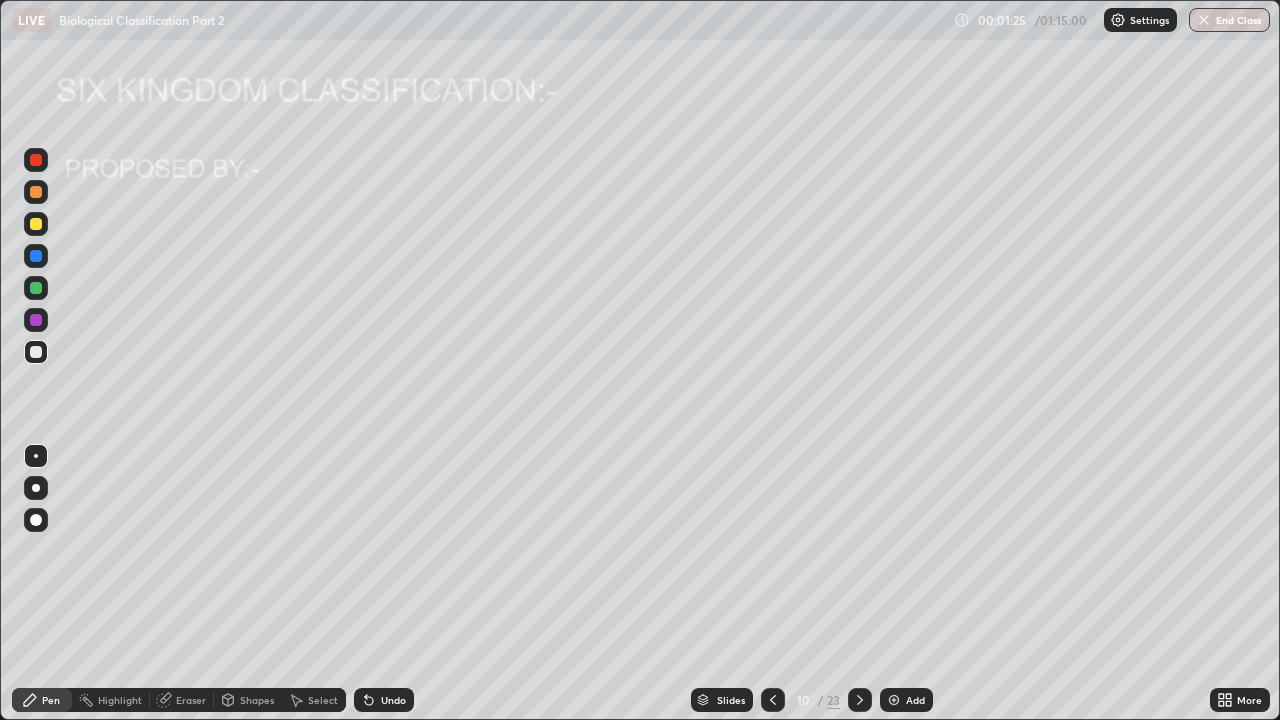 scroll, scrollTop: 99280, scrollLeft: 98720, axis: both 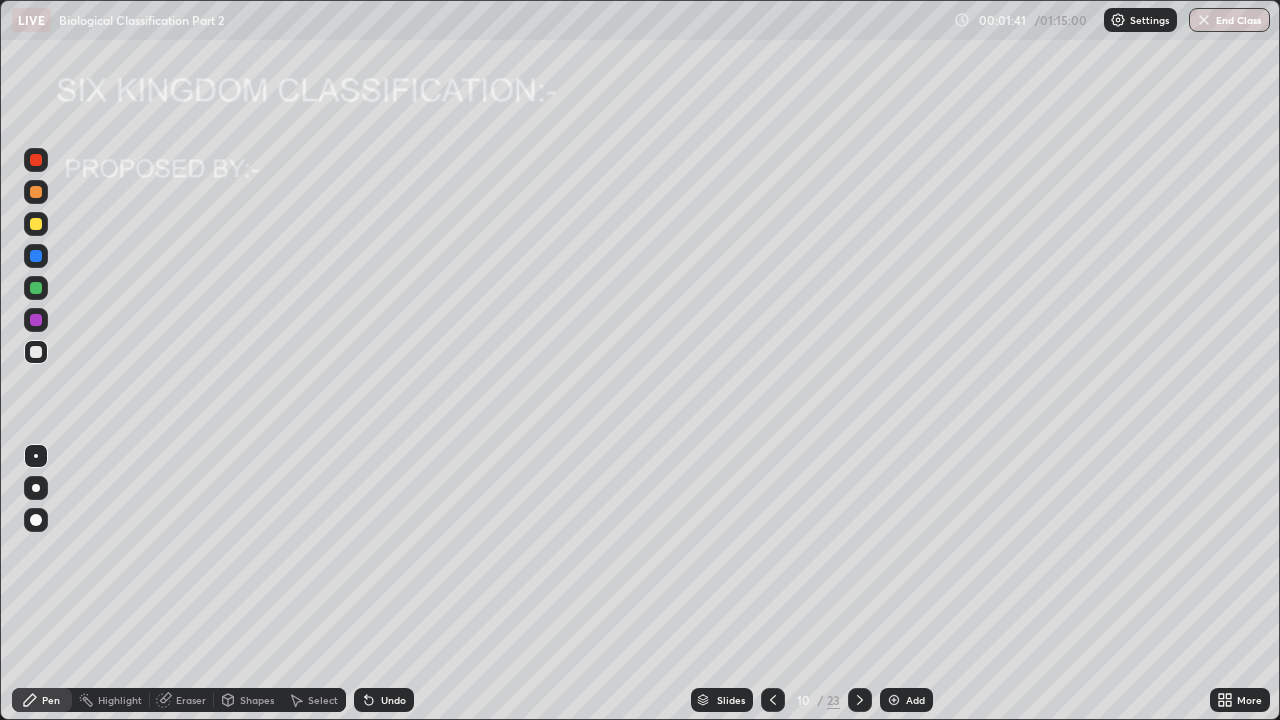 click at bounding box center (36, 160) 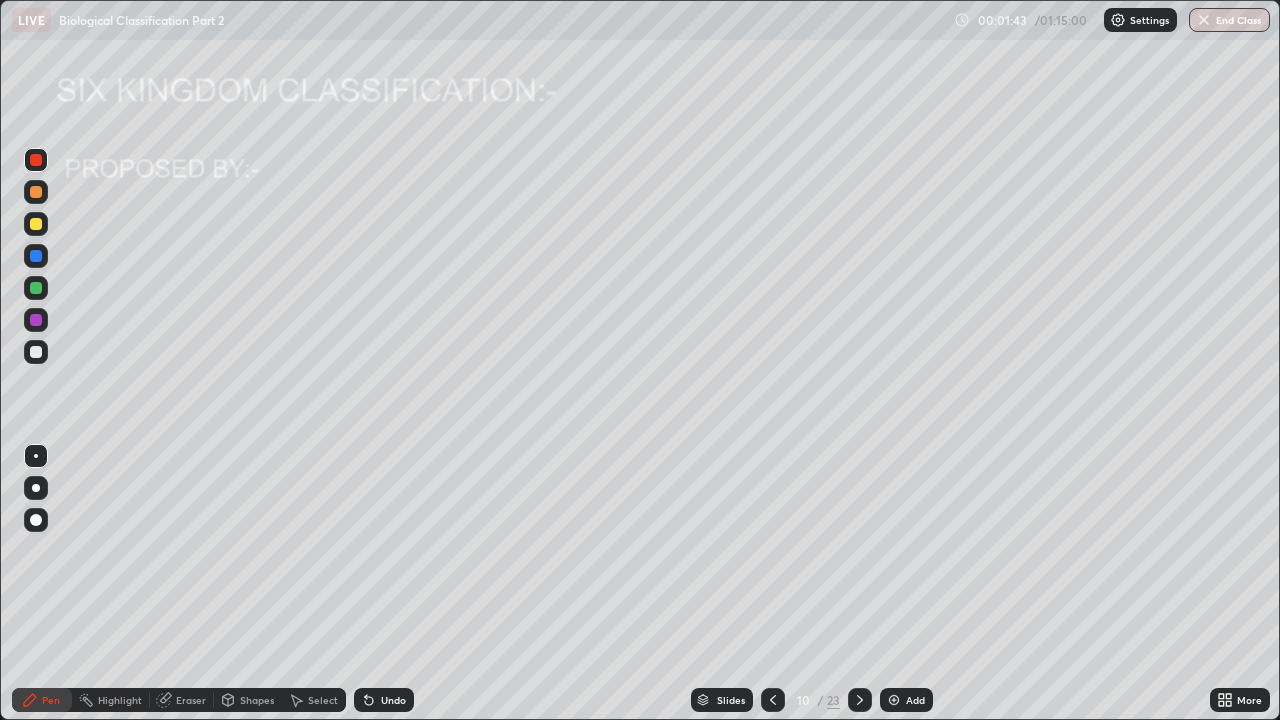 click on "Shapes" at bounding box center [257, 700] 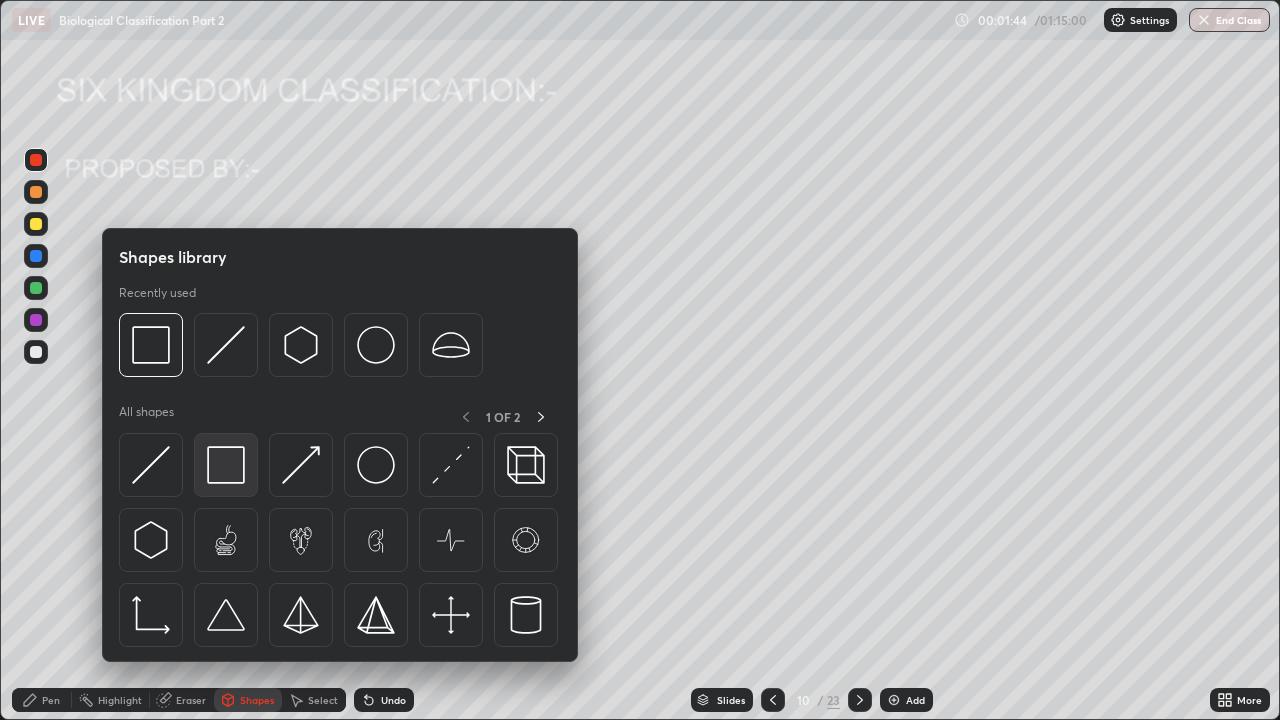 click at bounding box center [226, 465] 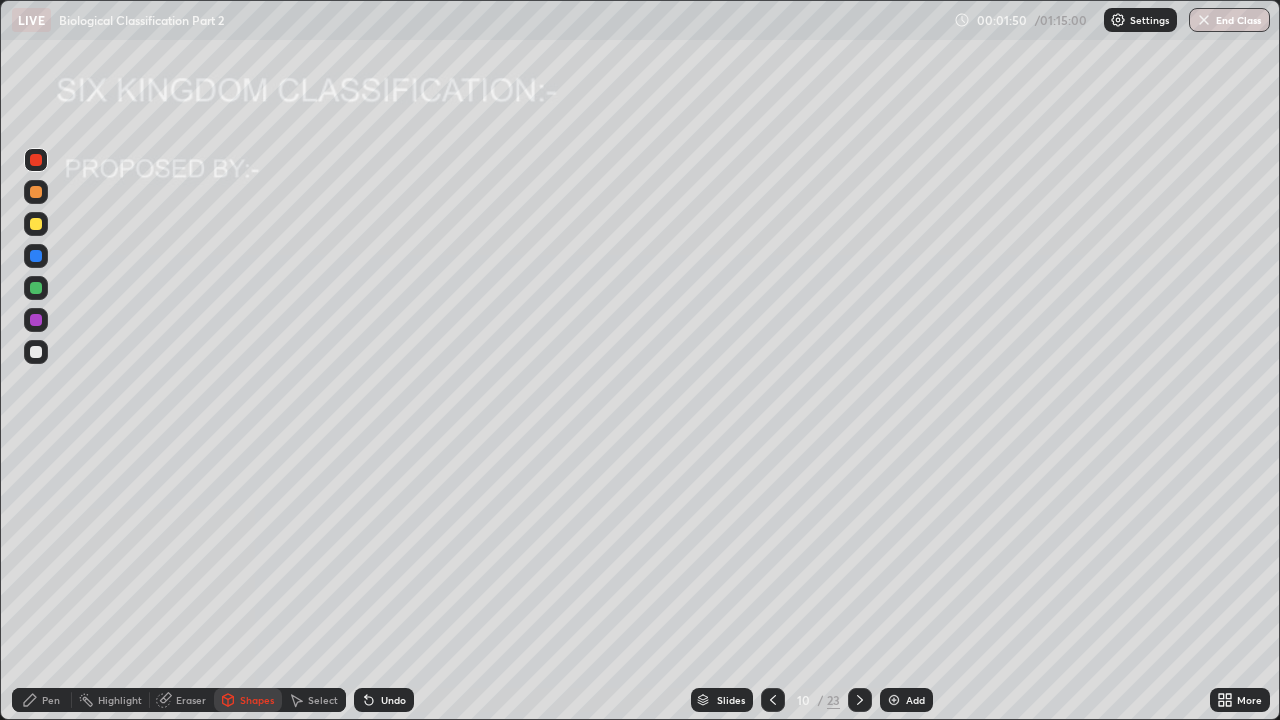 click on "Pen" at bounding box center (51, 700) 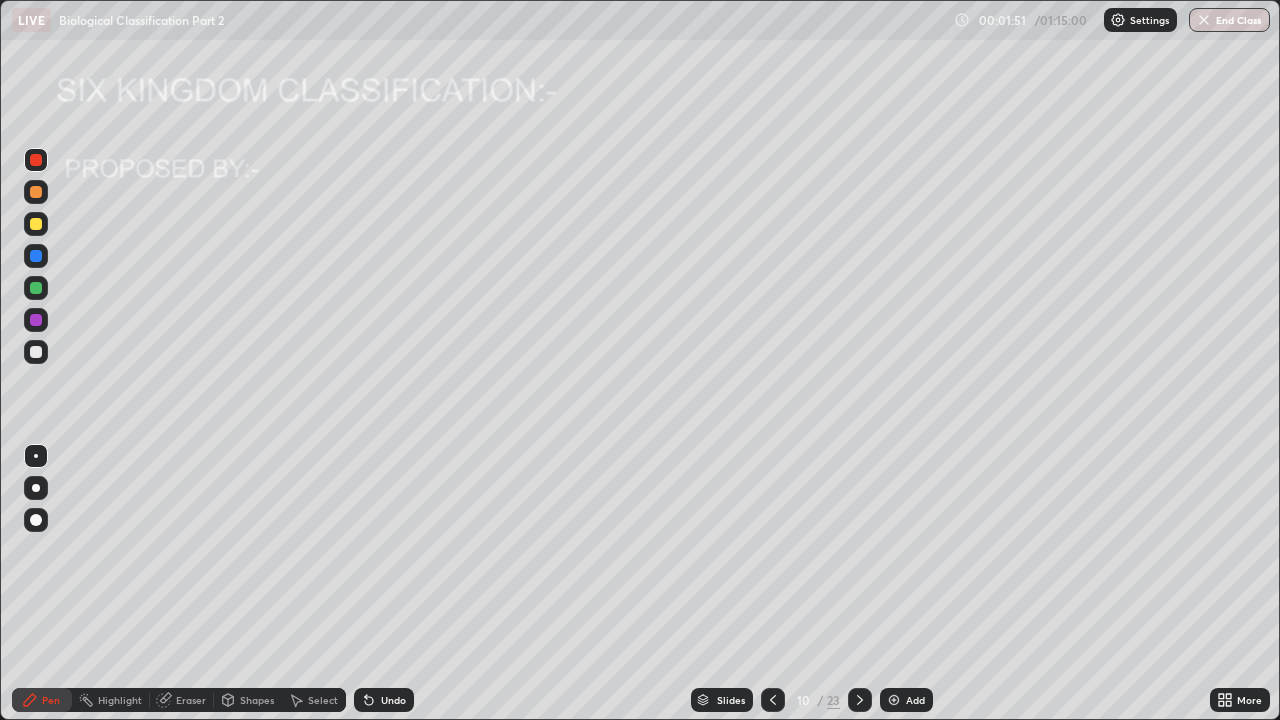 click at bounding box center [36, 488] 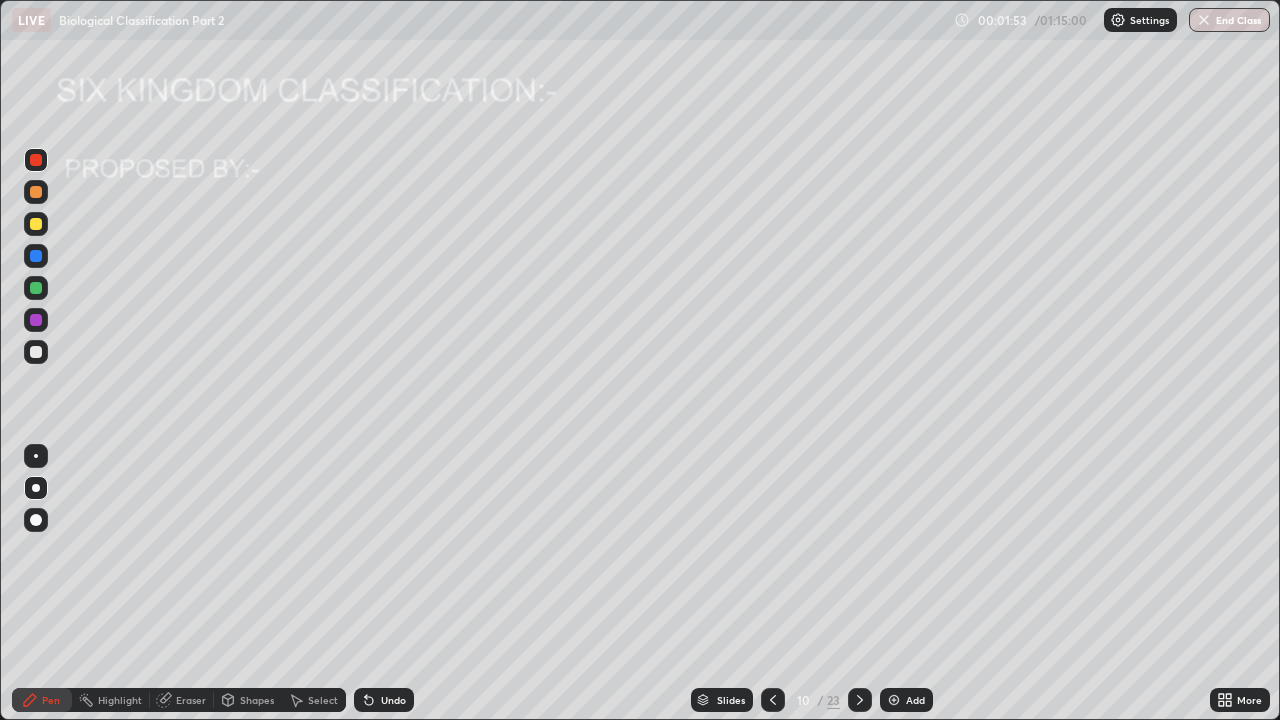 click at bounding box center (36, 192) 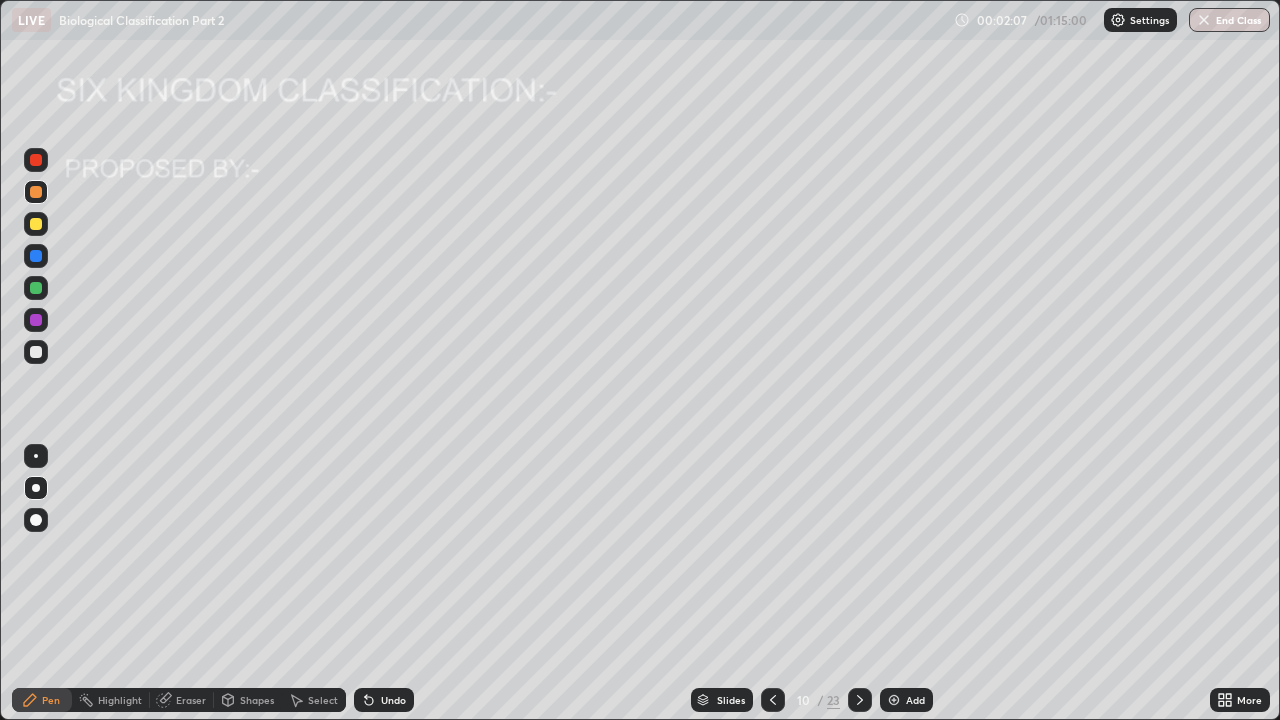 click at bounding box center (36, 192) 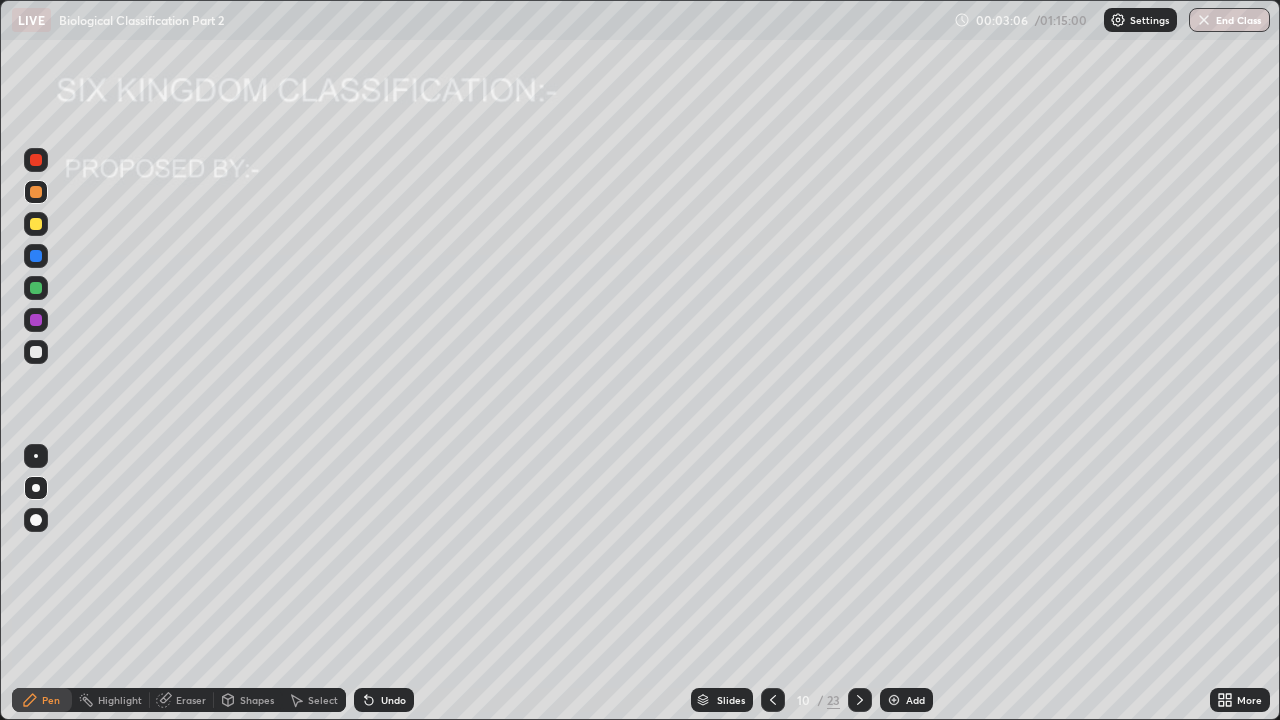 click on "Shapes" at bounding box center [257, 700] 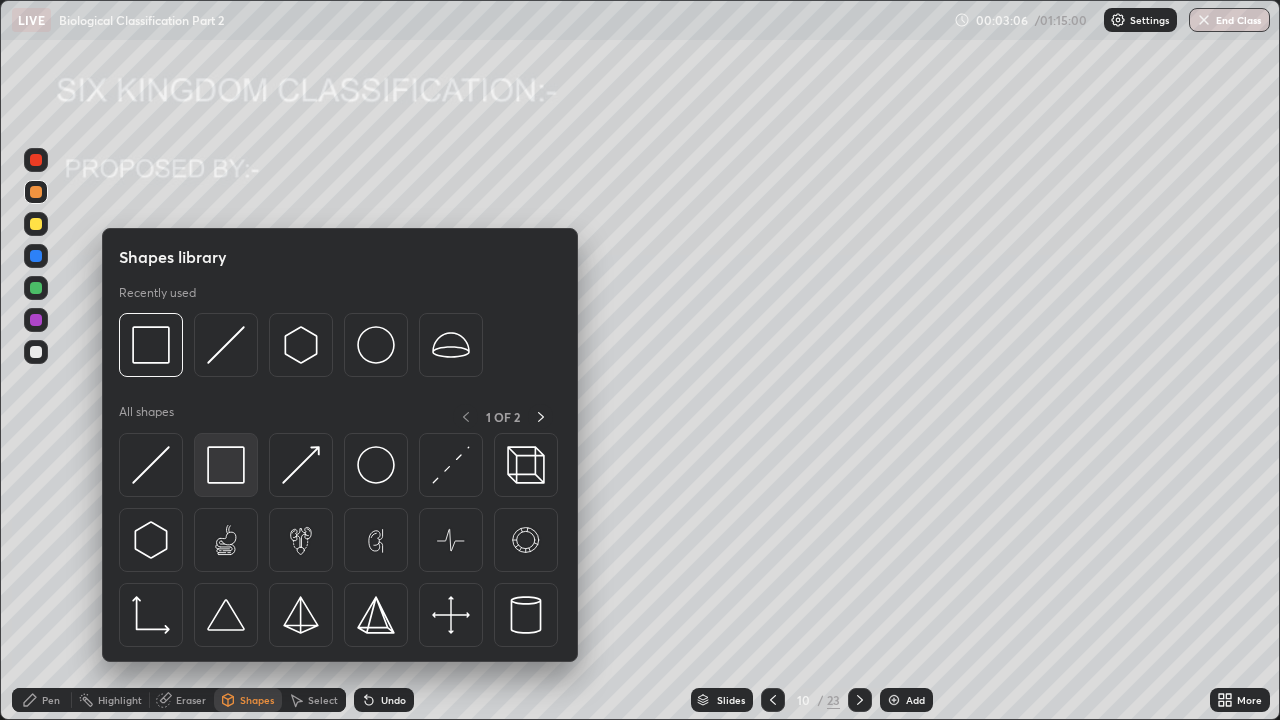 click at bounding box center [226, 465] 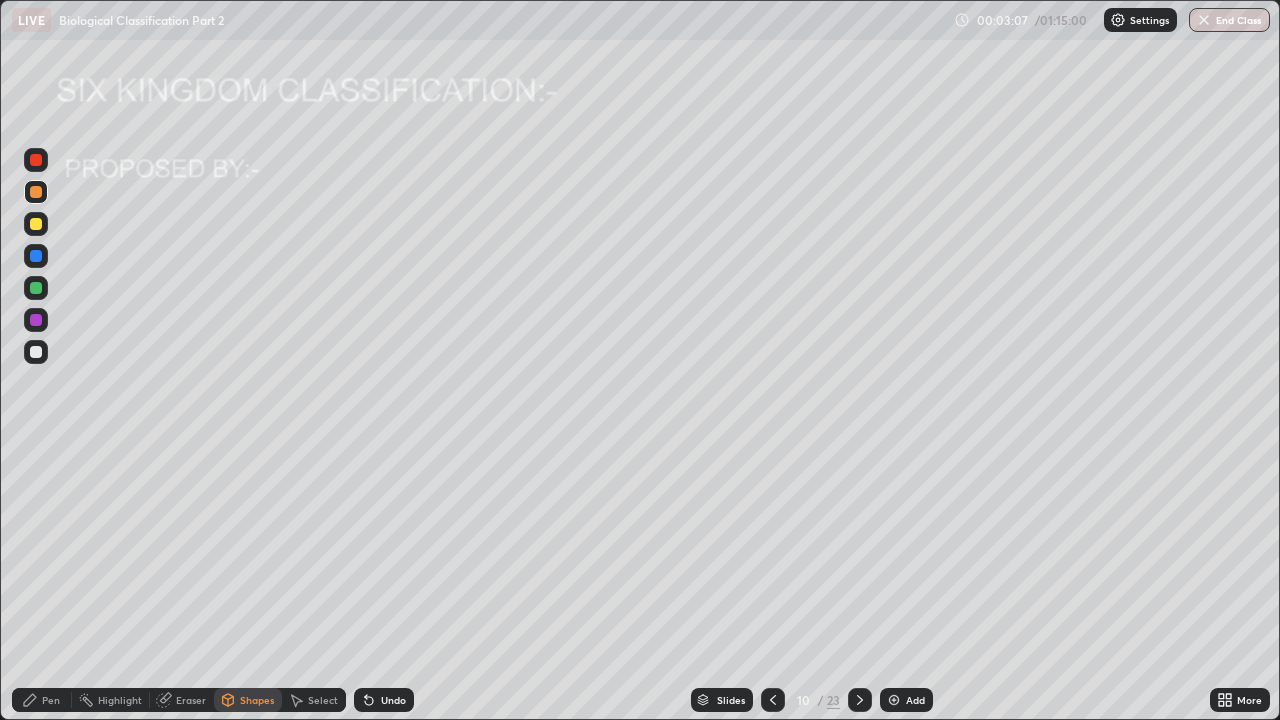 click at bounding box center [36, 224] 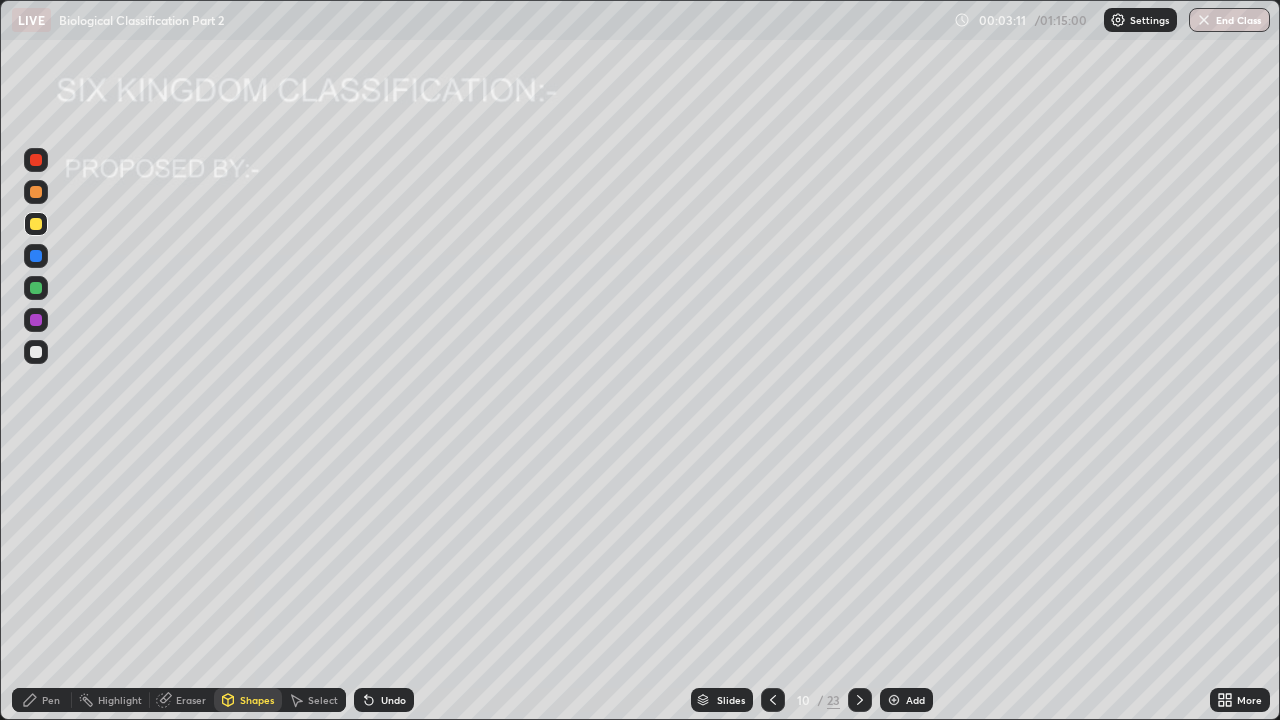 click on "Pen" at bounding box center [51, 700] 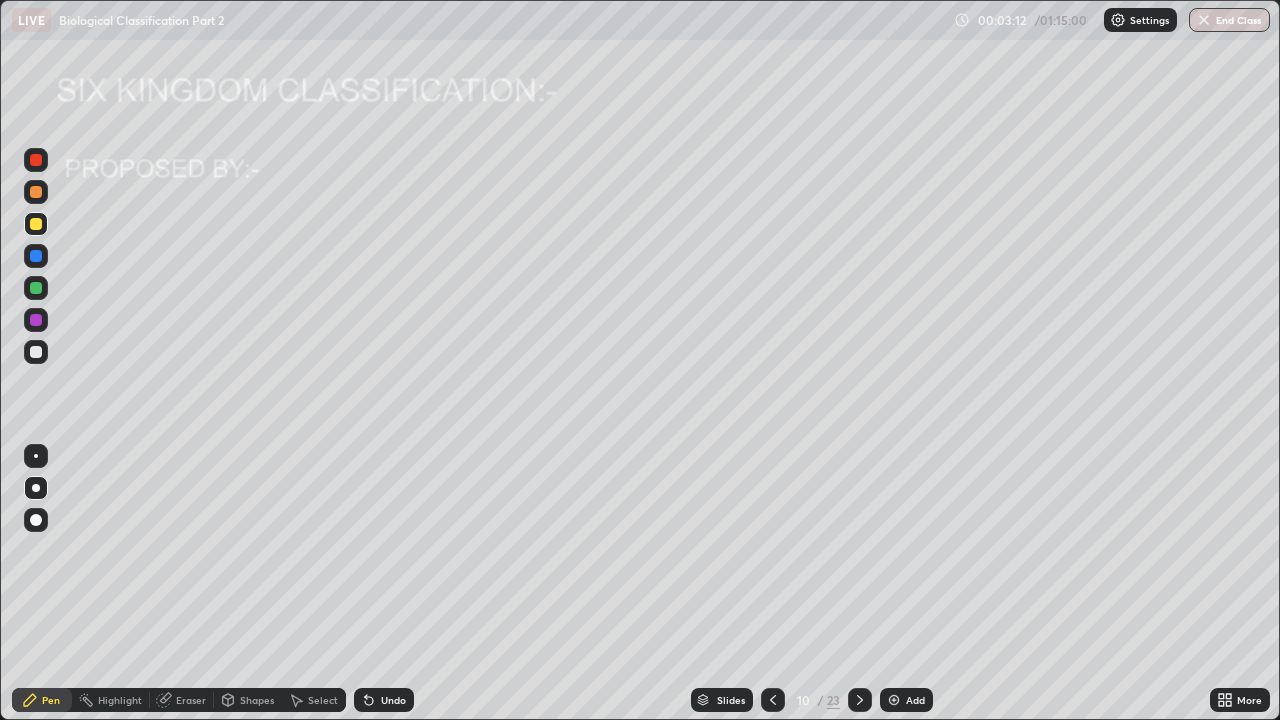 click at bounding box center [36, 352] 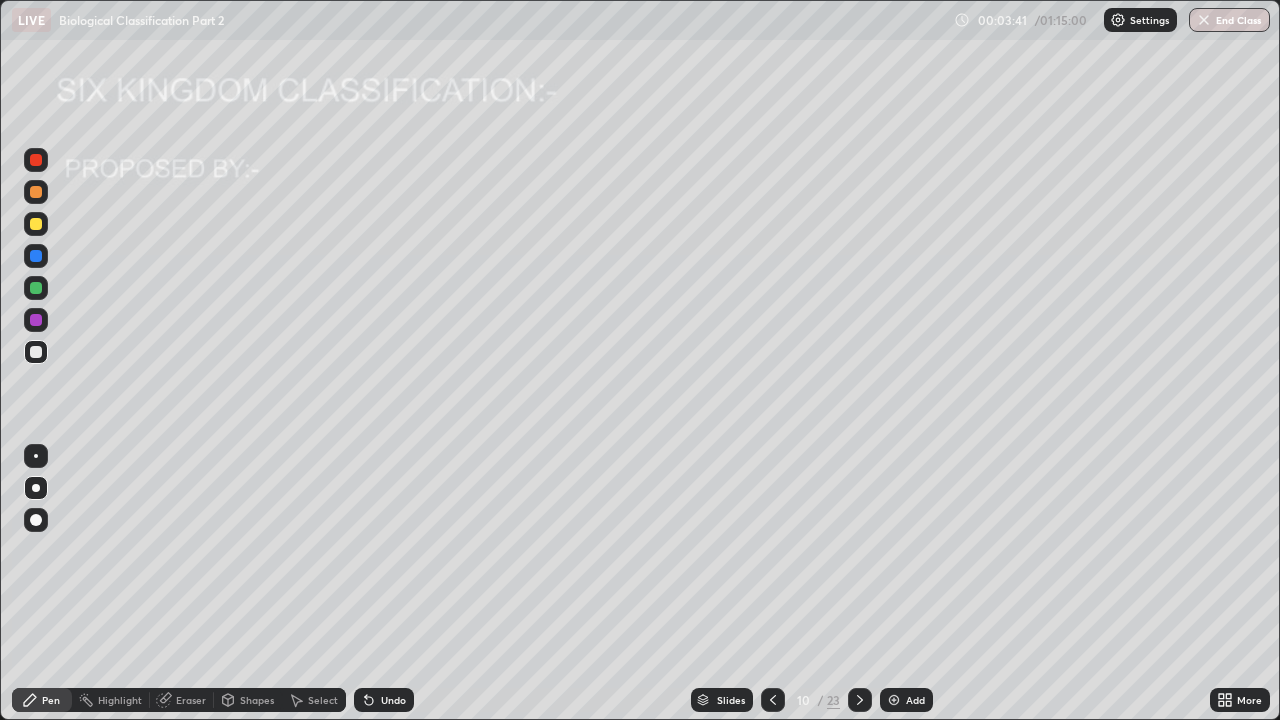 click on "Shapes" at bounding box center [257, 700] 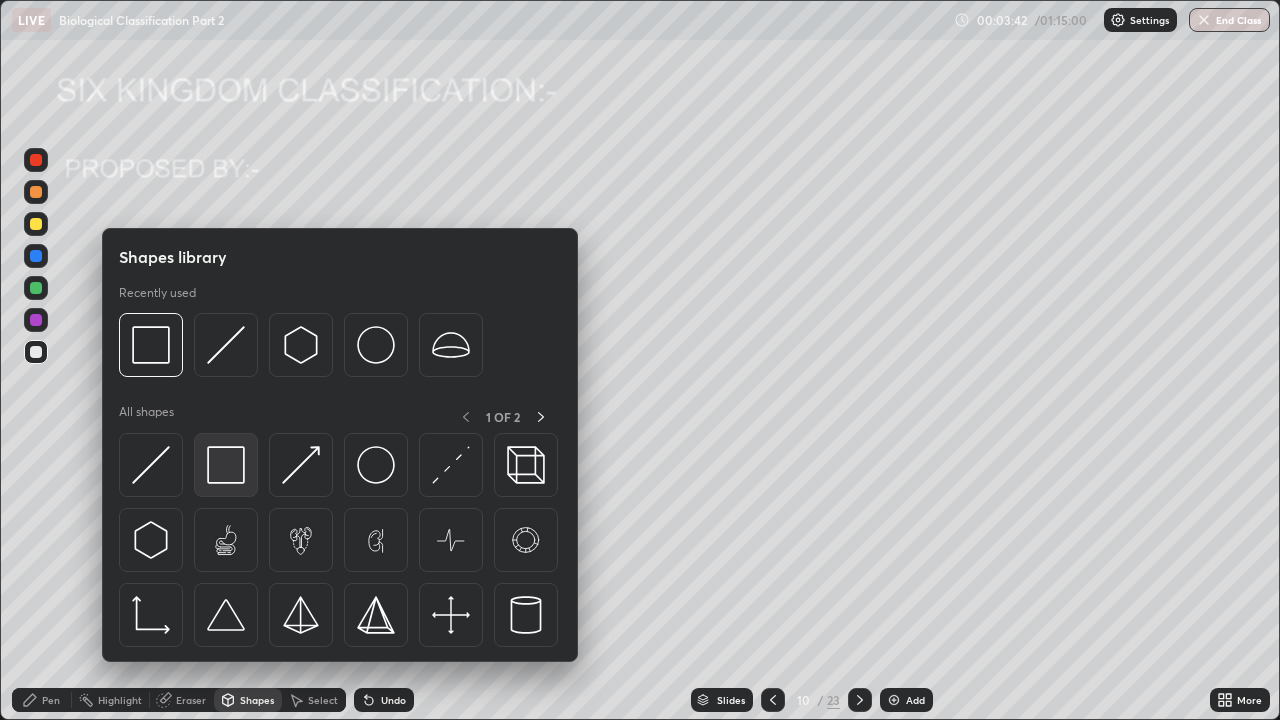click at bounding box center (226, 465) 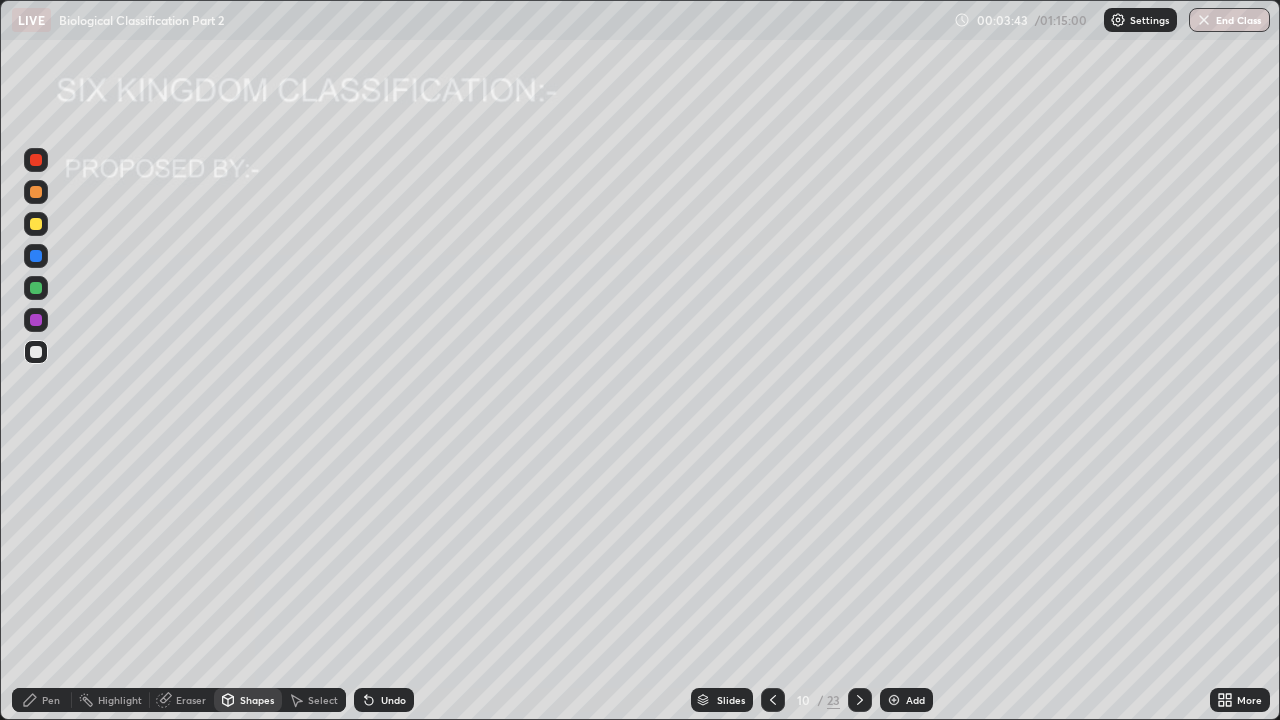 click at bounding box center [36, 256] 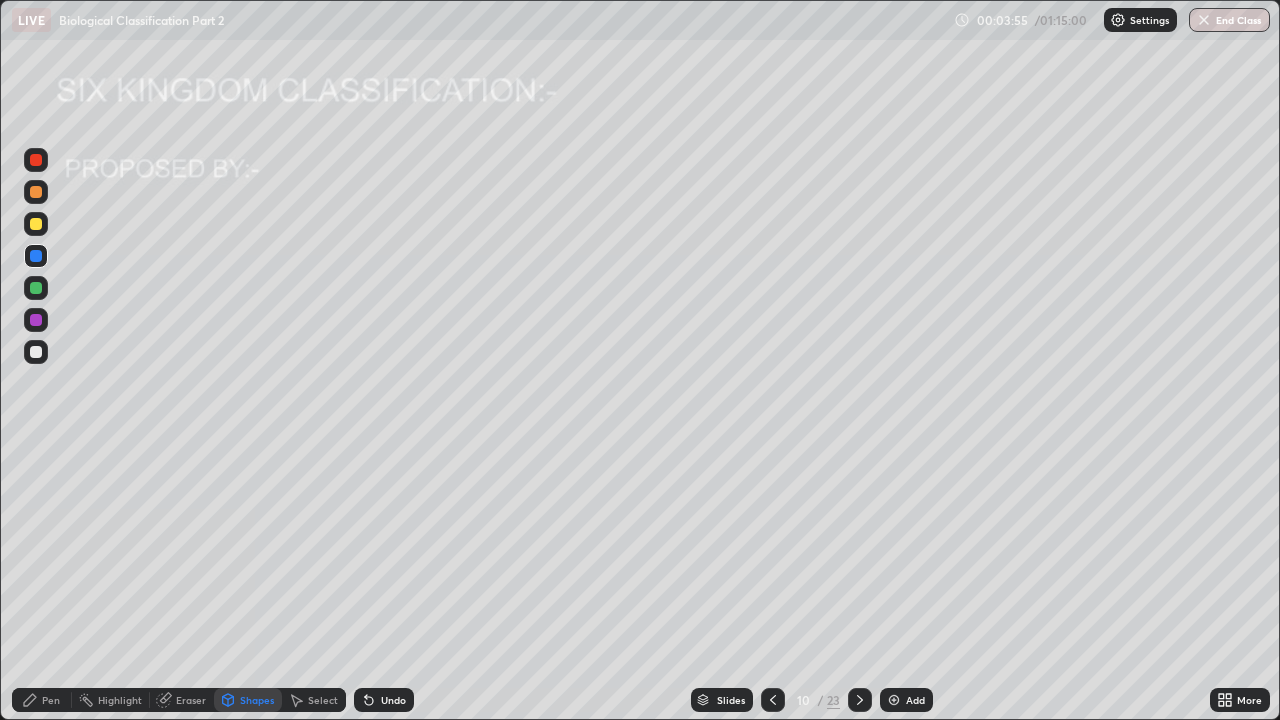 click on "Pen" at bounding box center [51, 700] 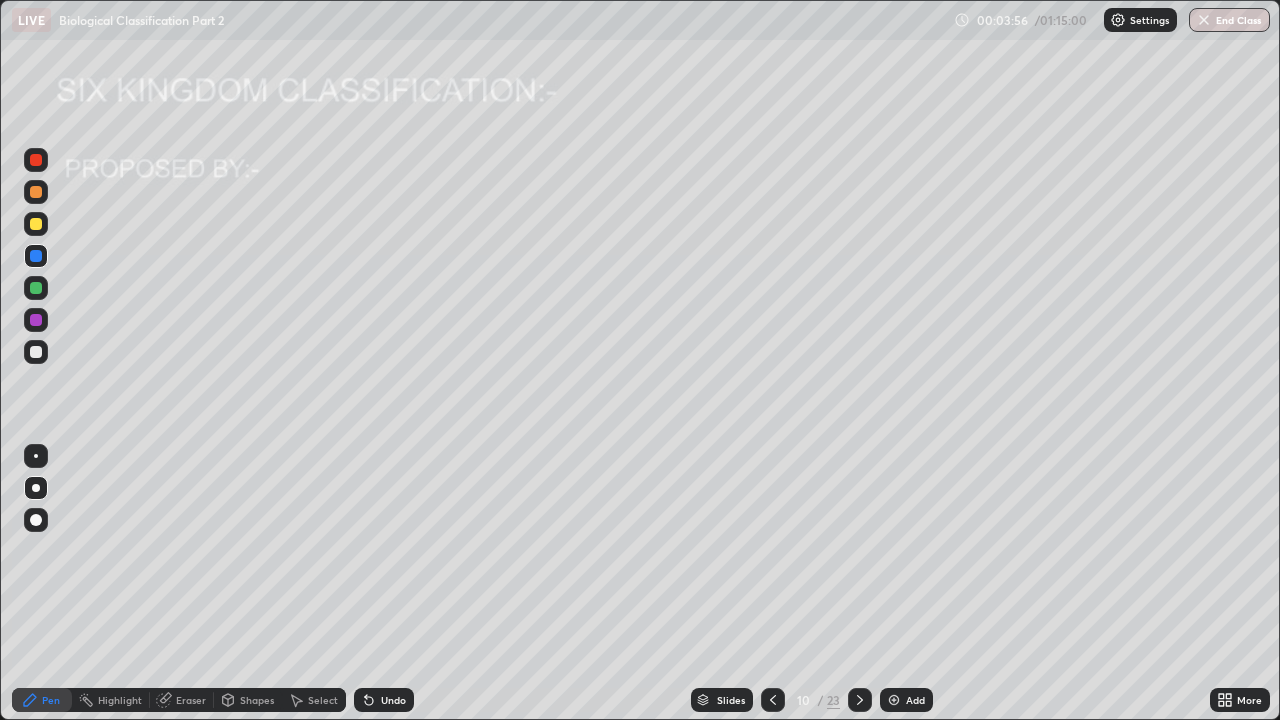 click at bounding box center [36, 320] 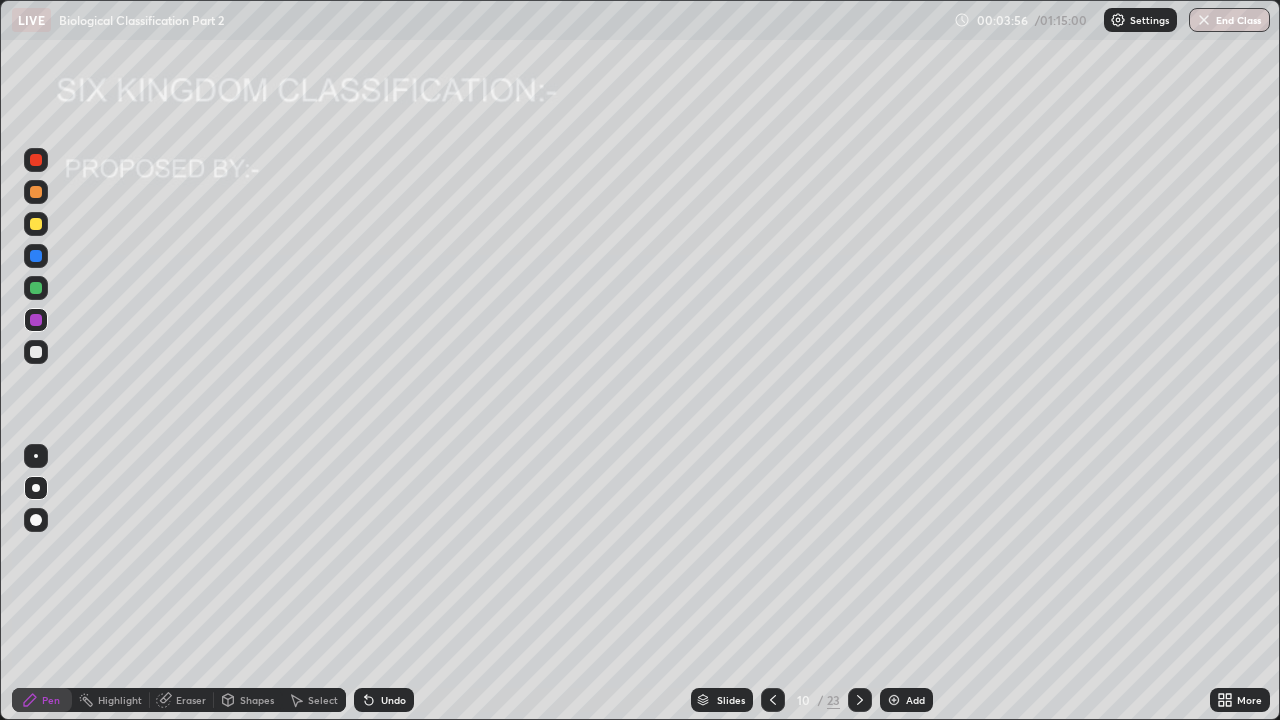 click at bounding box center [36, 352] 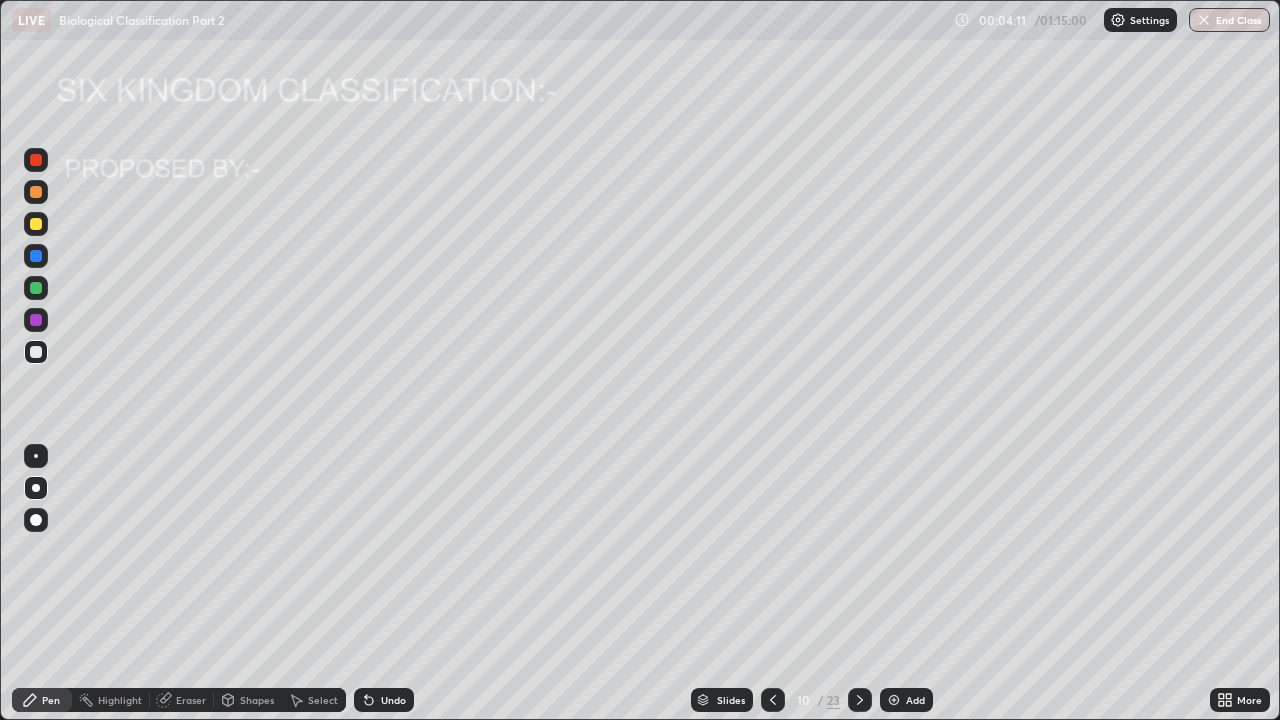 click at bounding box center (36, 320) 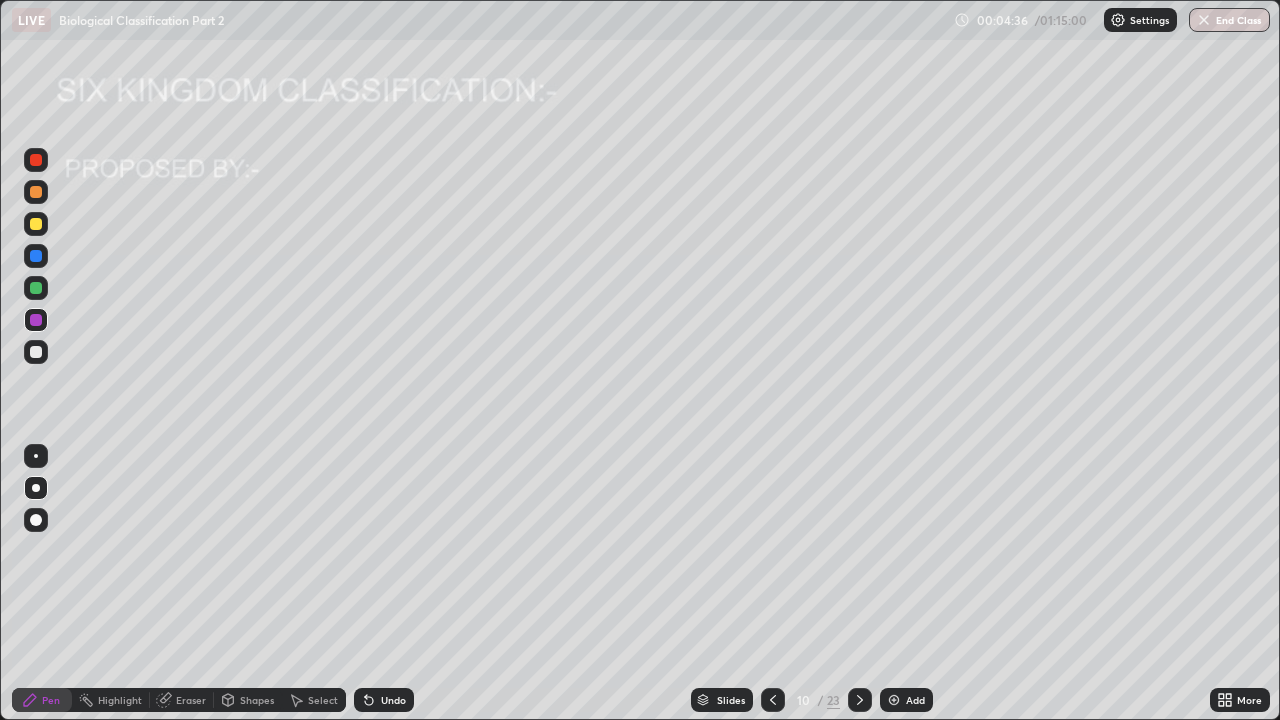 click at bounding box center [36, 352] 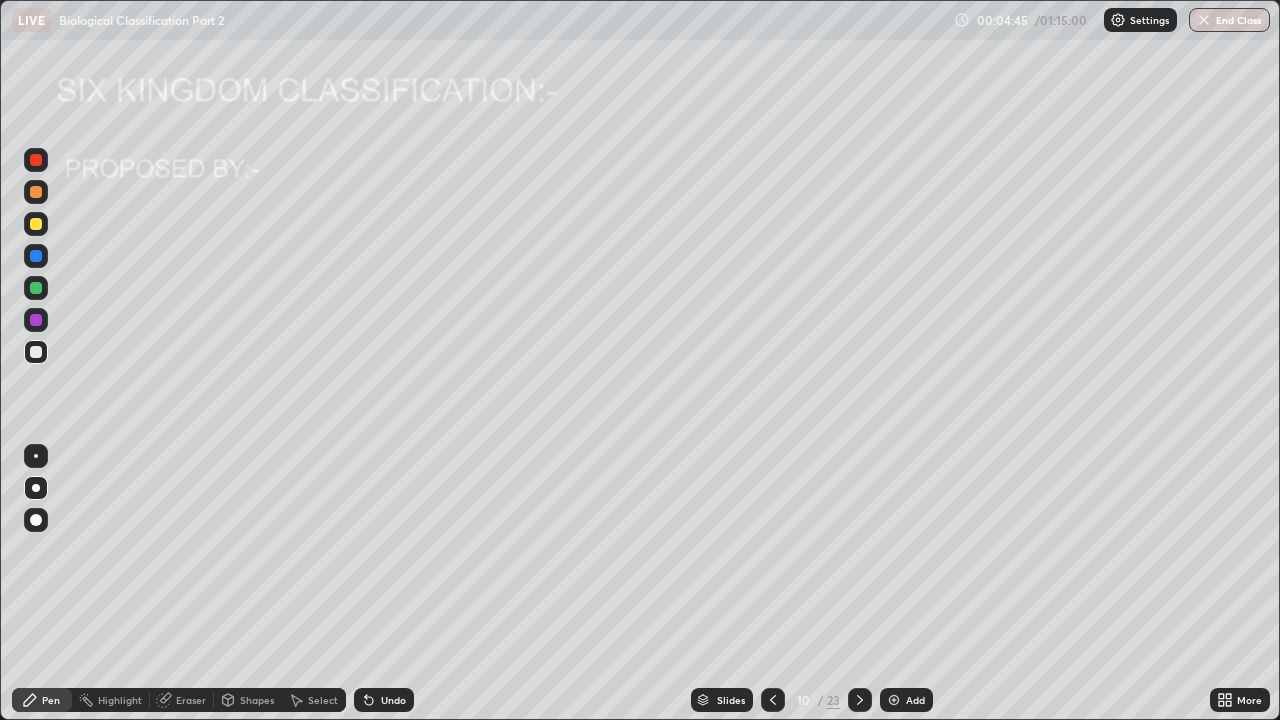 click at bounding box center (36, 352) 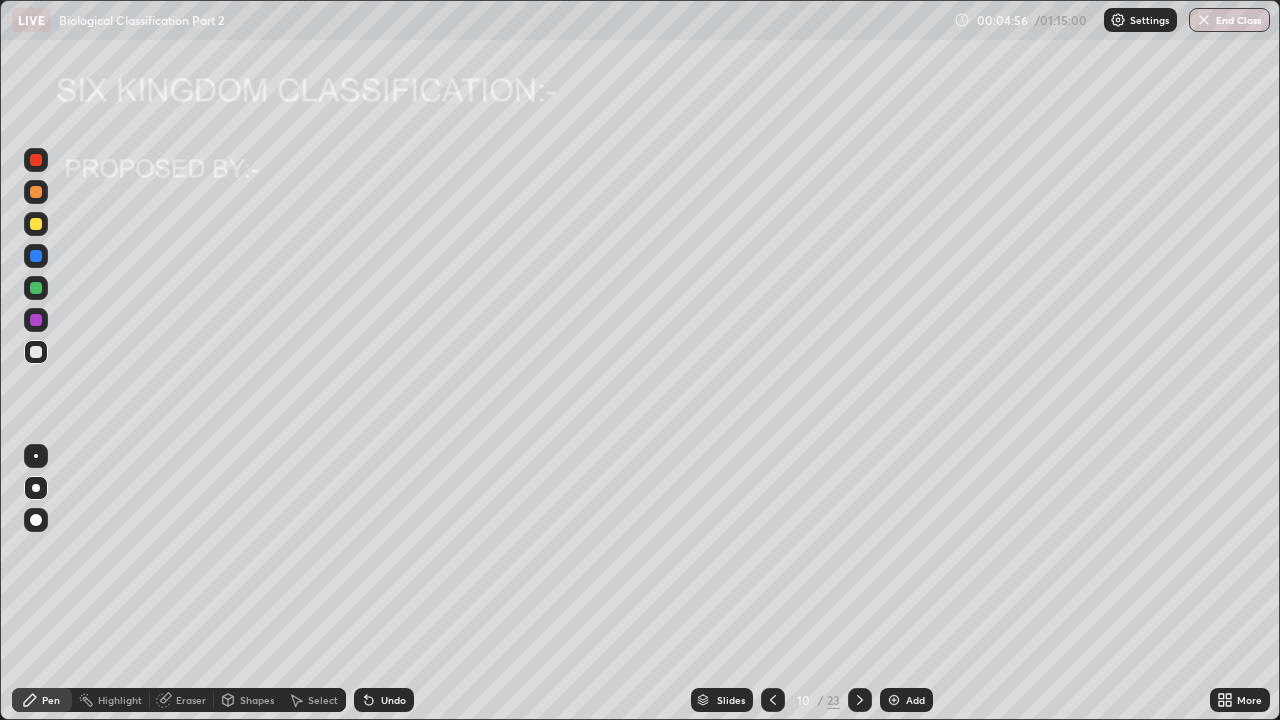 click at bounding box center (36, 192) 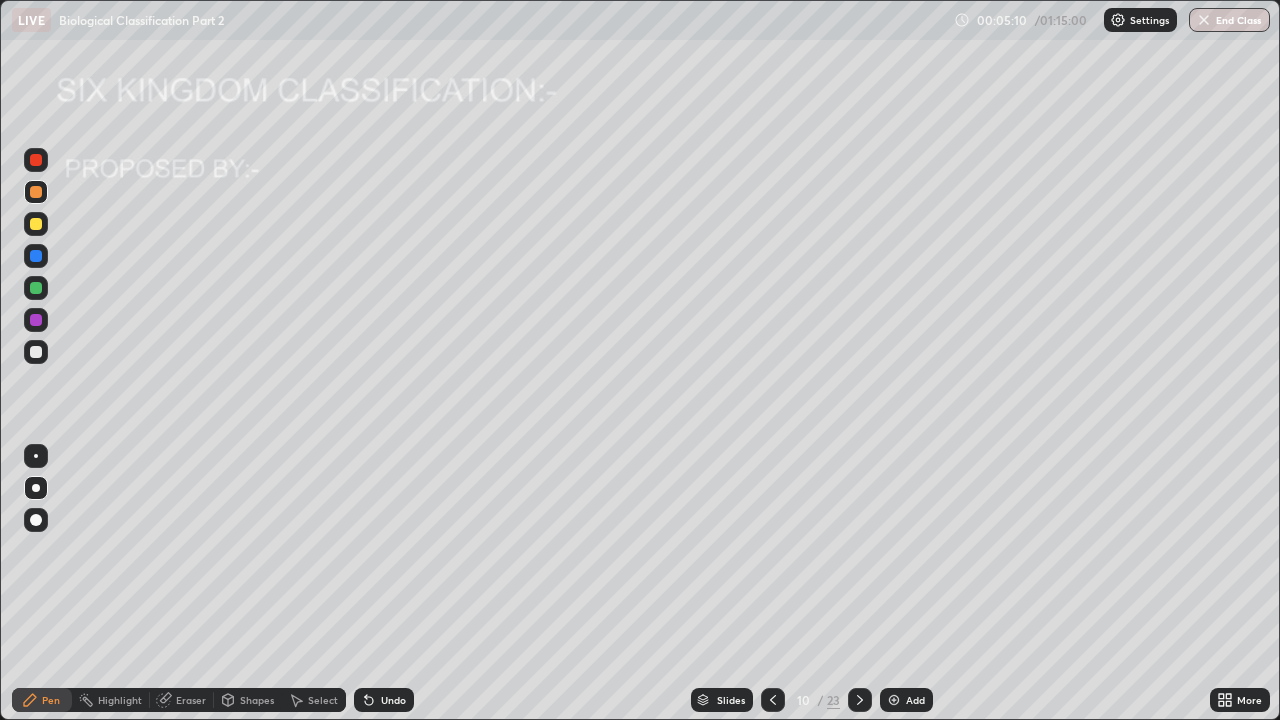 click on "Undo" at bounding box center [393, 700] 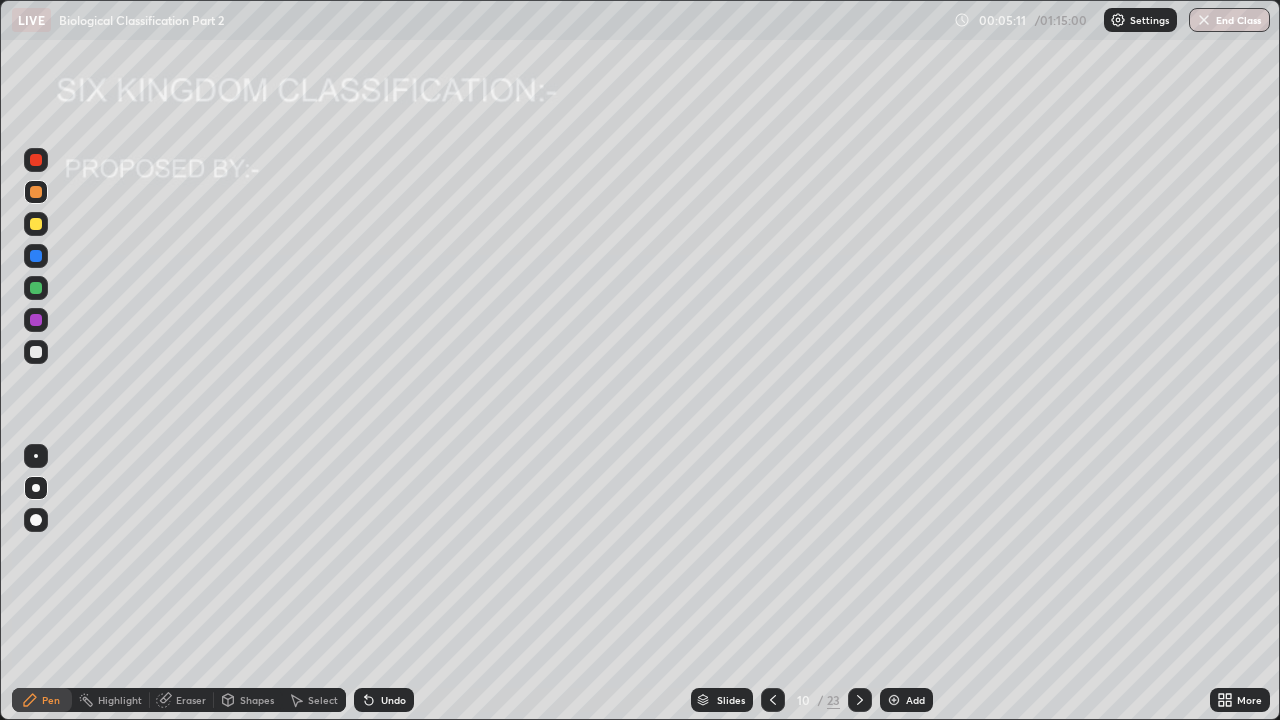 click on "Undo" at bounding box center (393, 700) 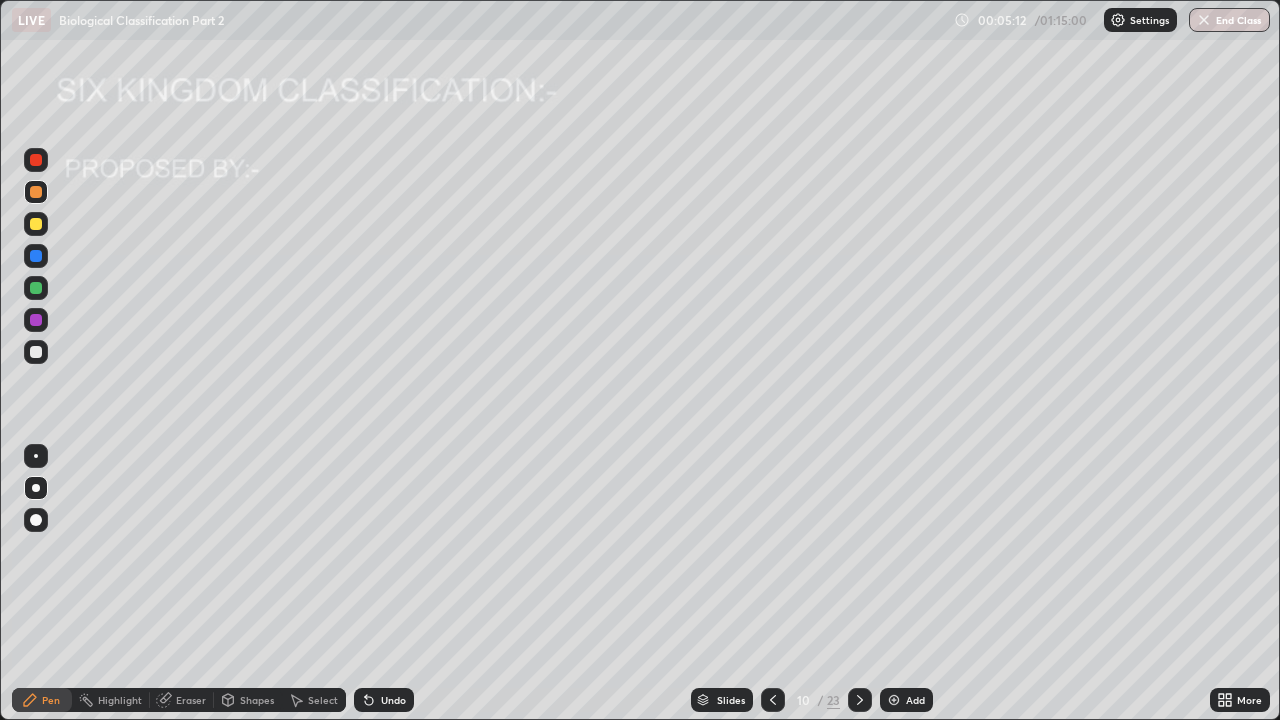 click on "Undo" at bounding box center [393, 700] 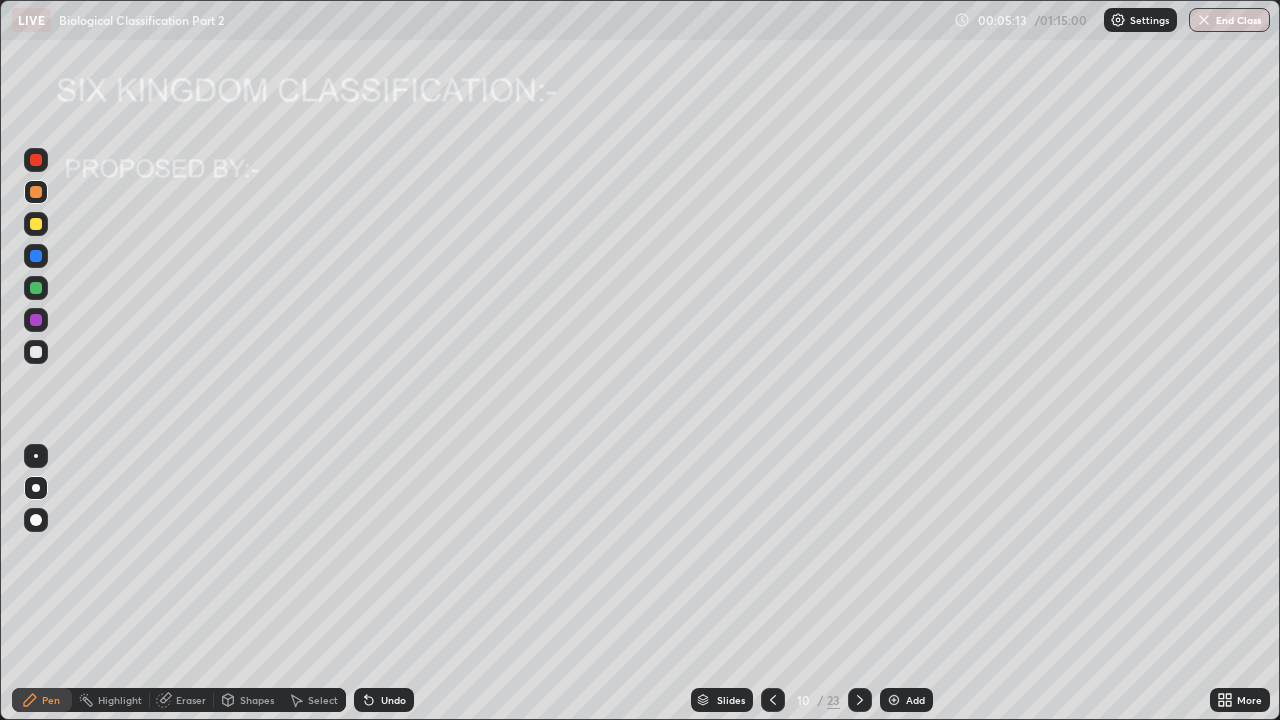 click on "Undo" at bounding box center (393, 700) 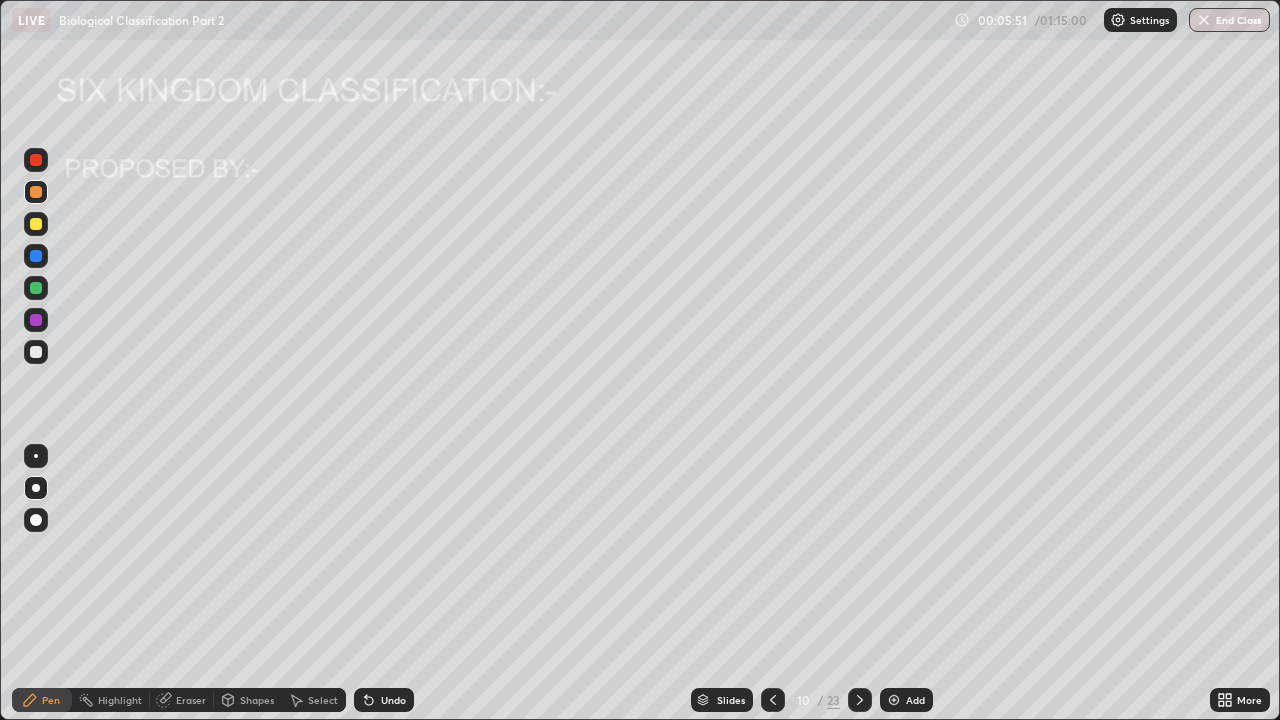 click at bounding box center [36, 352] 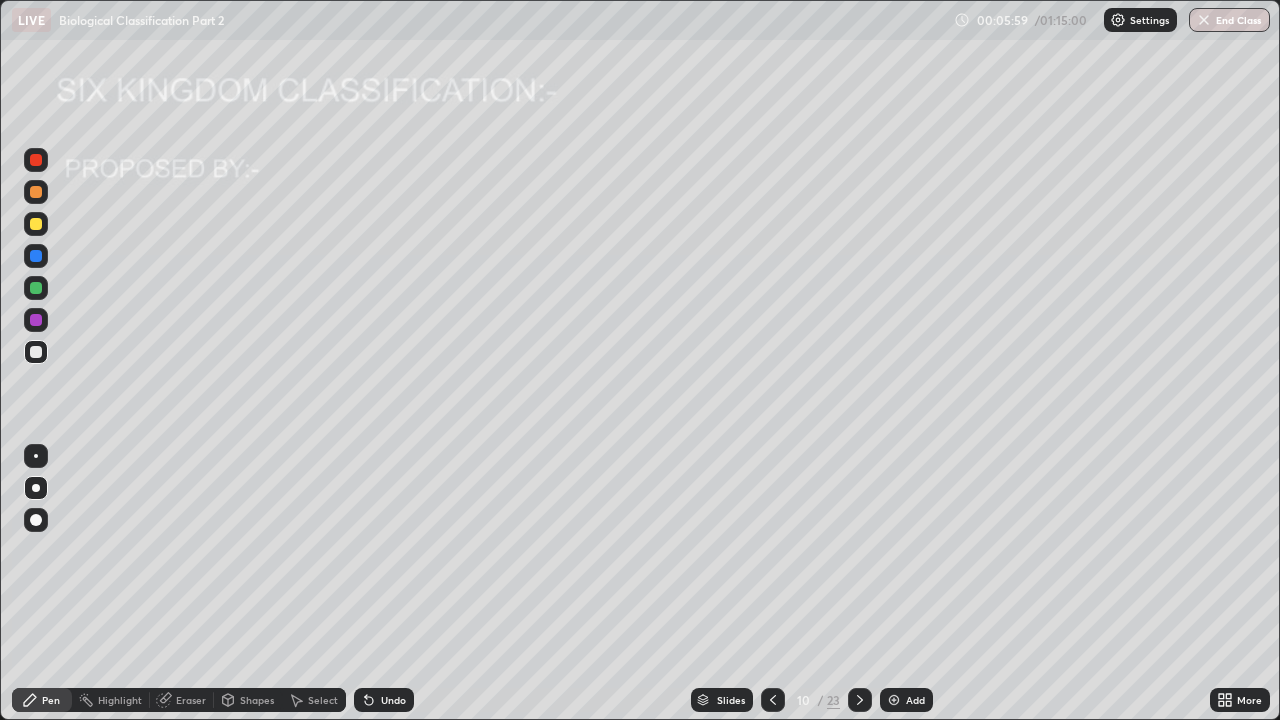 click at bounding box center [36, 320] 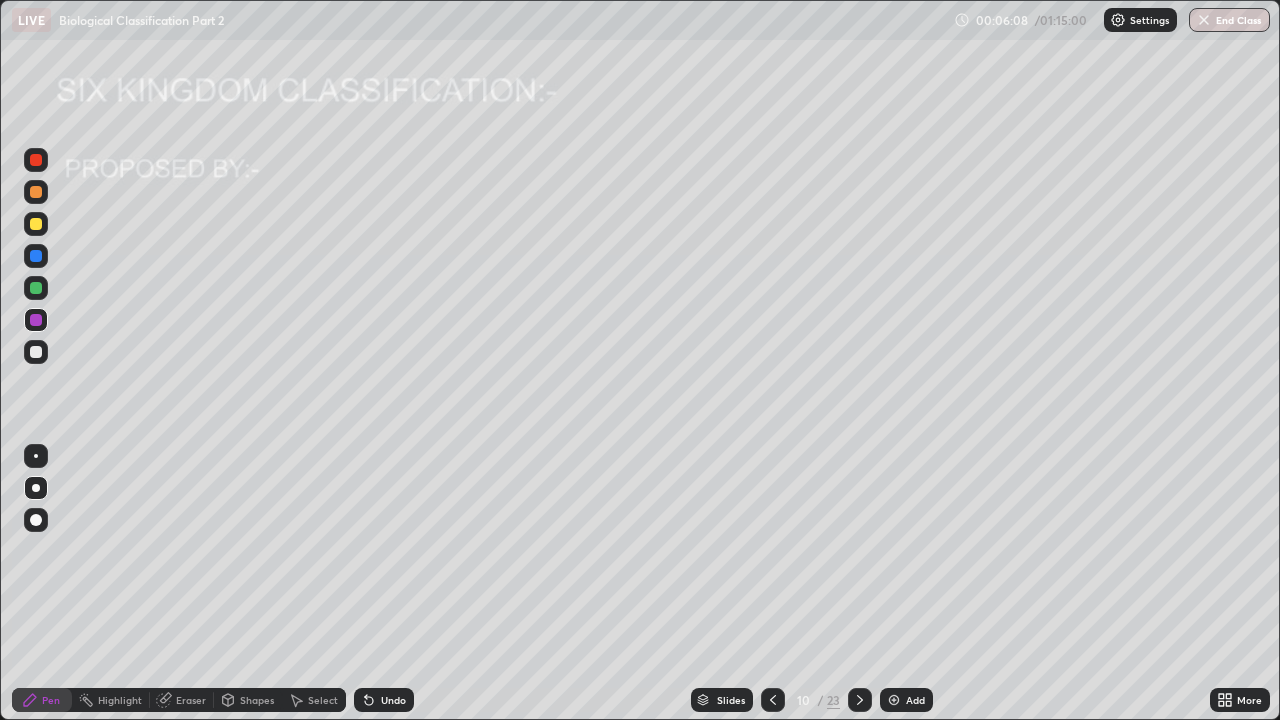 click on "Eraser" at bounding box center (191, 700) 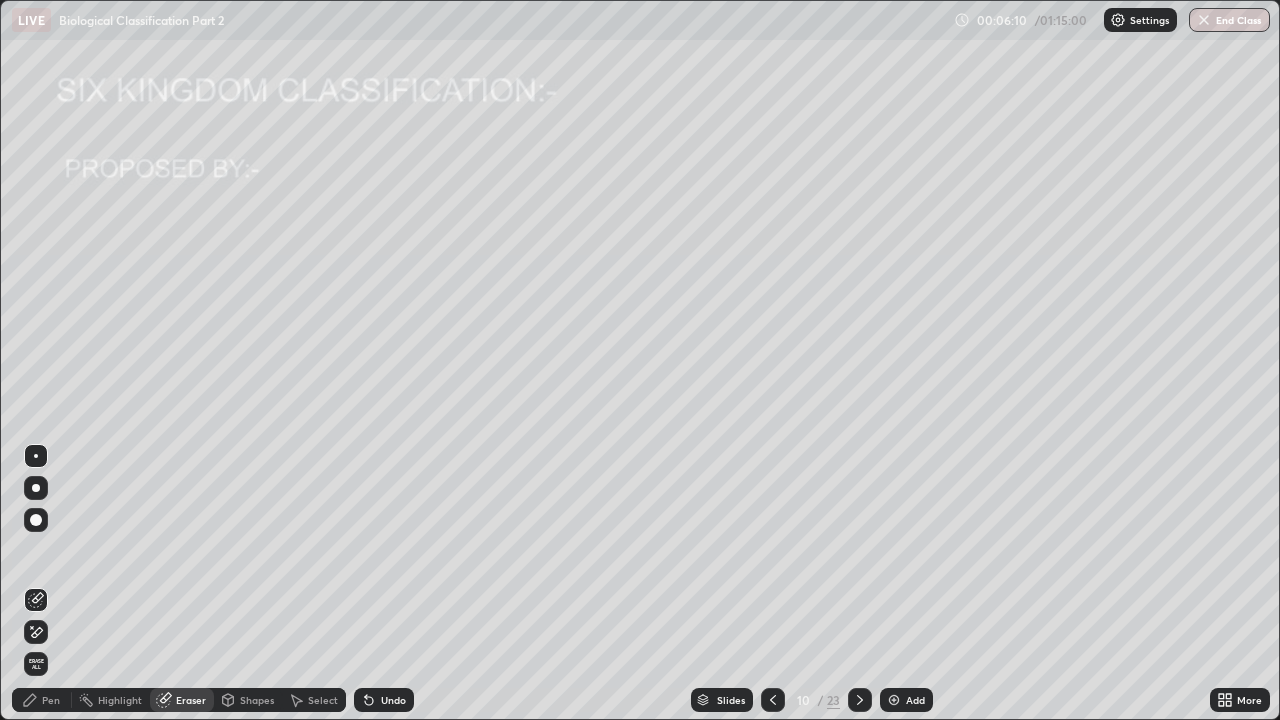 click on "Pen" at bounding box center (51, 700) 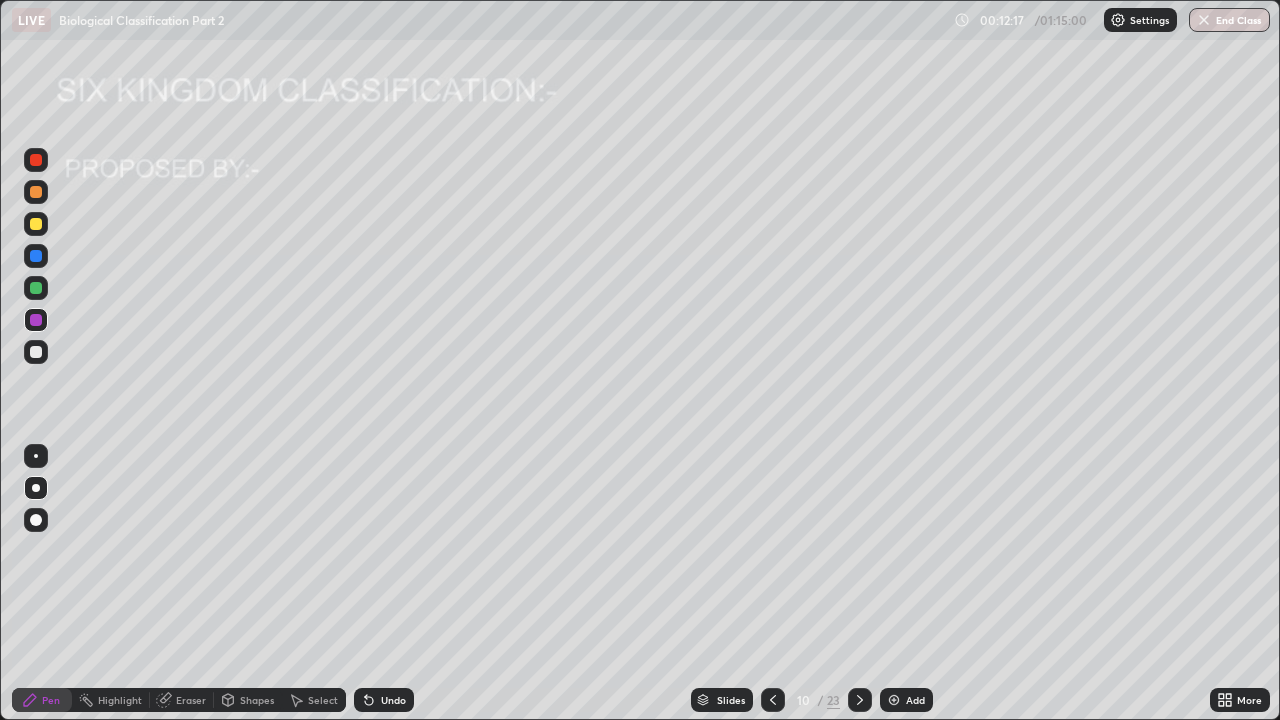 click 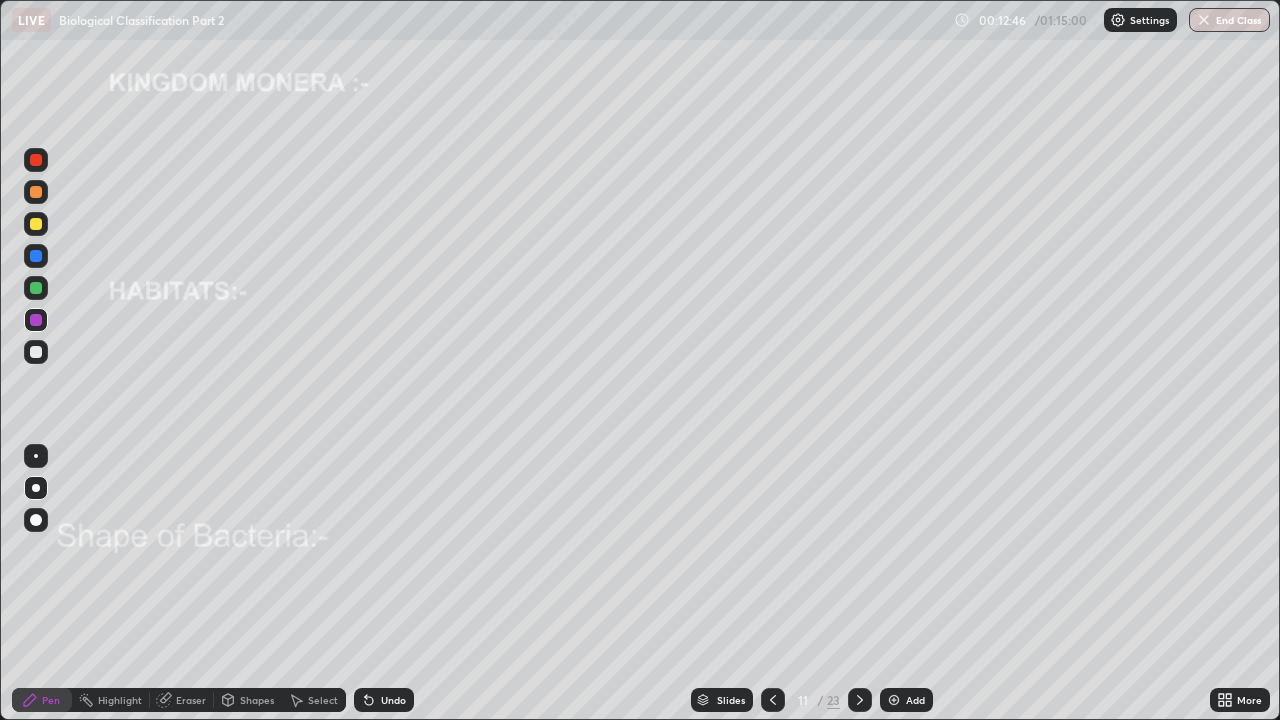 click at bounding box center (36, 352) 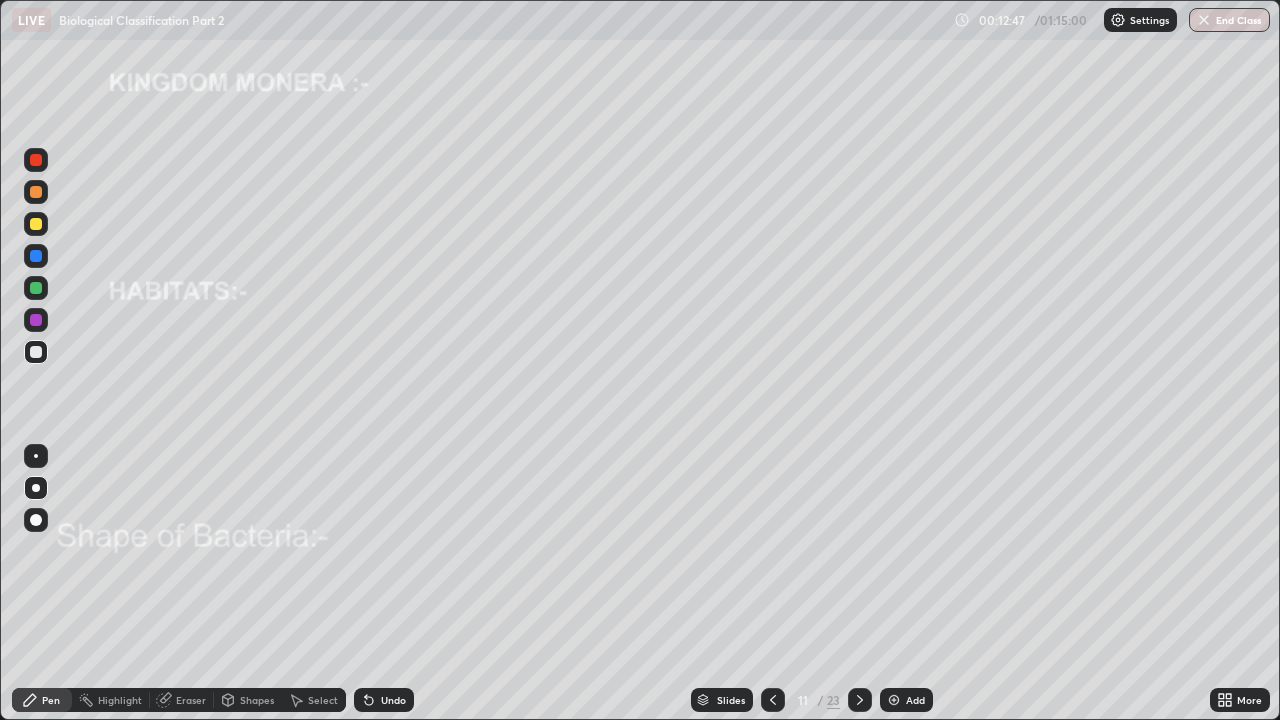 click on "Pen" at bounding box center [51, 700] 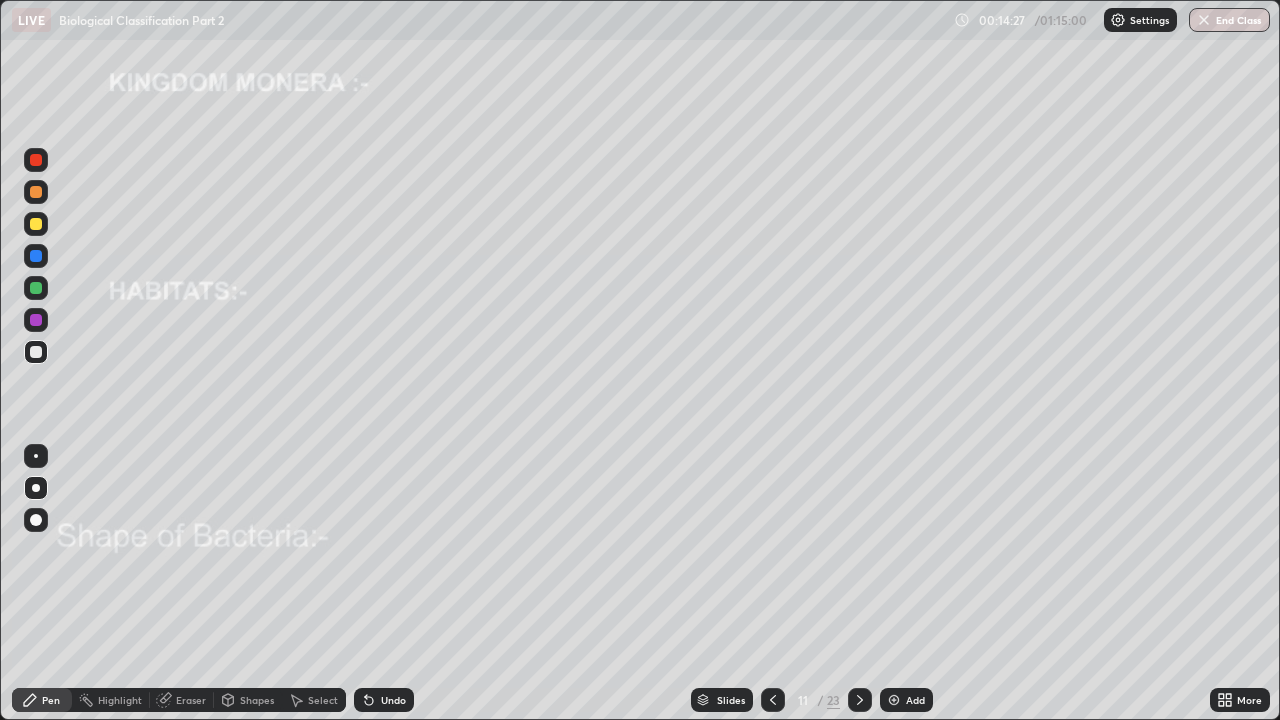 click on "Shapes" at bounding box center (257, 700) 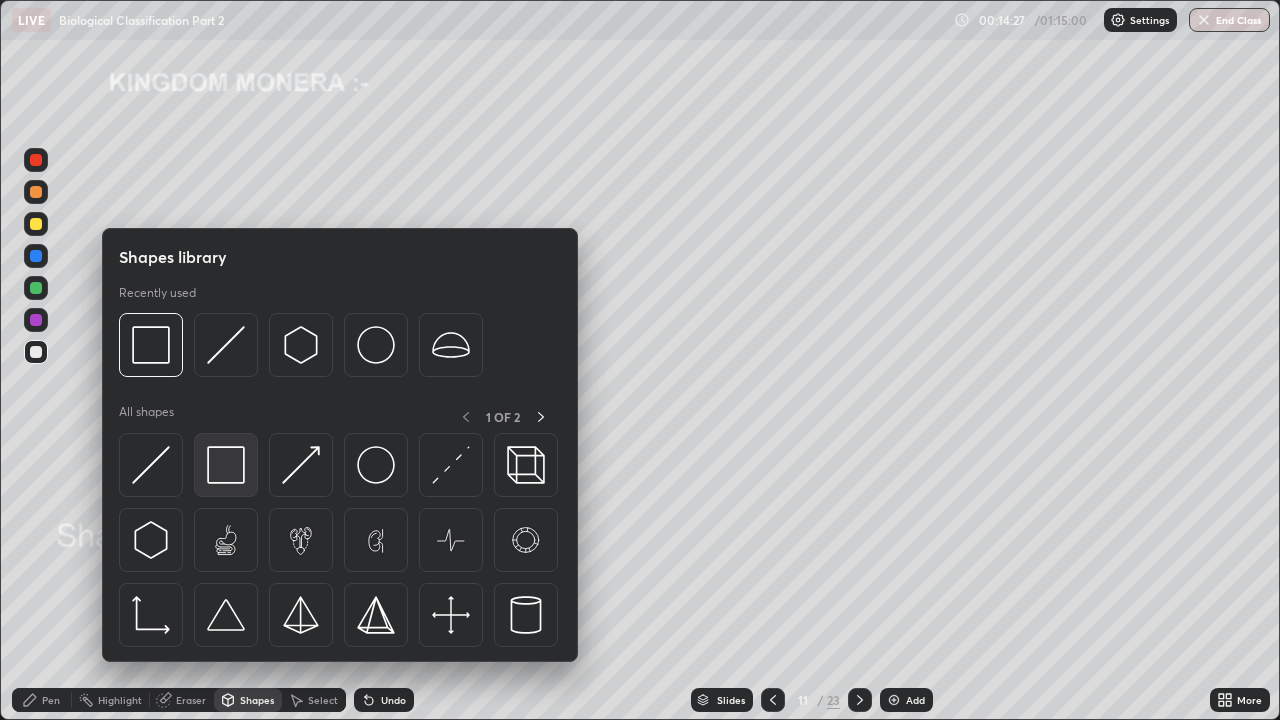 click at bounding box center [226, 465] 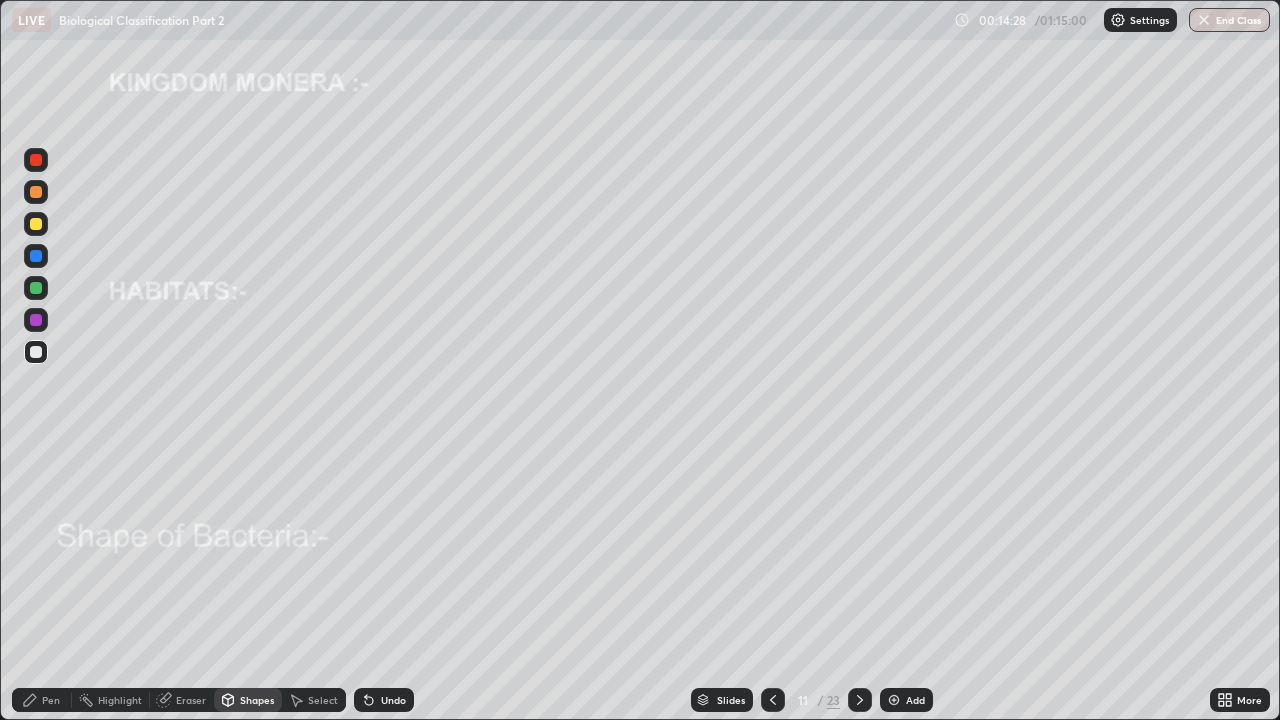 click at bounding box center [36, 288] 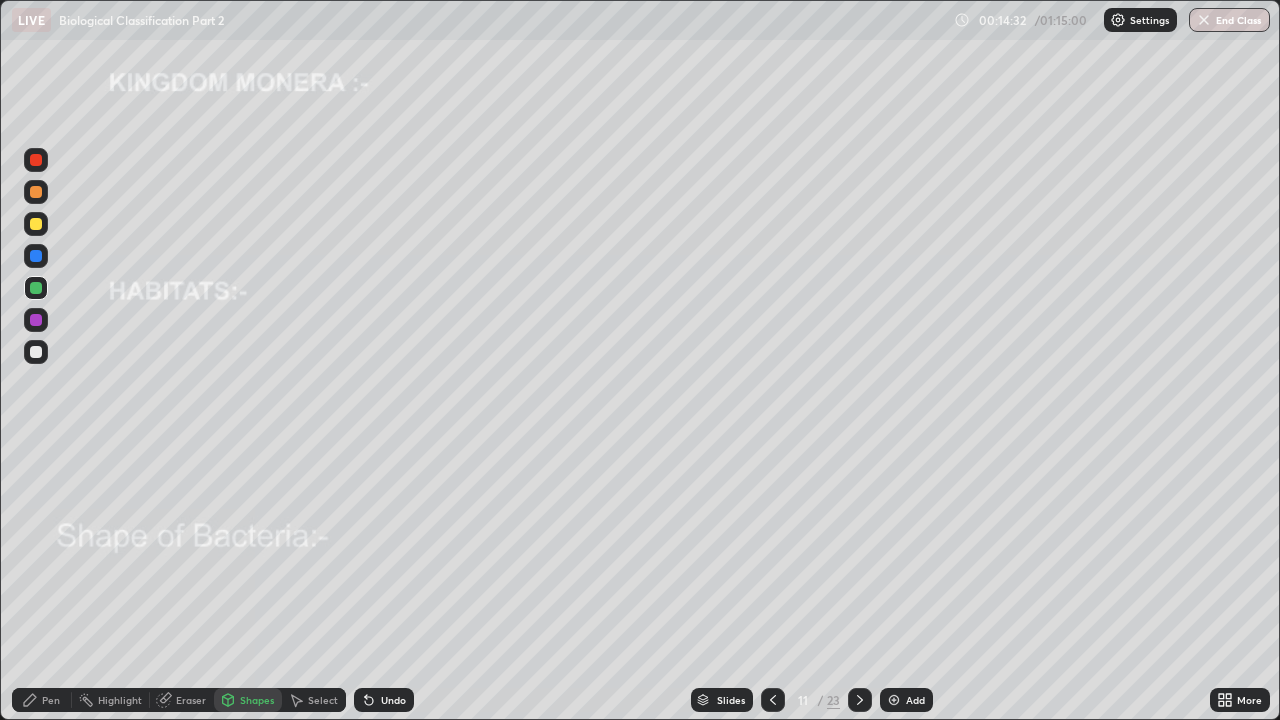 click on "Eraser" at bounding box center (191, 700) 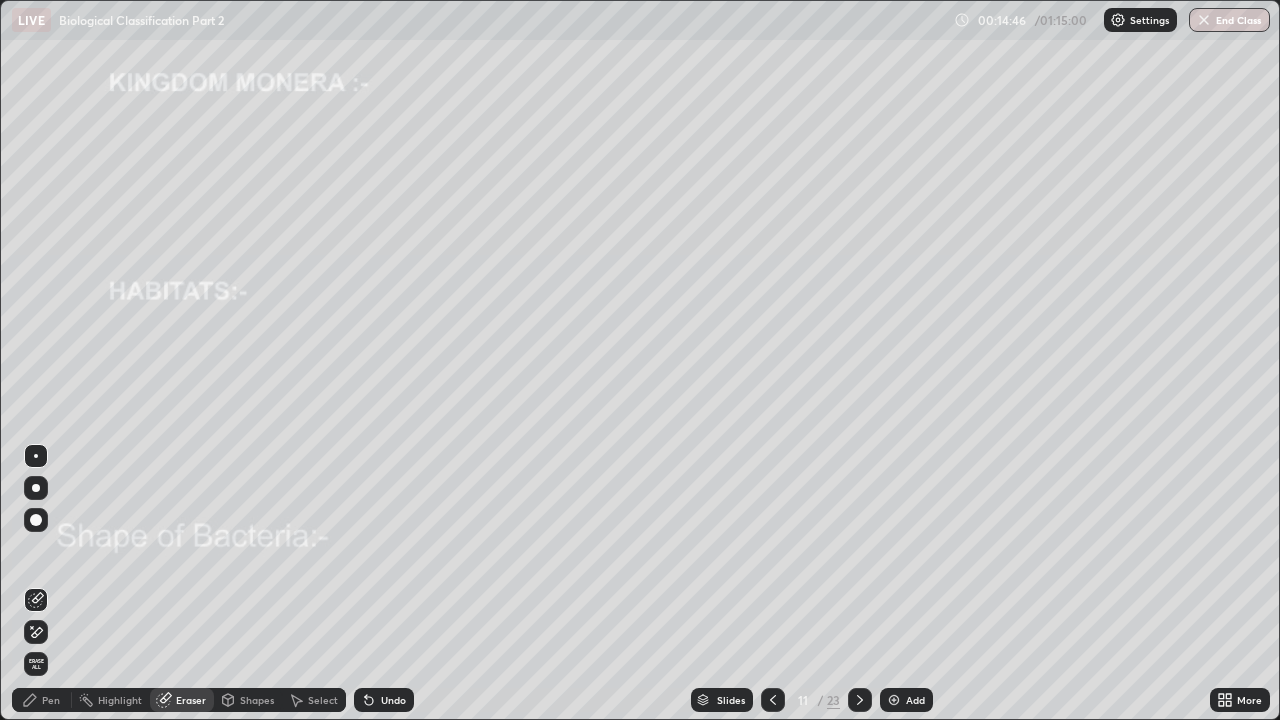 click on "Pen" at bounding box center [51, 700] 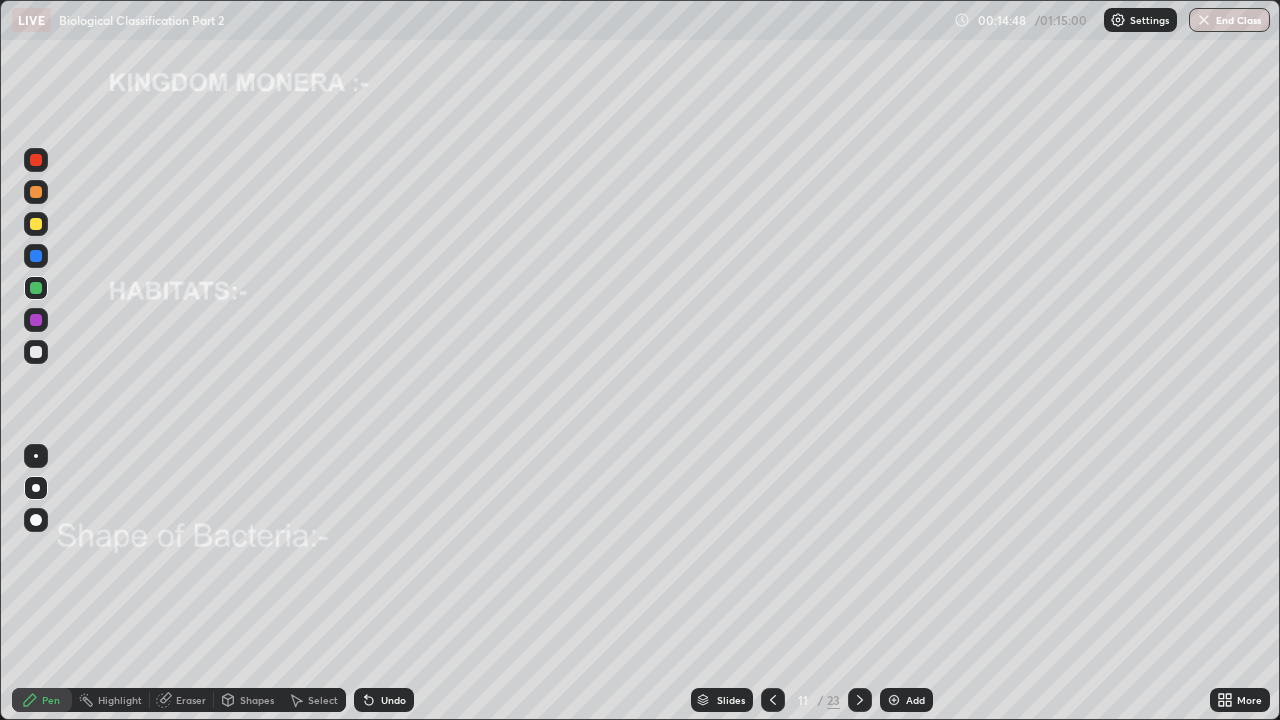 click on "Undo" at bounding box center [393, 700] 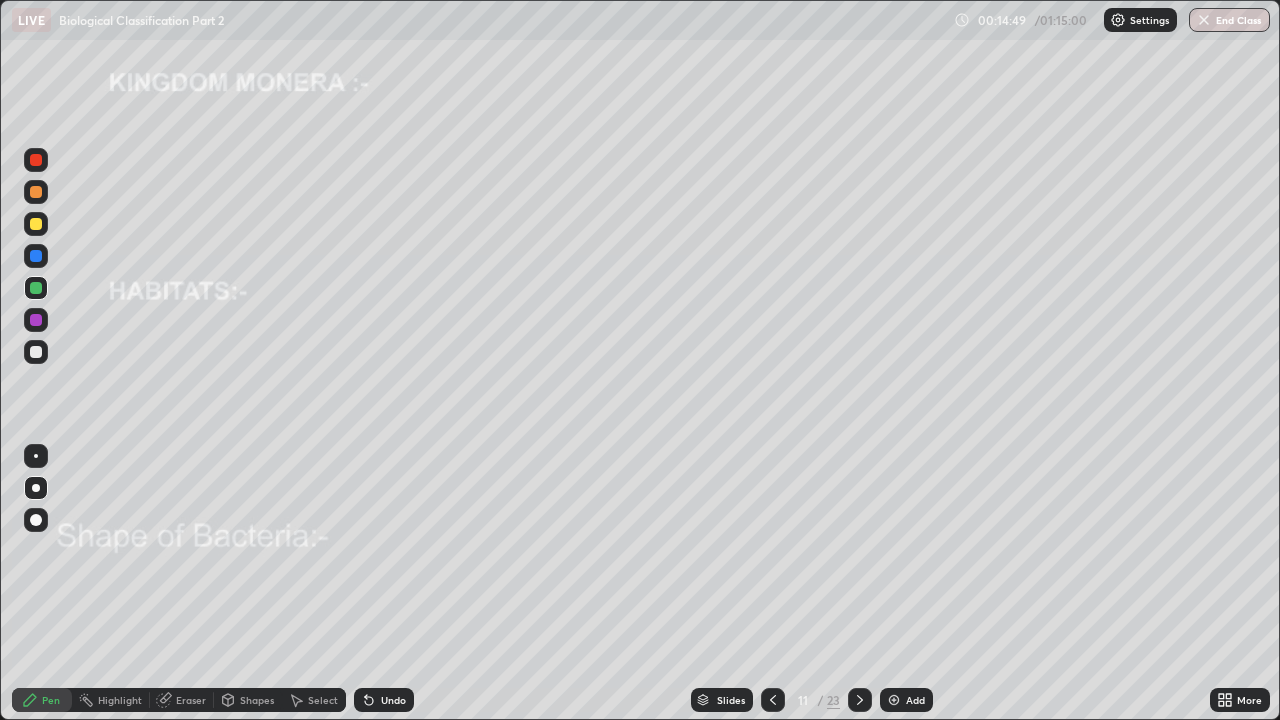 click on "Pen" at bounding box center (51, 700) 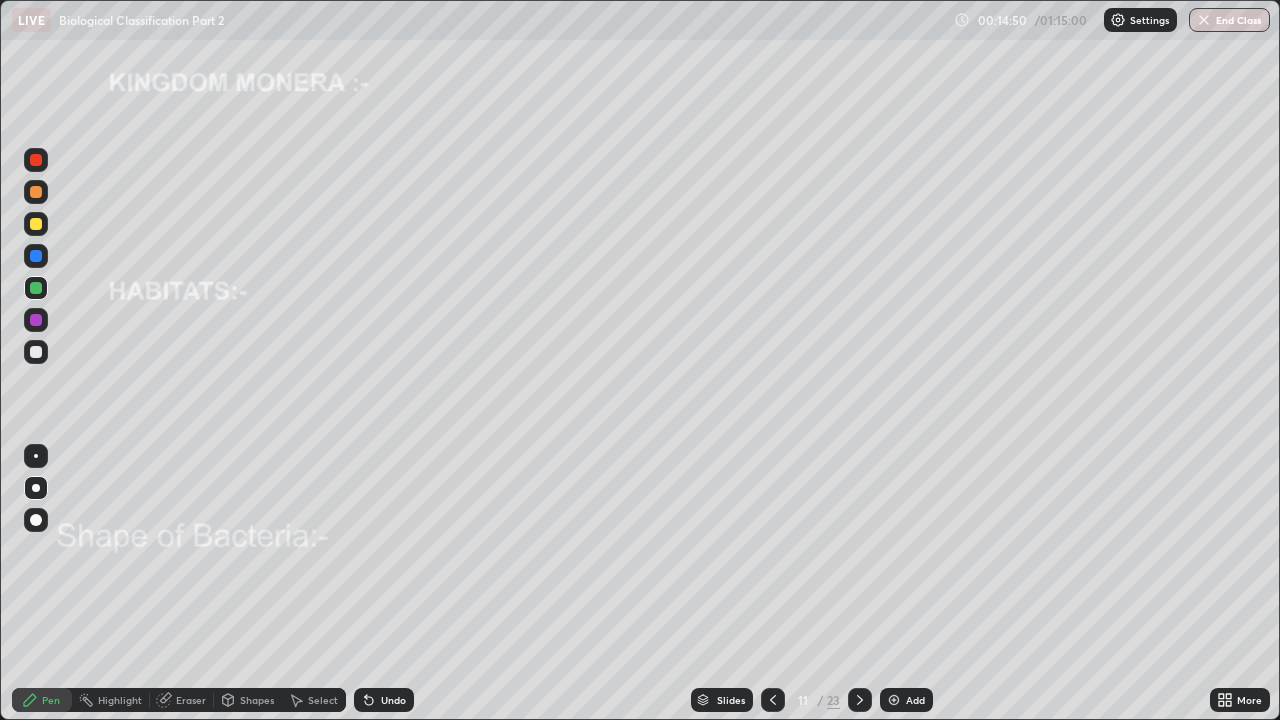 click at bounding box center [36, 488] 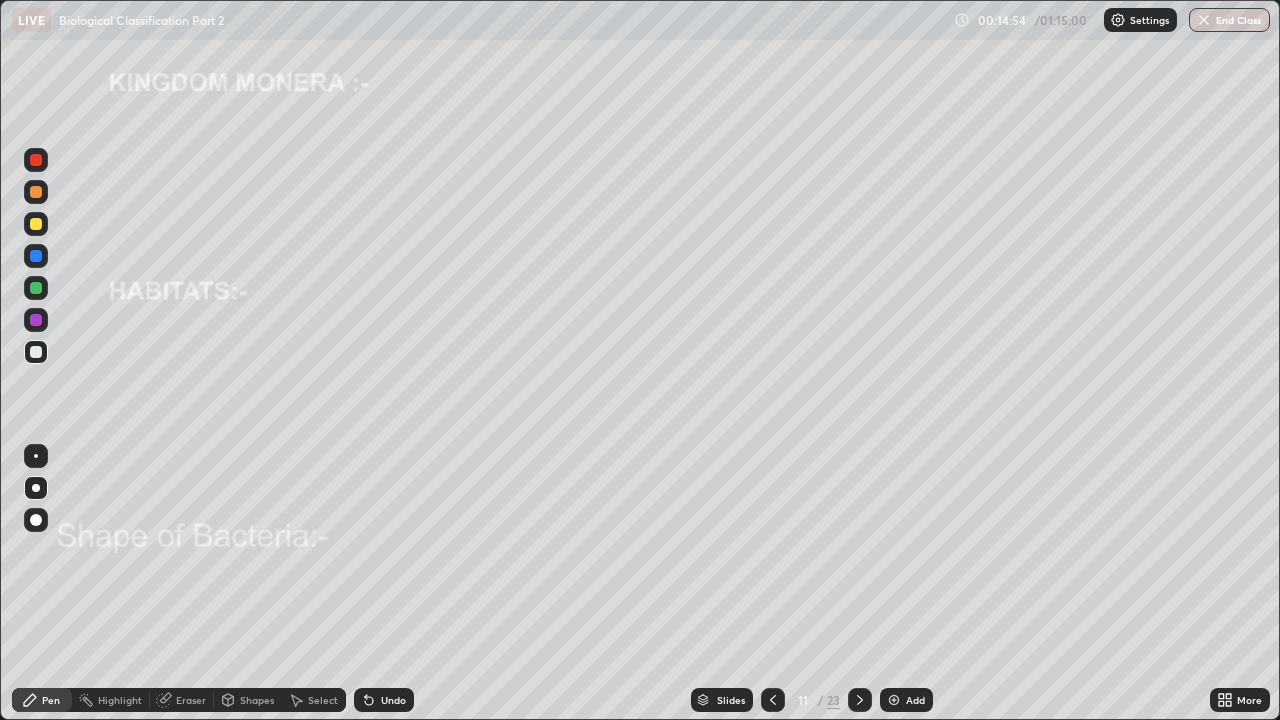 click on "Undo" at bounding box center [393, 700] 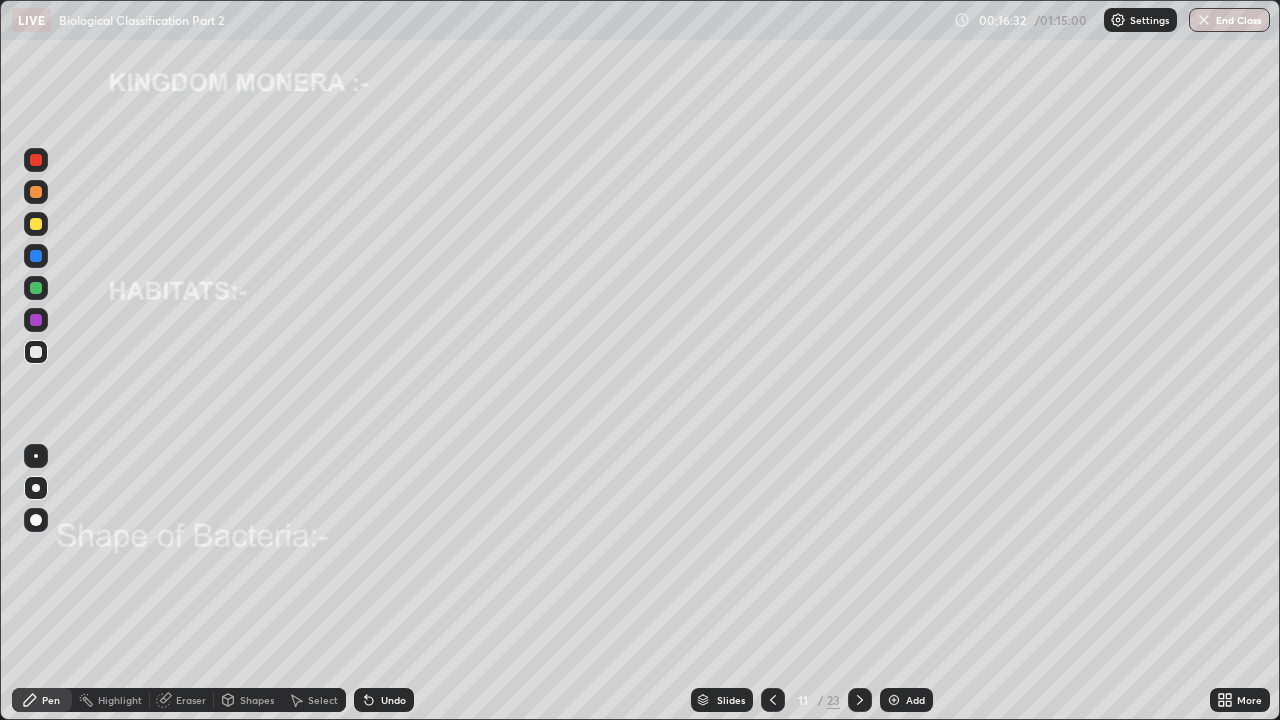 click at bounding box center [36, 352] 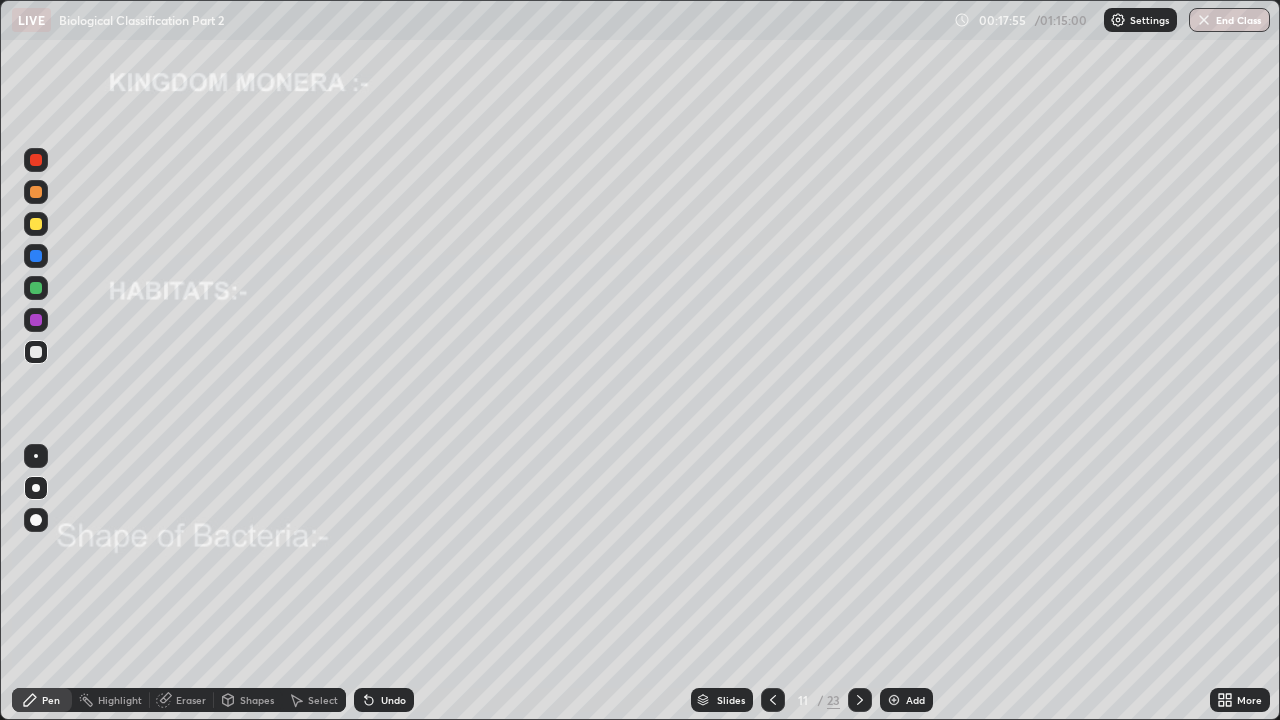 click at bounding box center [36, 160] 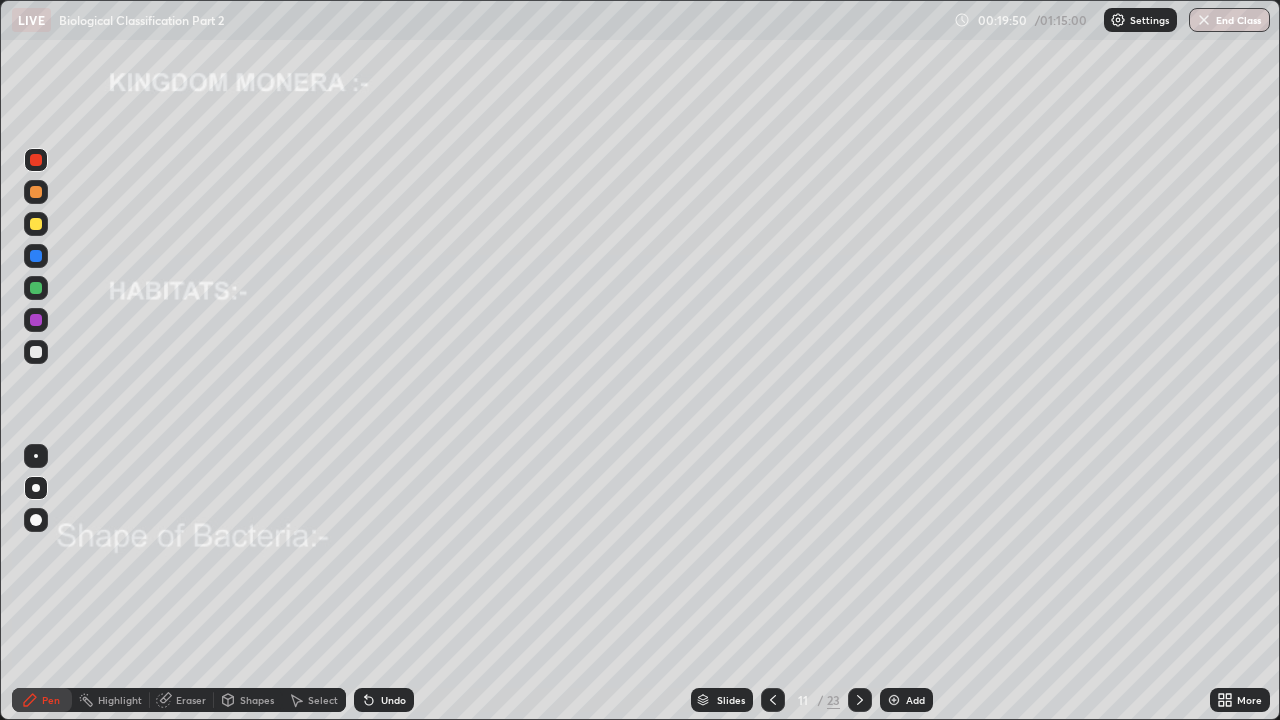 click at bounding box center (36, 488) 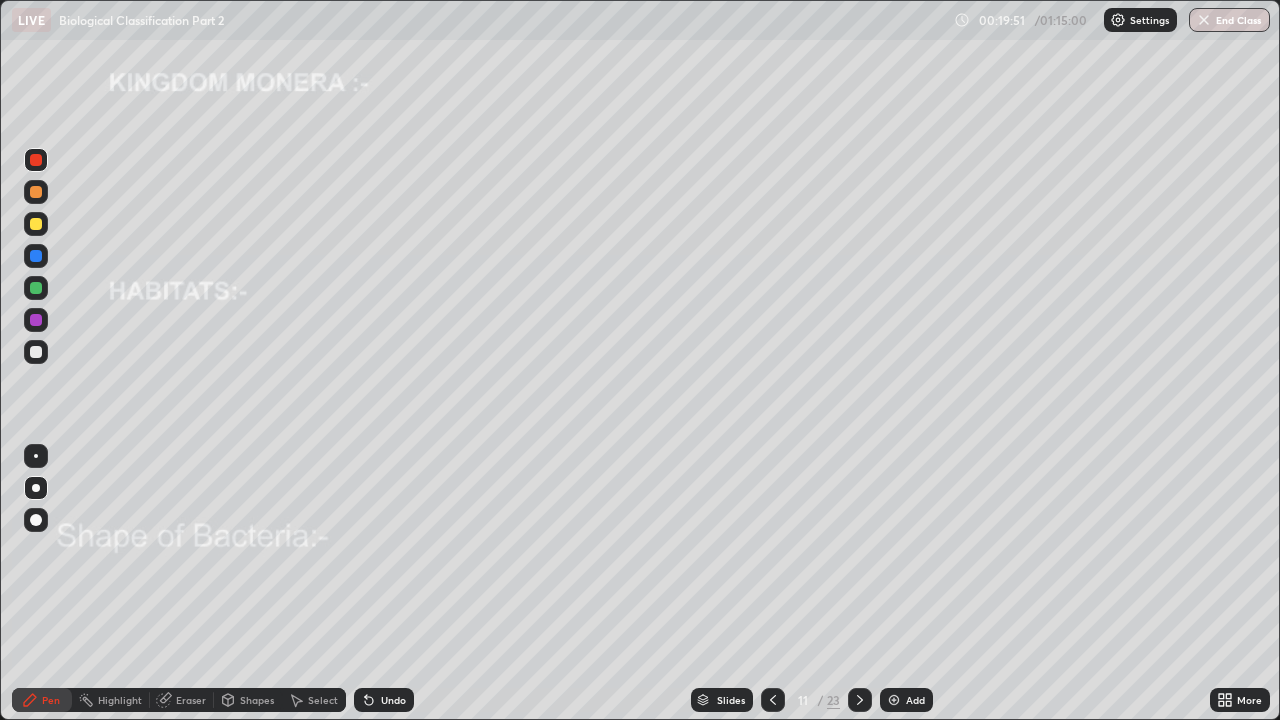 click on "Shapes" at bounding box center (257, 700) 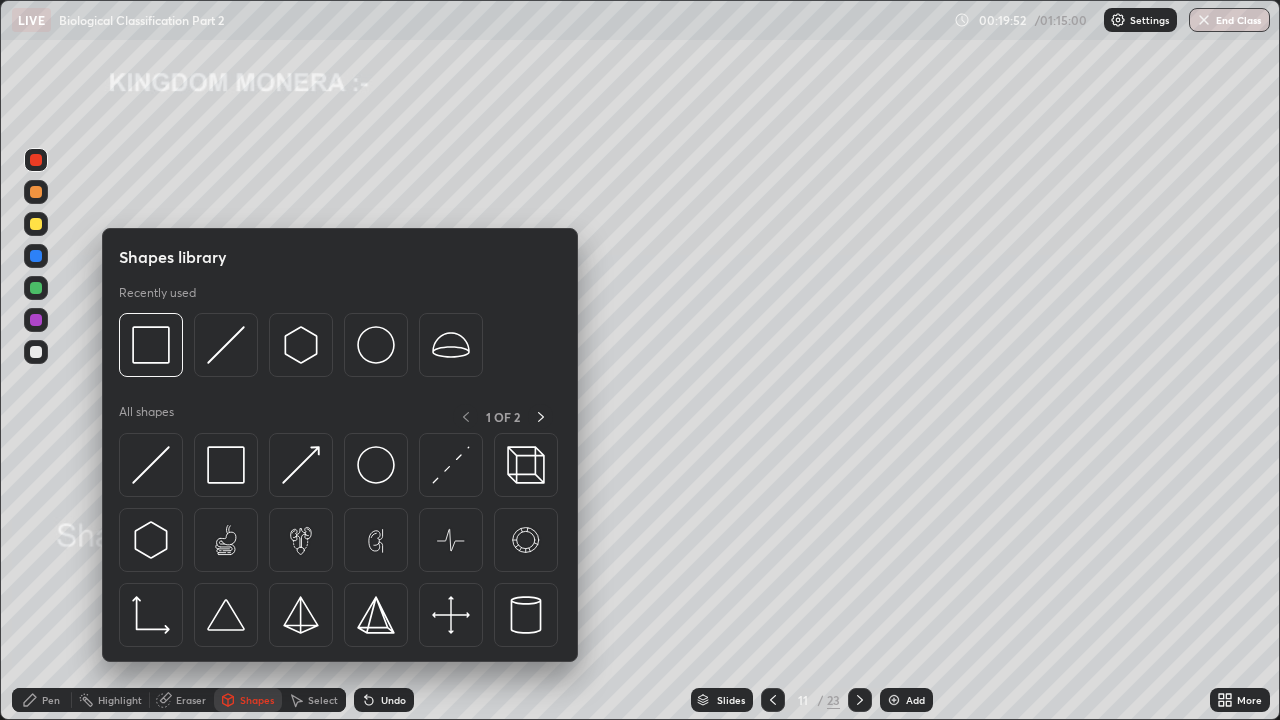 click at bounding box center (226, 465) 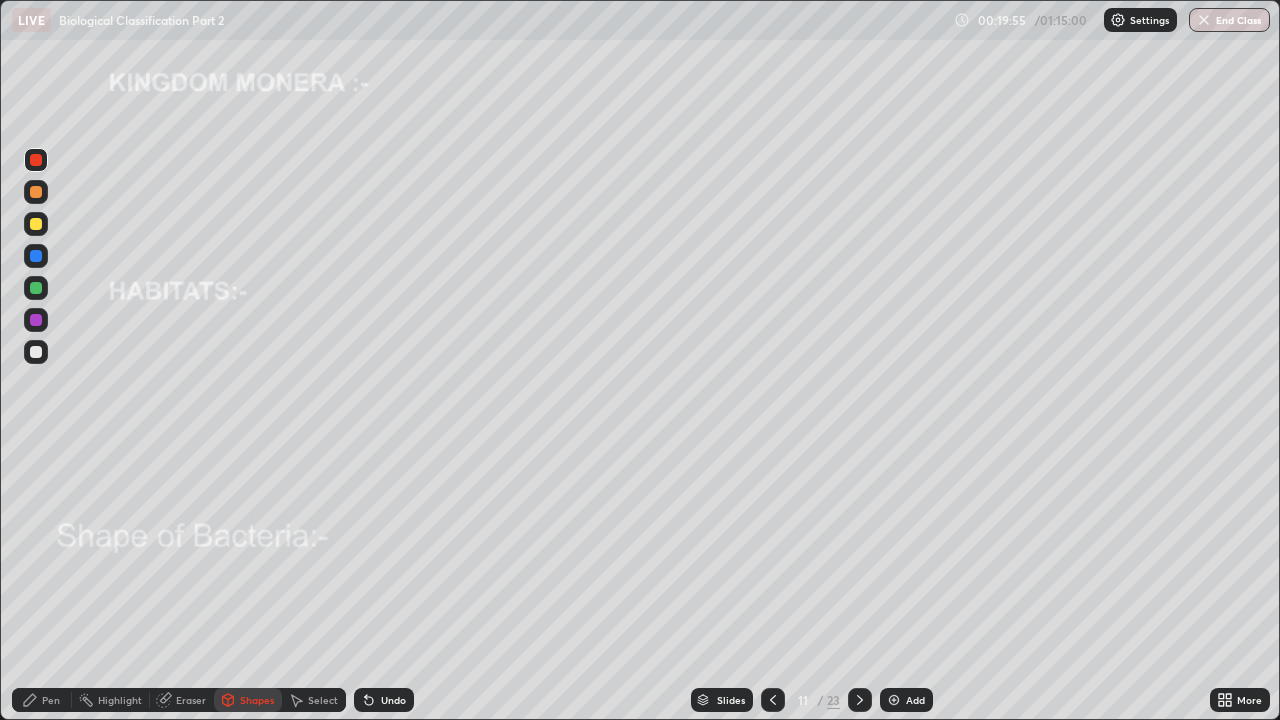 click at bounding box center [36, 320] 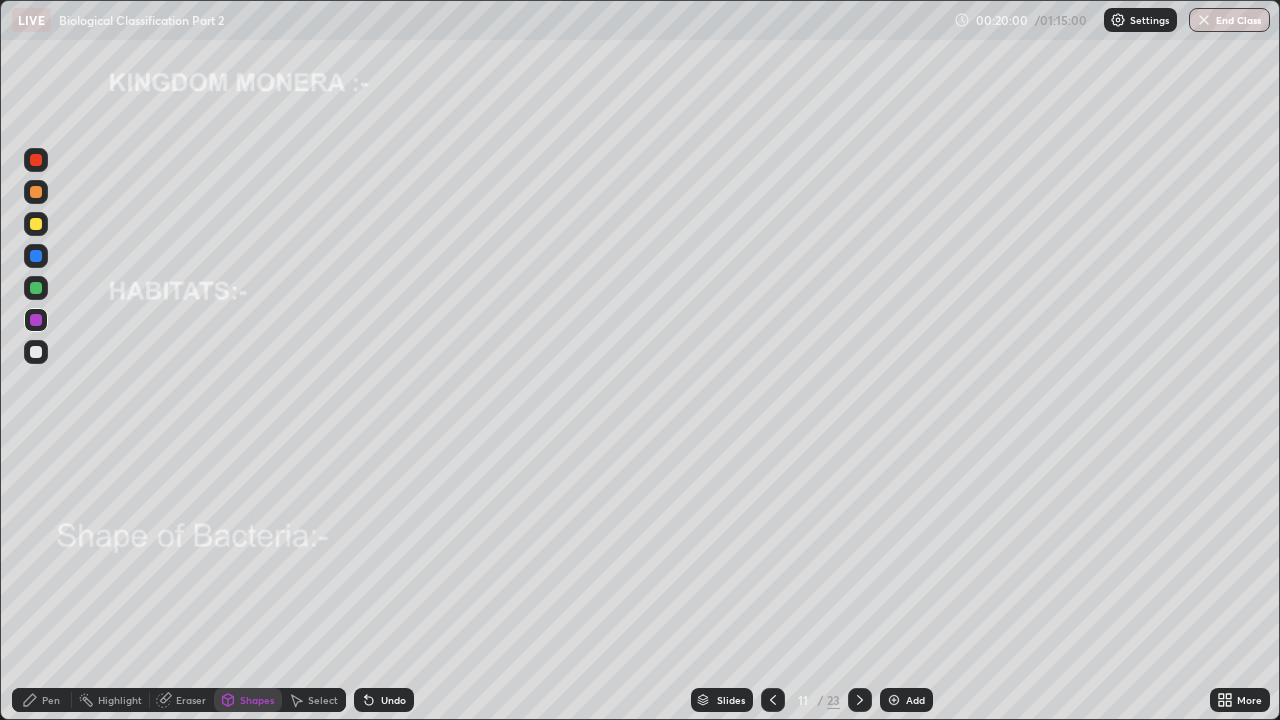 click at bounding box center [36, 352] 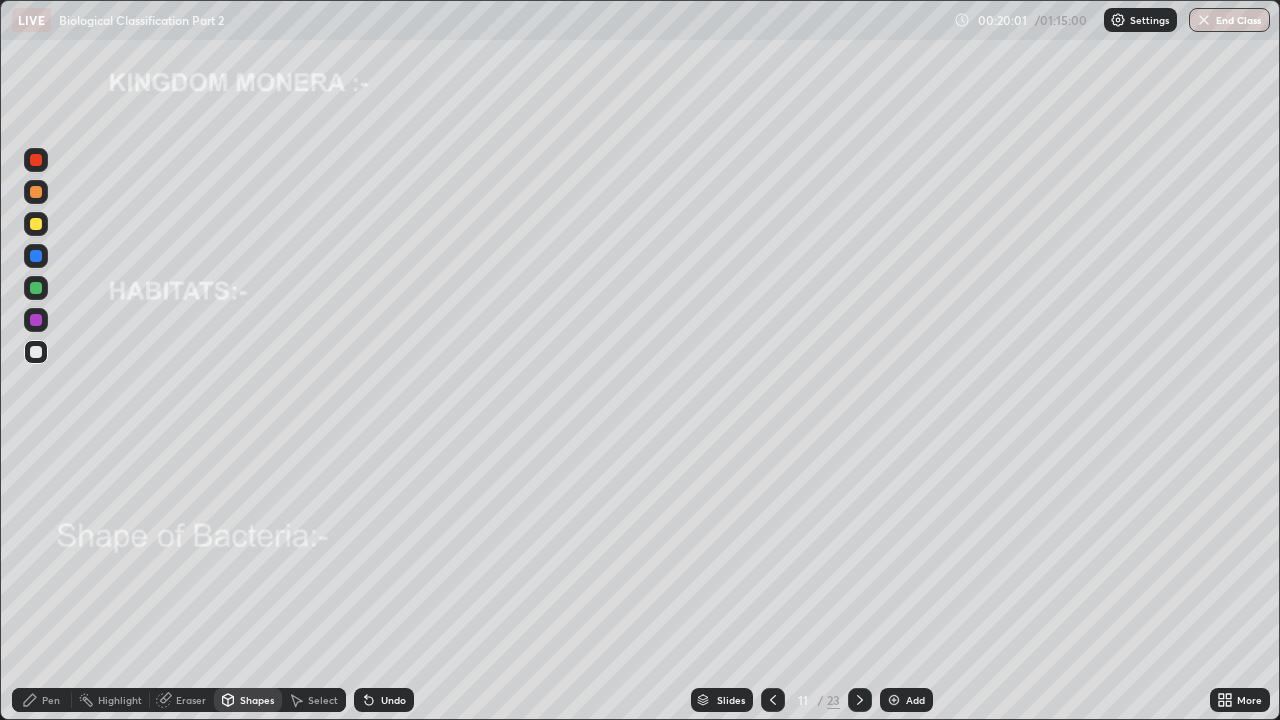 click on "Pen" at bounding box center (51, 700) 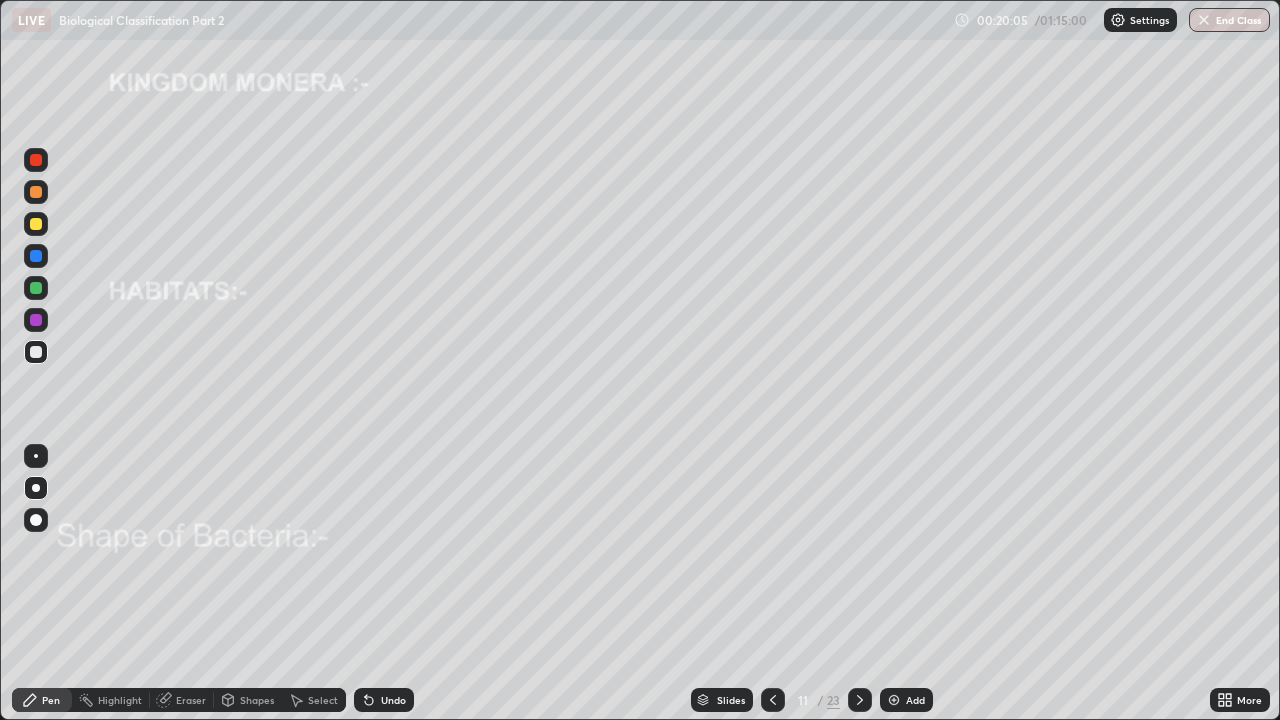 click 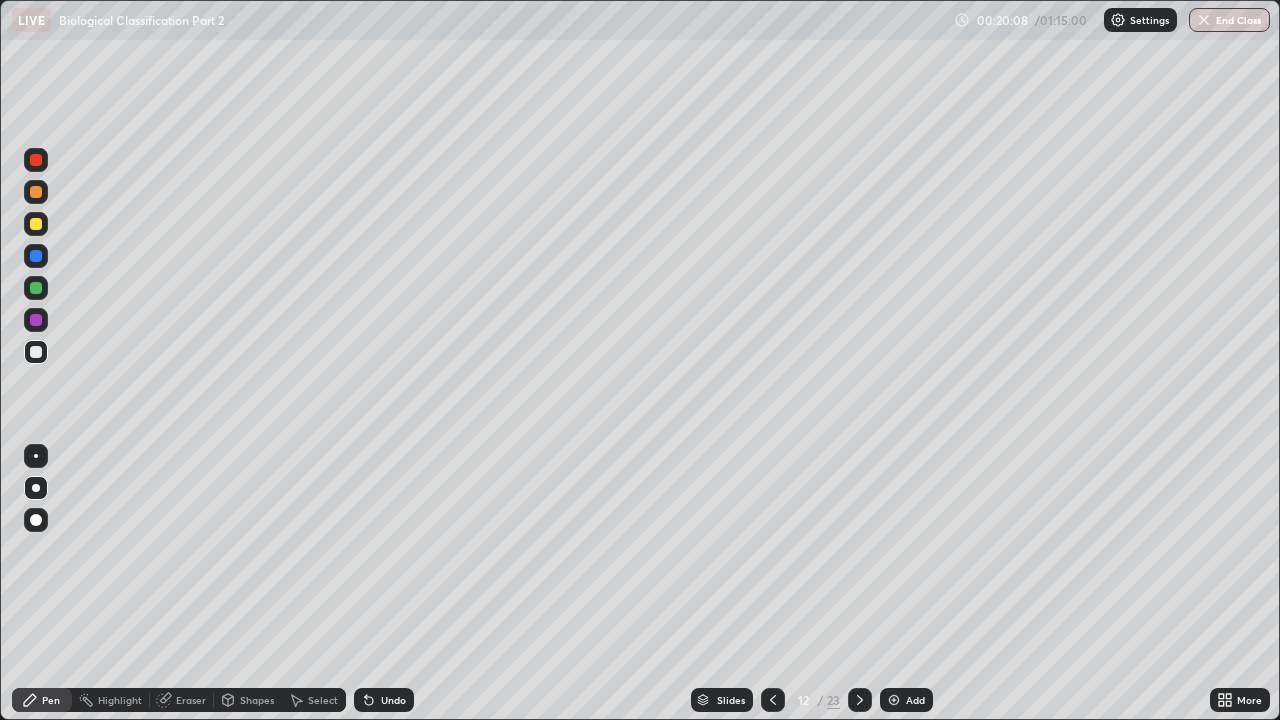 click at bounding box center (36, 160) 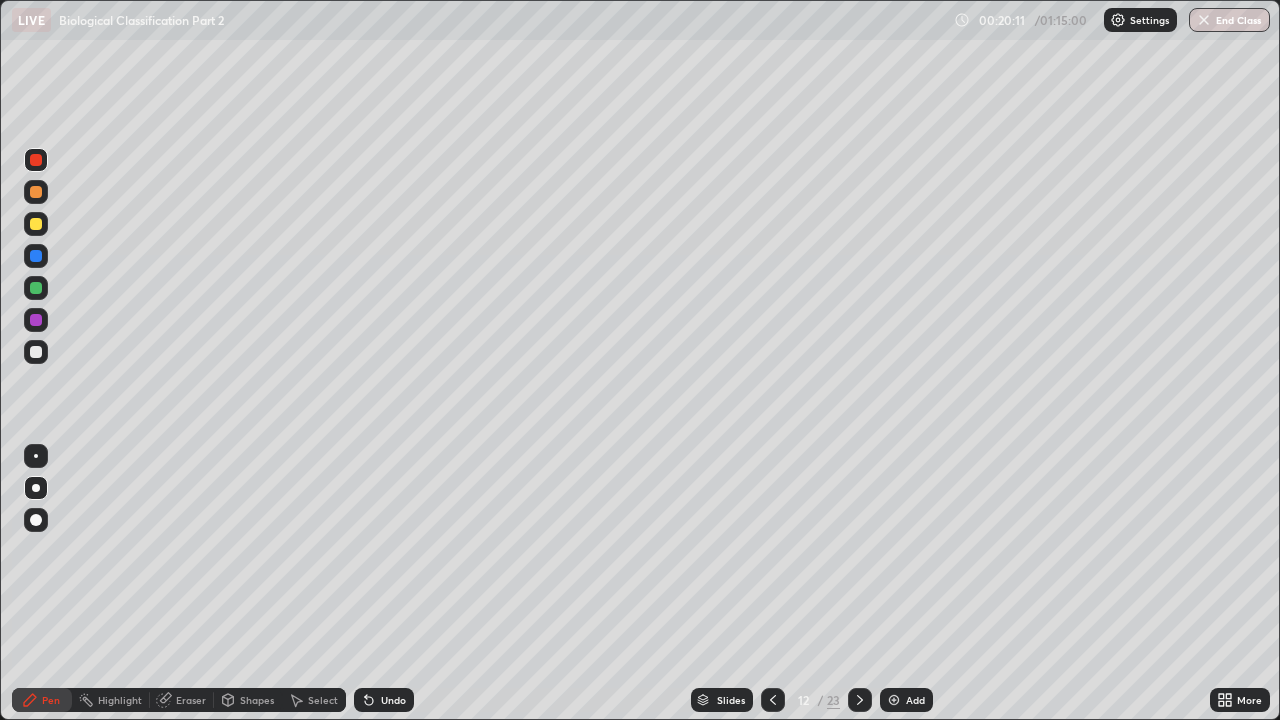 click at bounding box center (36, 352) 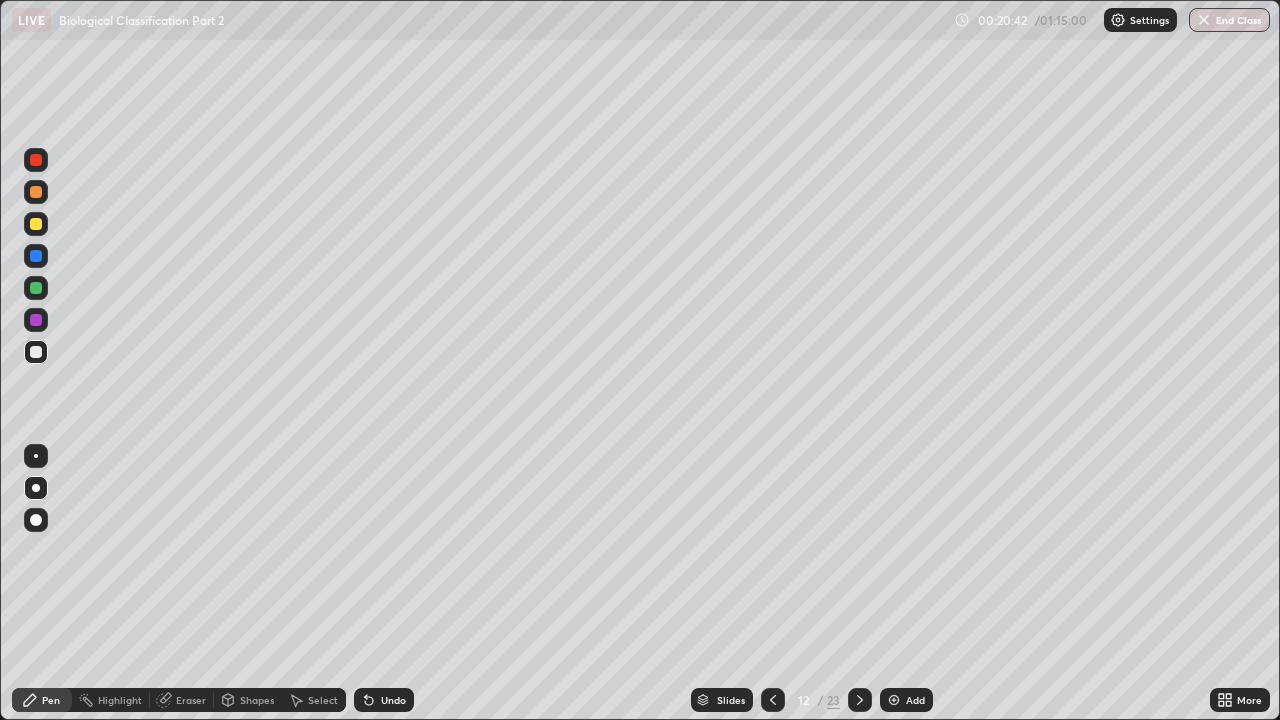 click on "Undo" at bounding box center [393, 700] 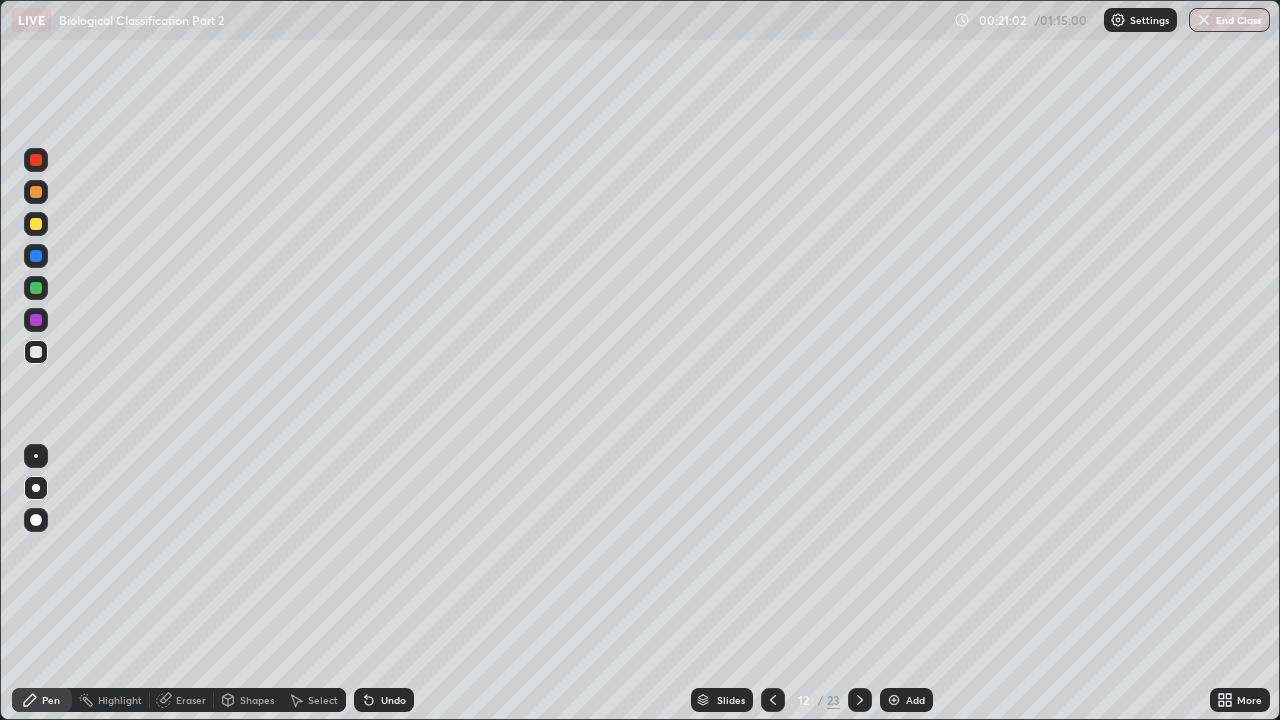 click at bounding box center (36, 320) 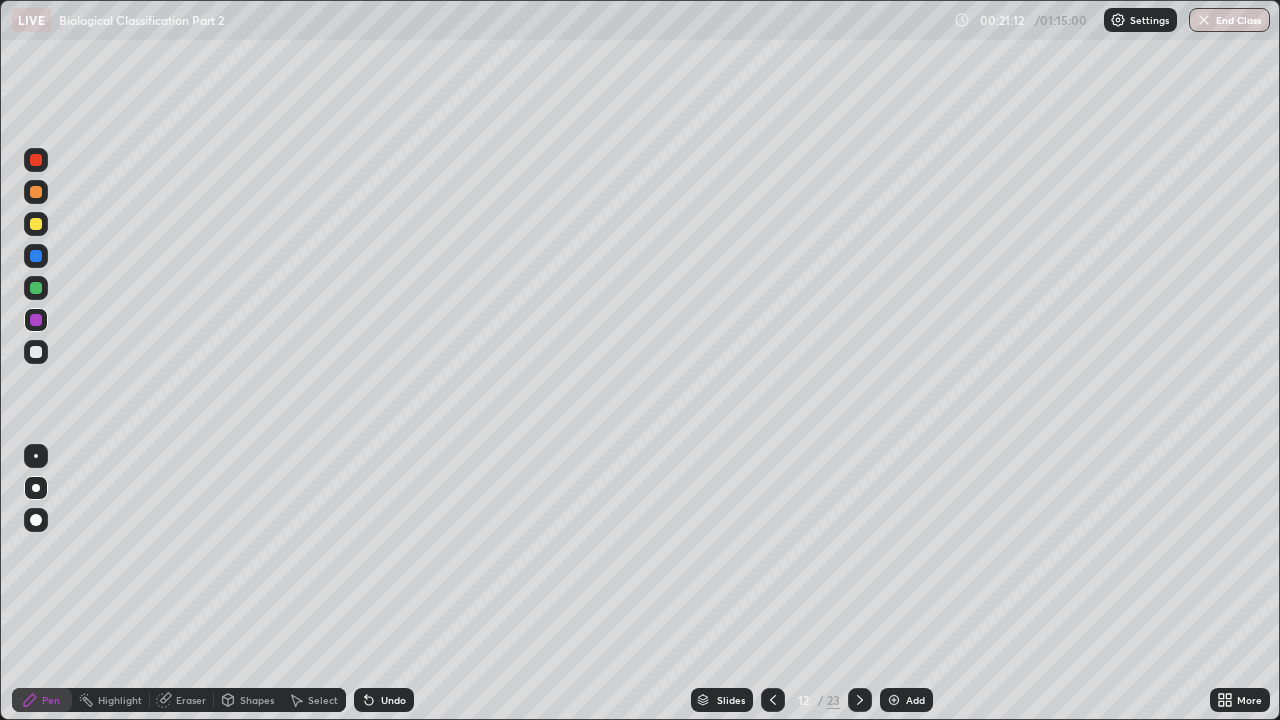 click on "Undo" at bounding box center (384, 700) 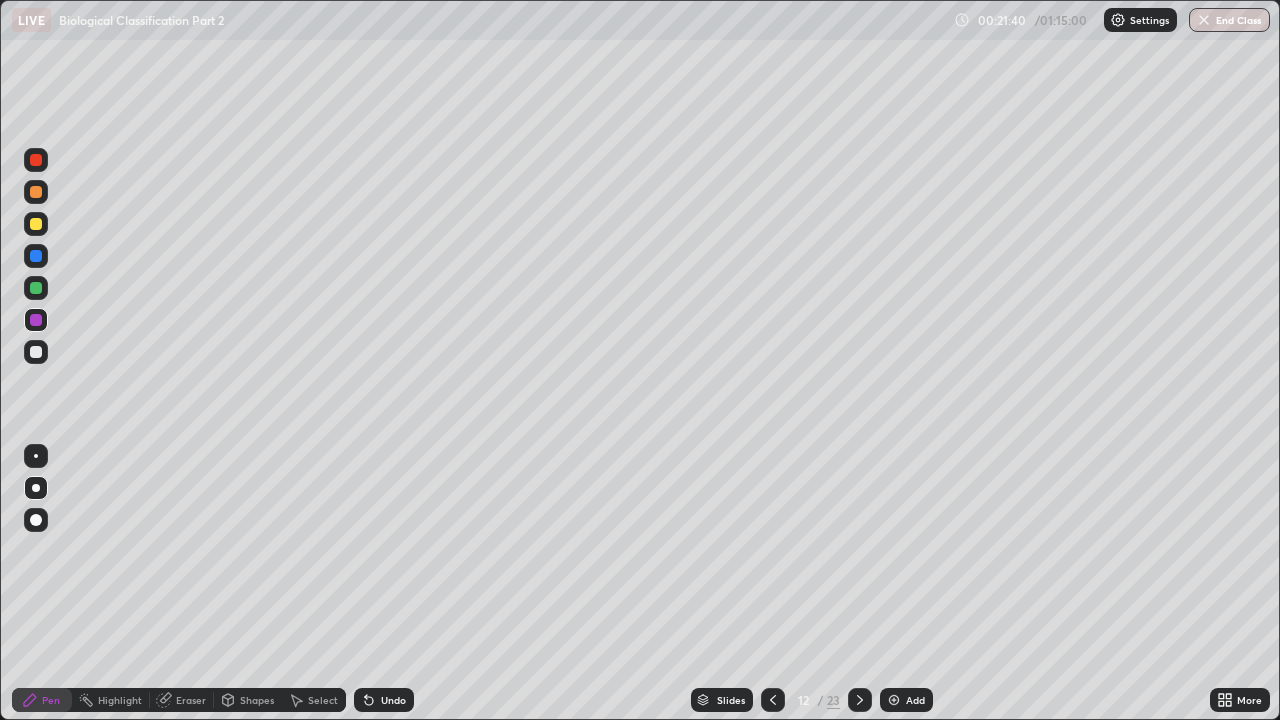 click at bounding box center [36, 192] 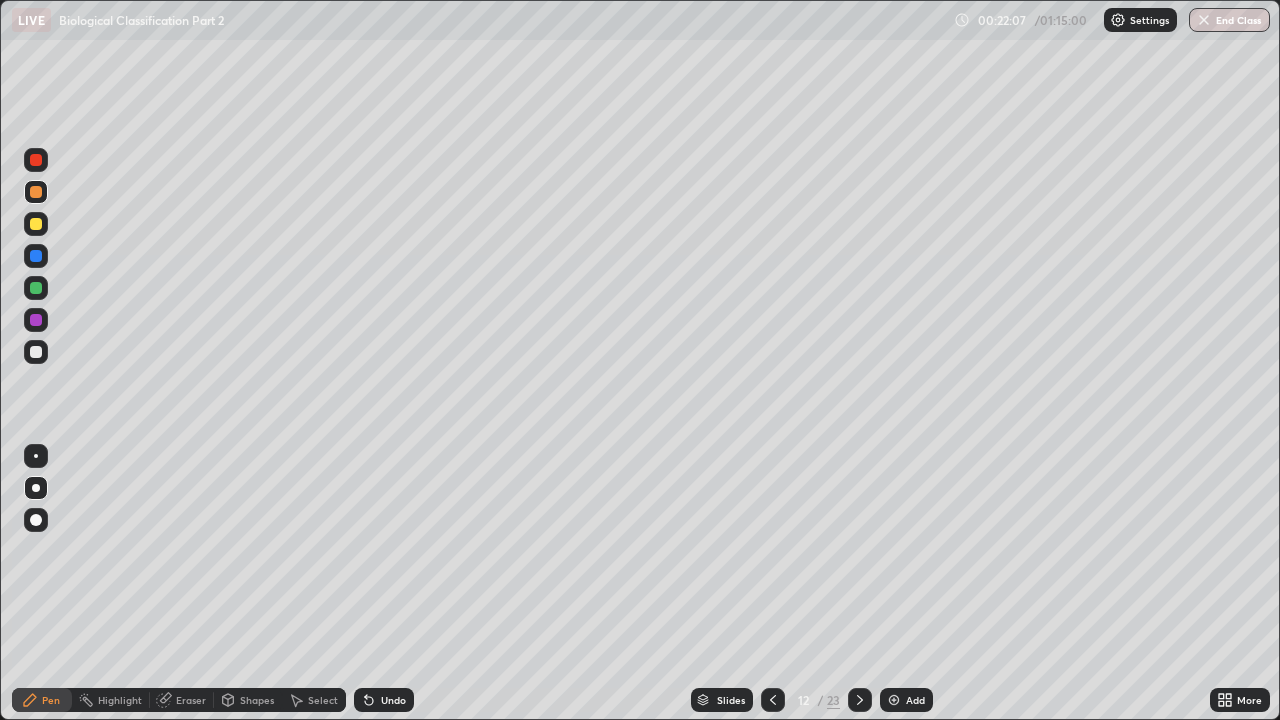 click on "Undo" at bounding box center [393, 700] 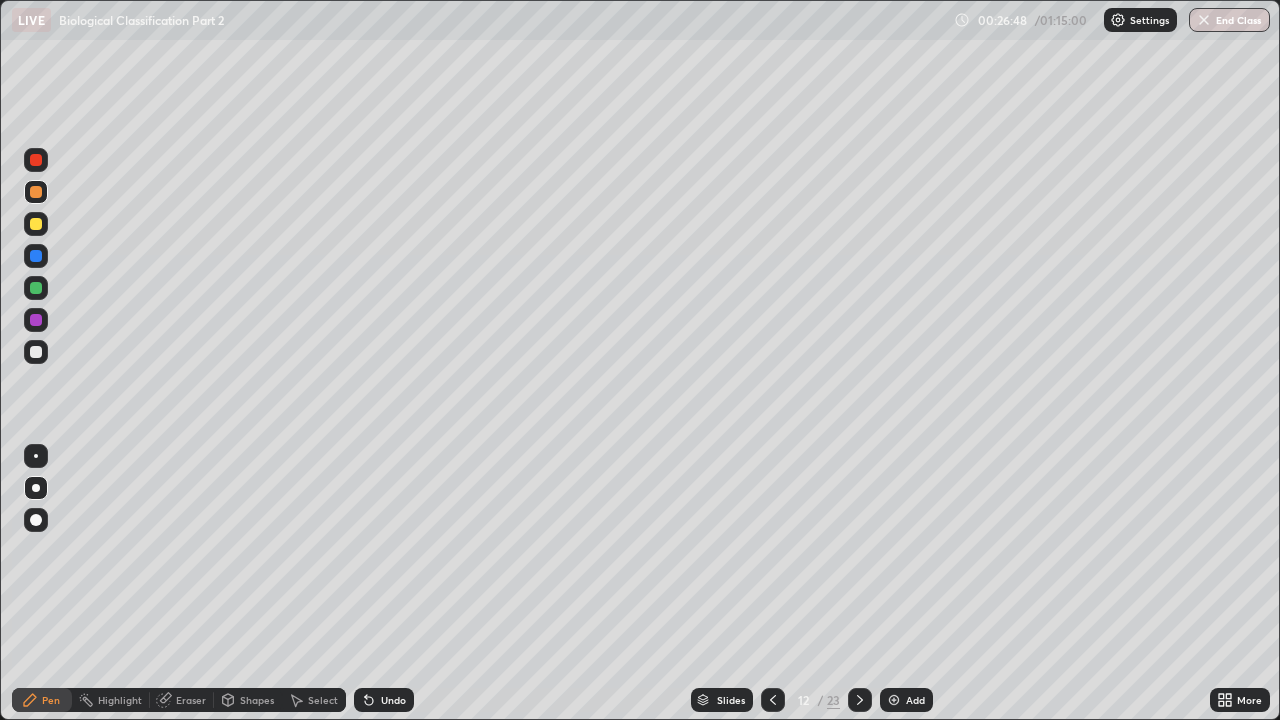 click 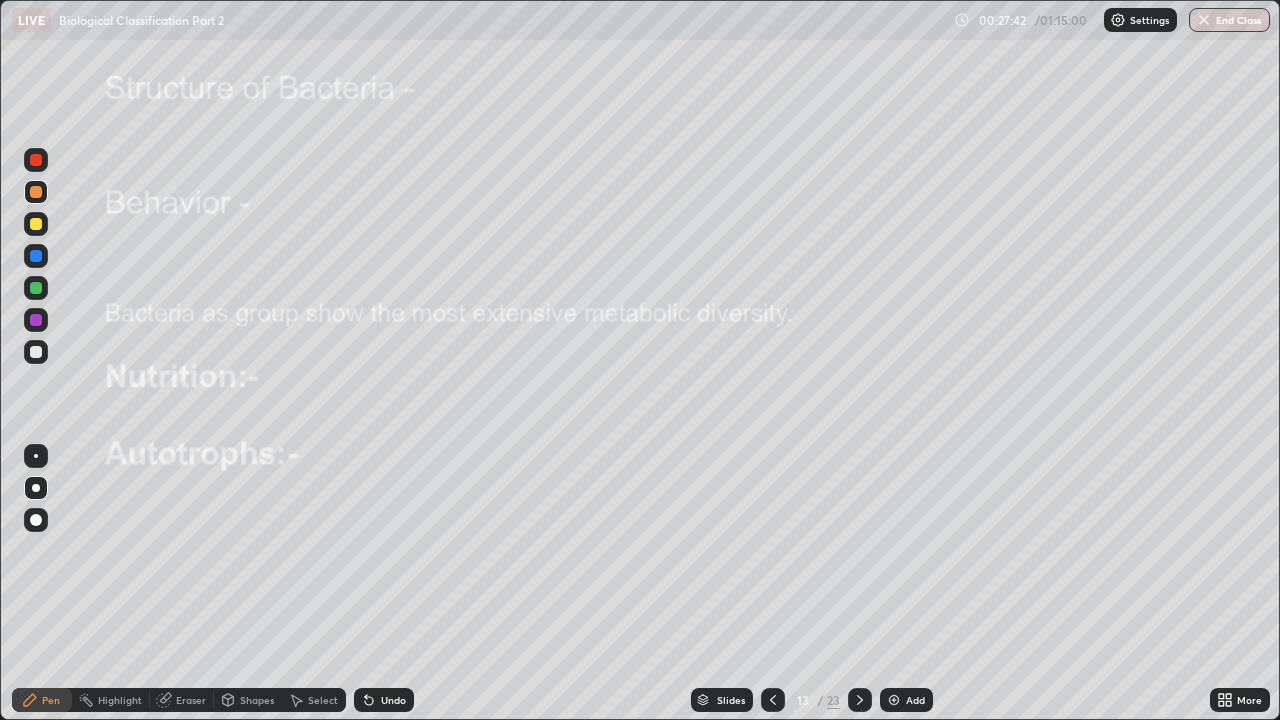 click at bounding box center (36, 160) 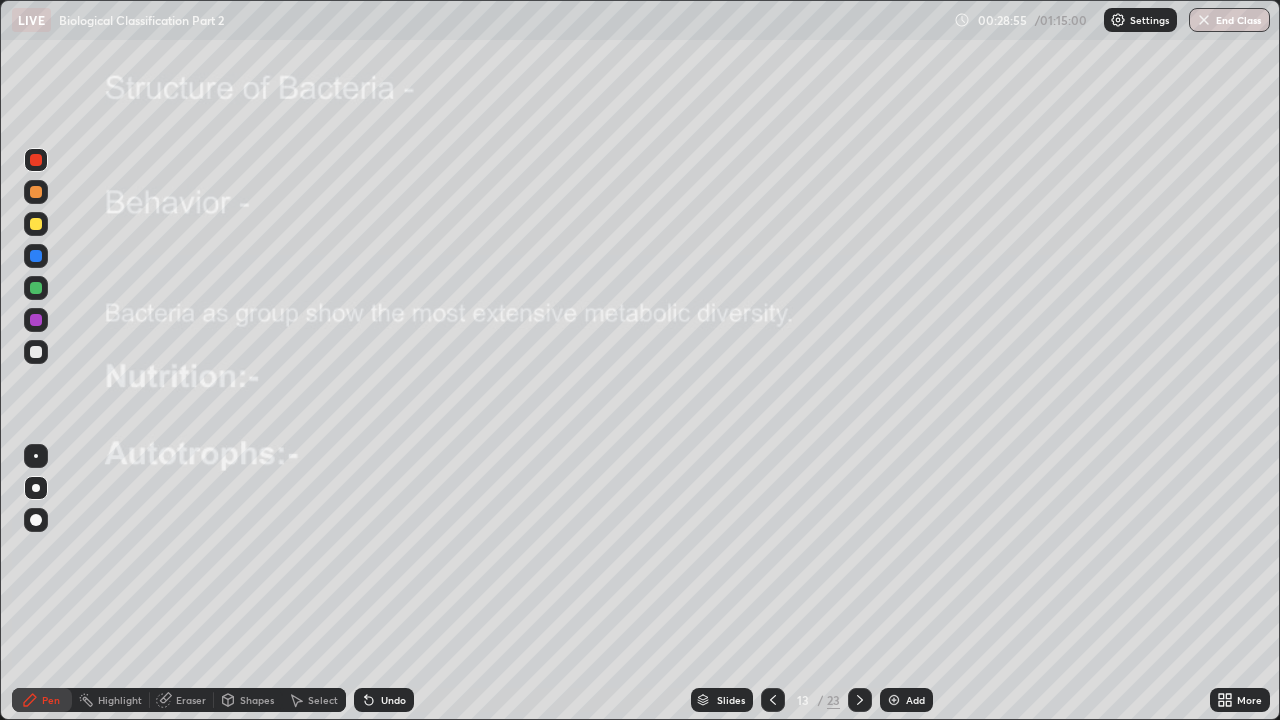 click at bounding box center [36, 320] 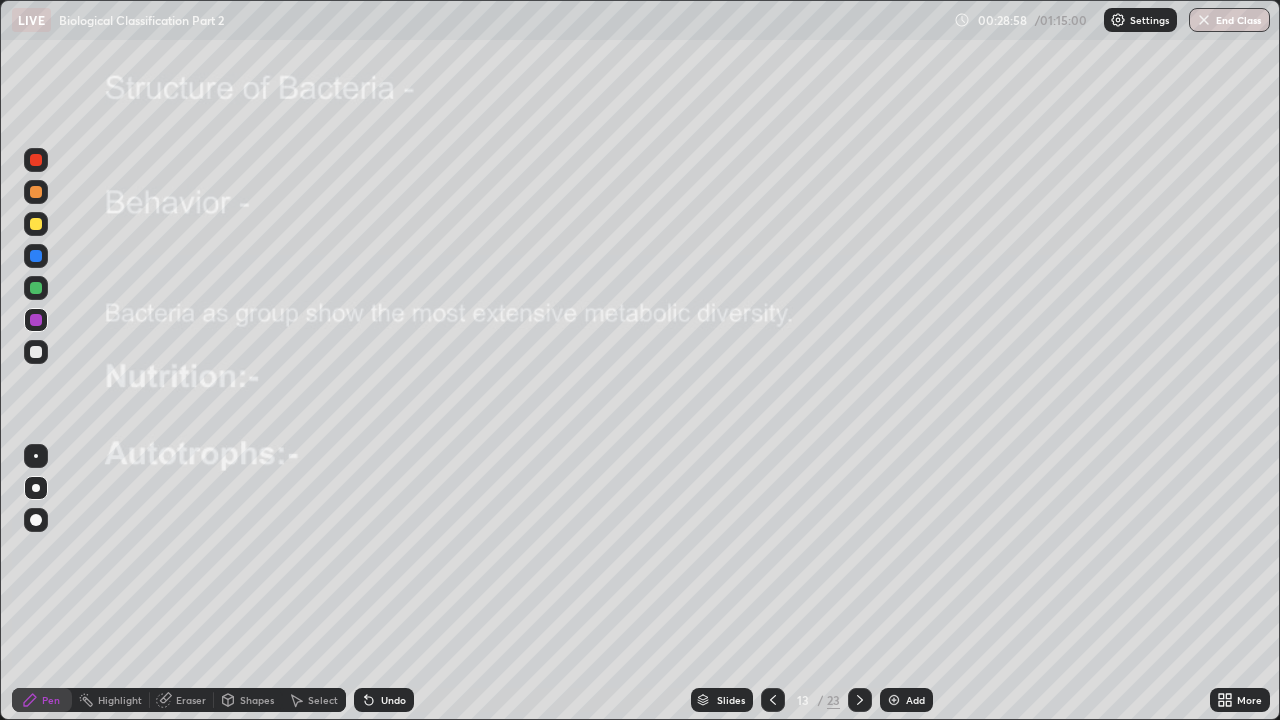 click on "Undo" at bounding box center (393, 700) 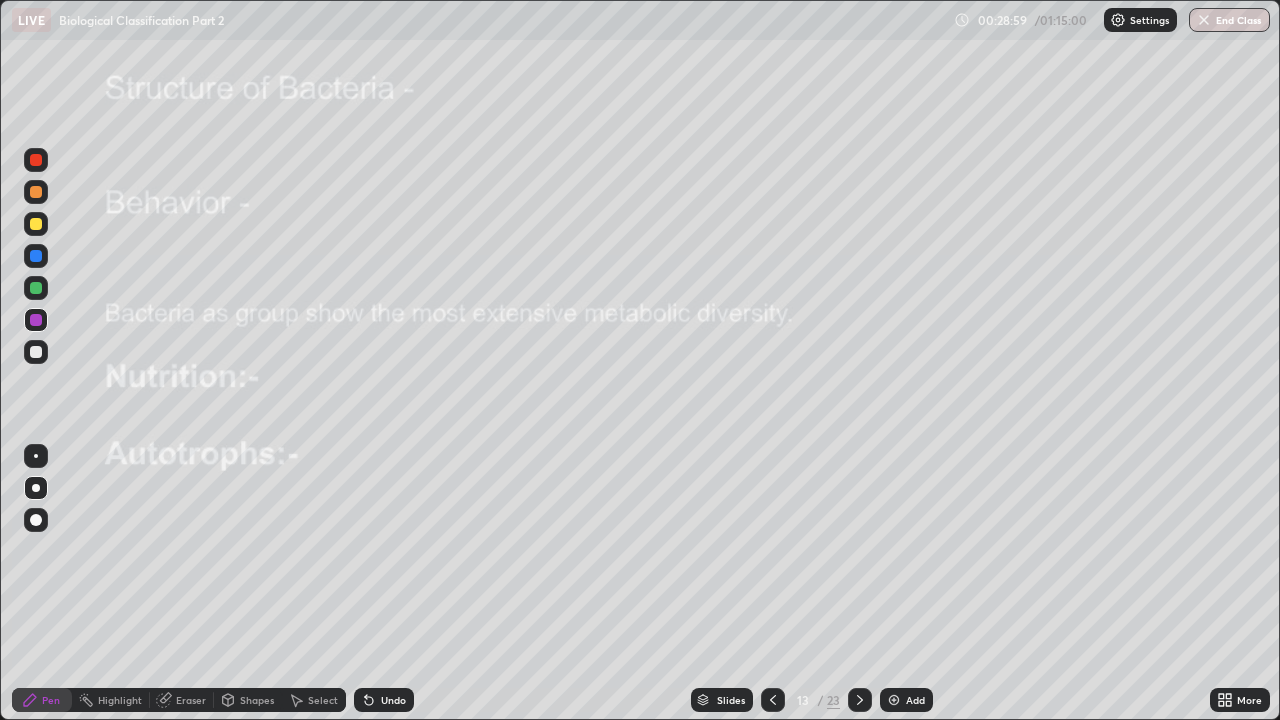 click on "Shapes" at bounding box center [257, 700] 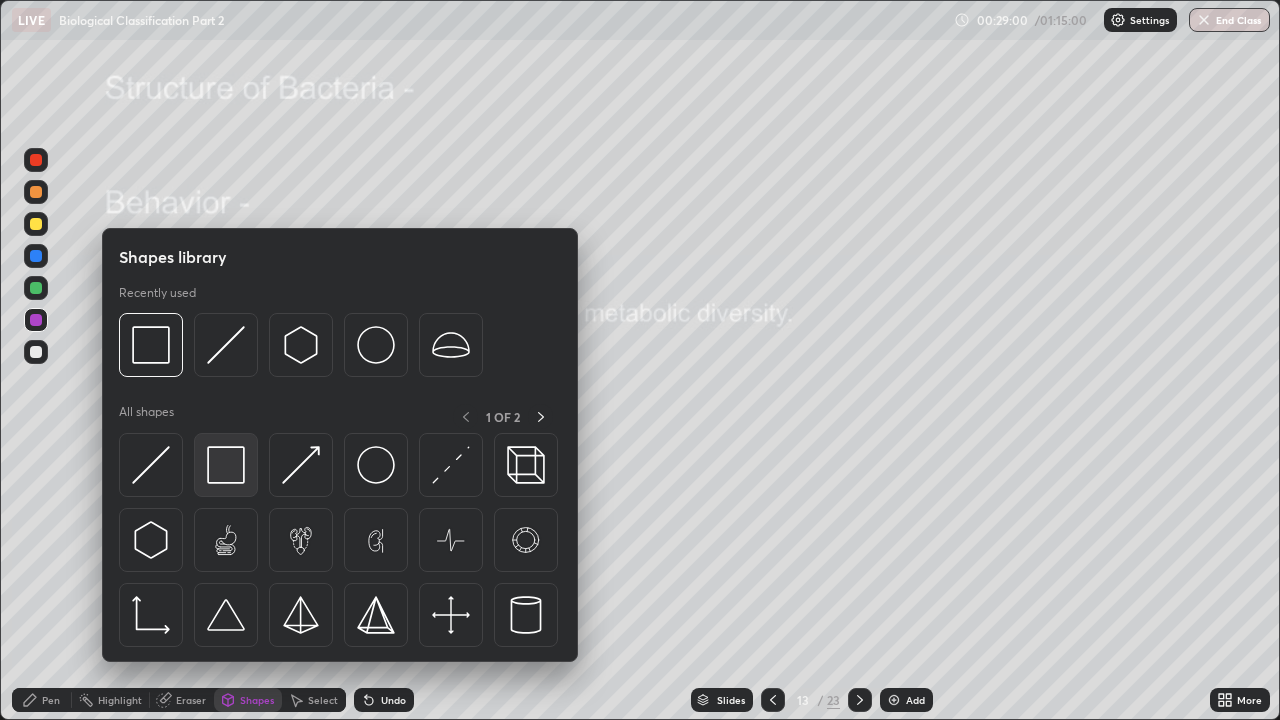click at bounding box center [226, 465] 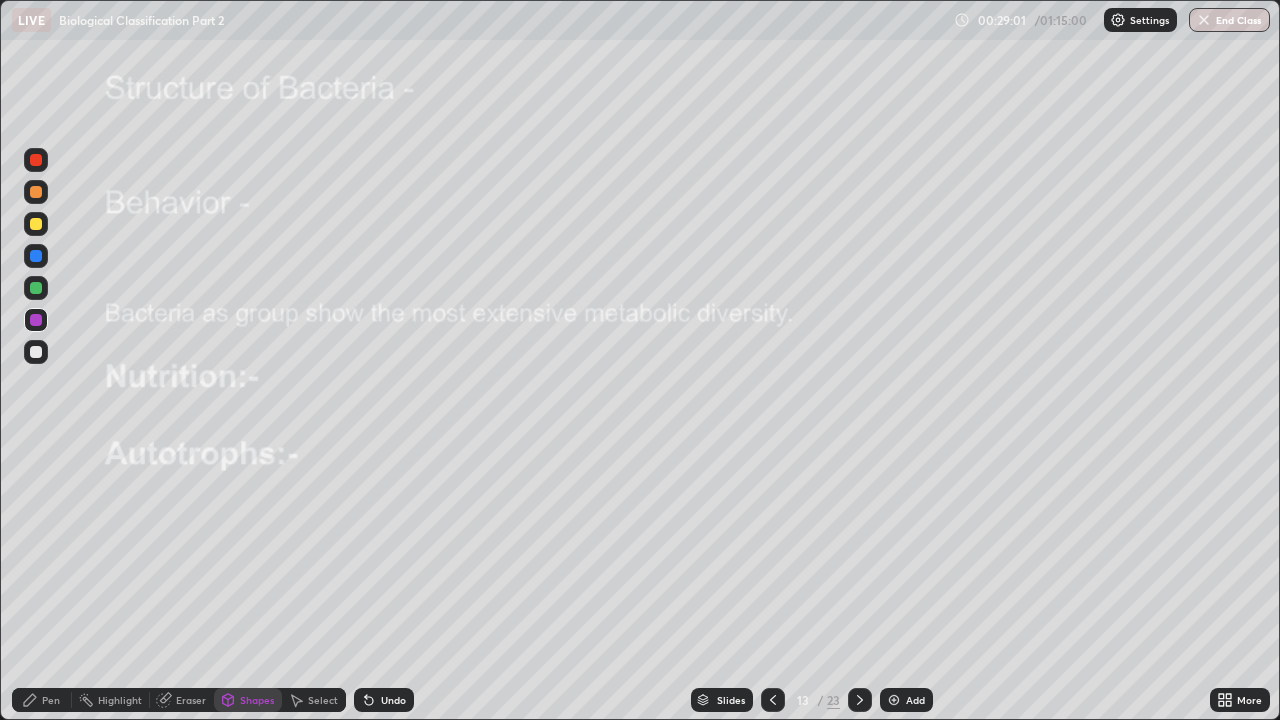 click at bounding box center (36, 320) 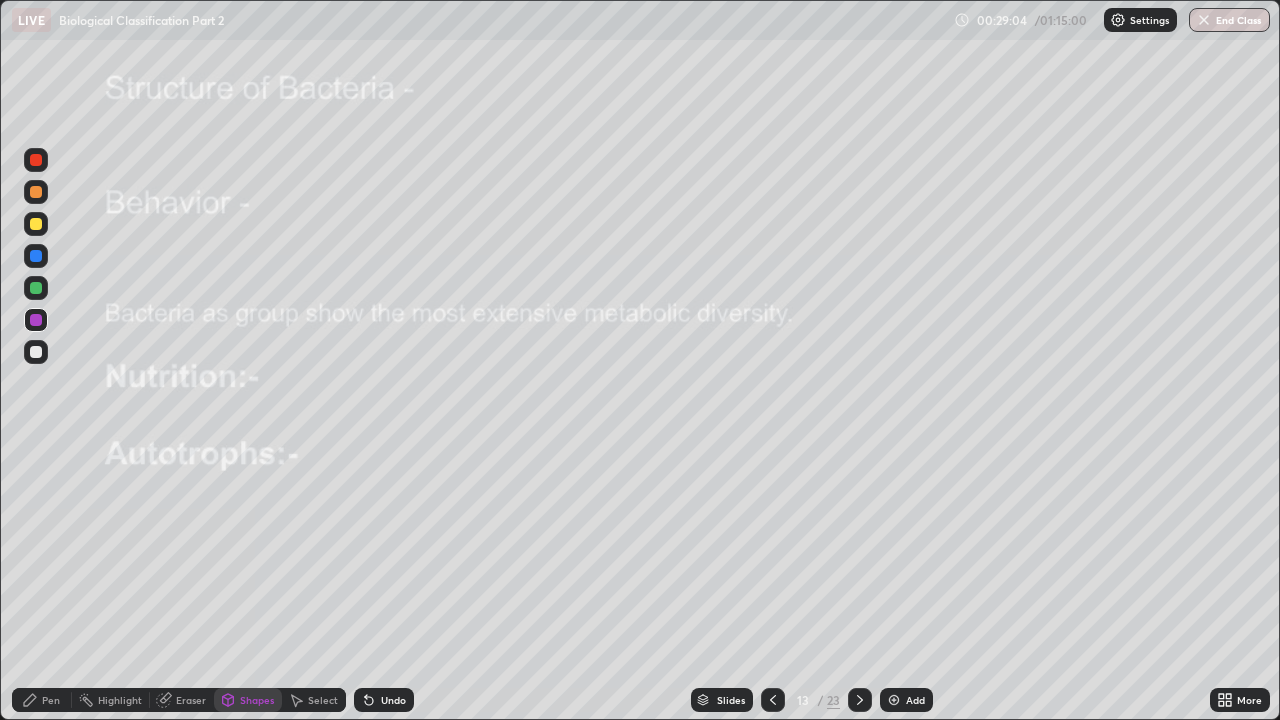 click at bounding box center (36, 352) 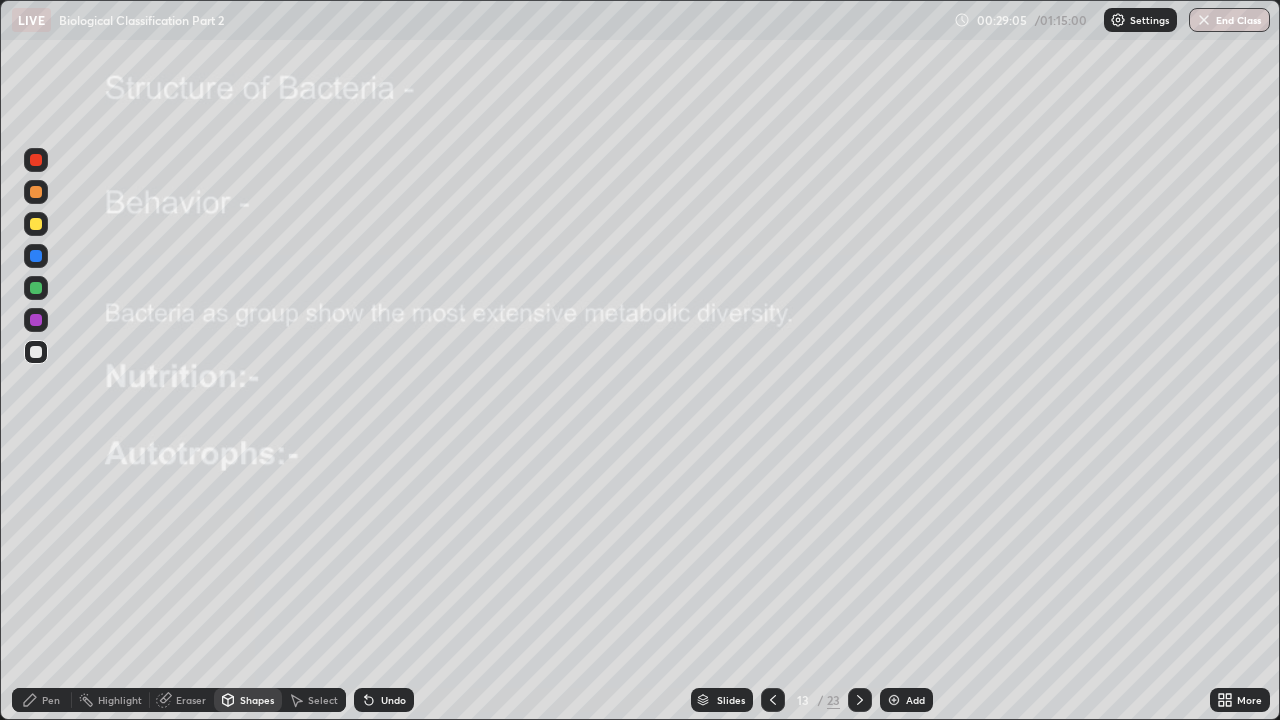 click on "Pen" at bounding box center (51, 700) 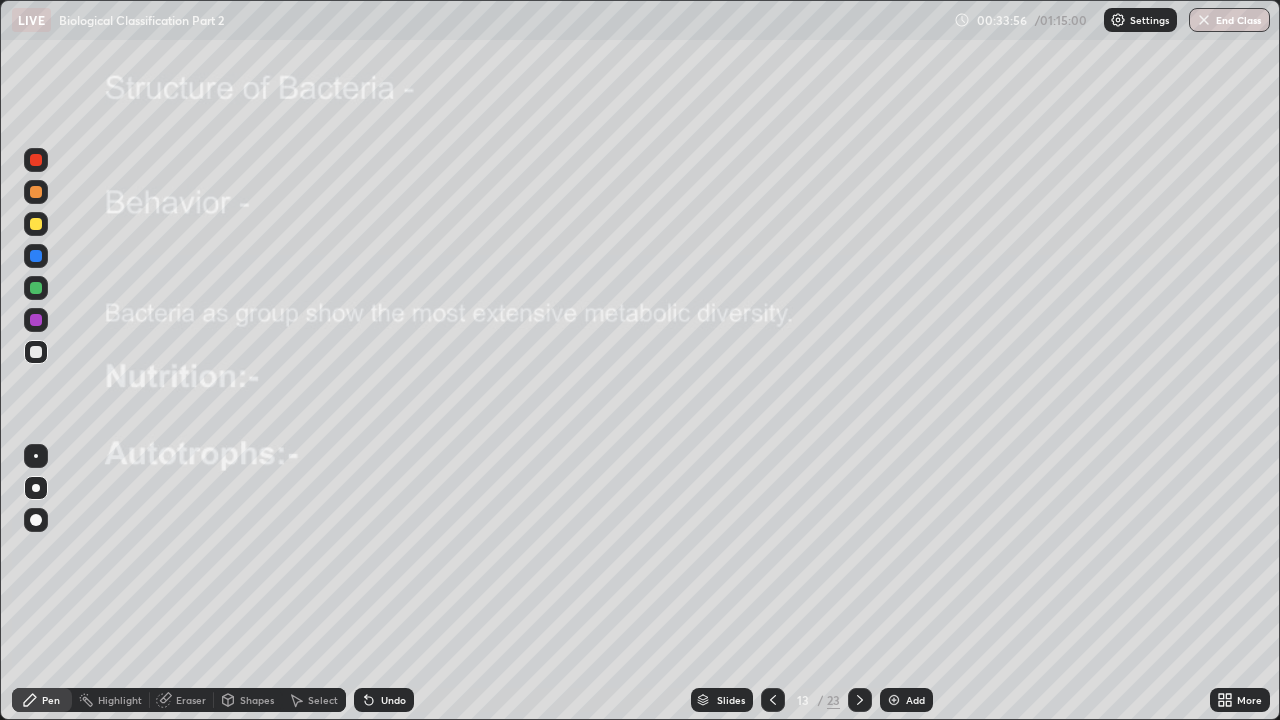 click 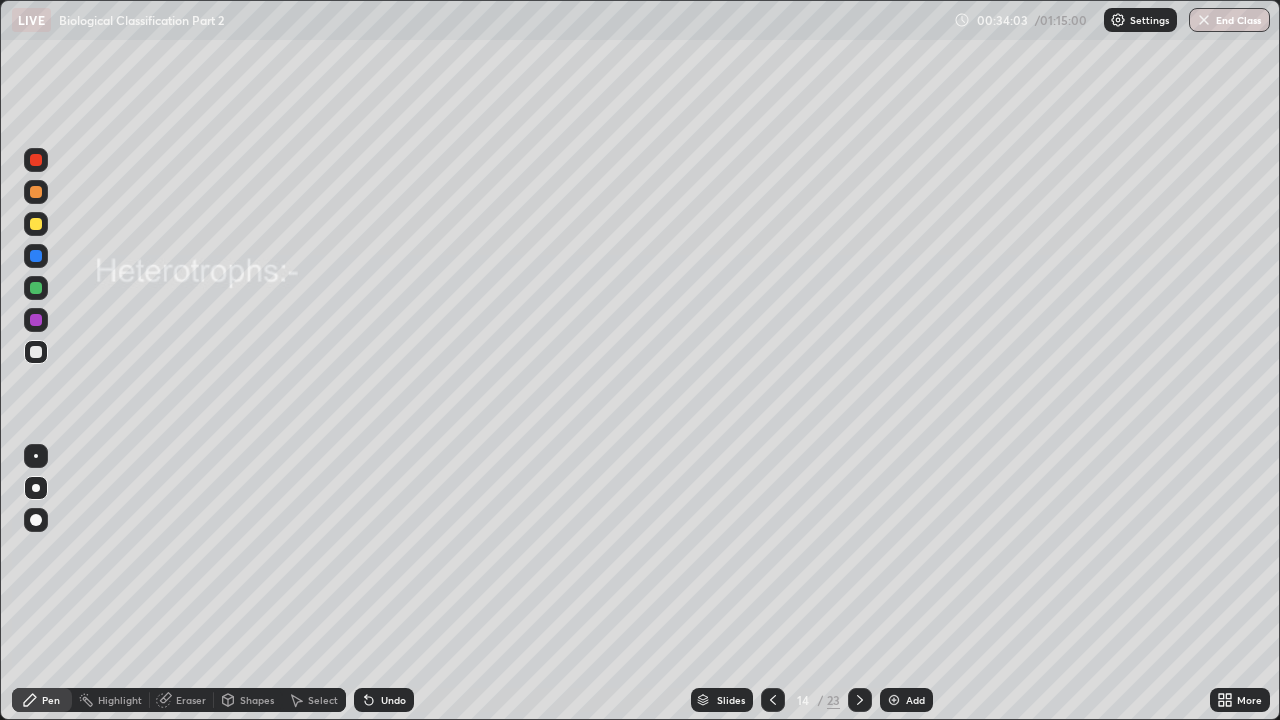 click at bounding box center (36, 160) 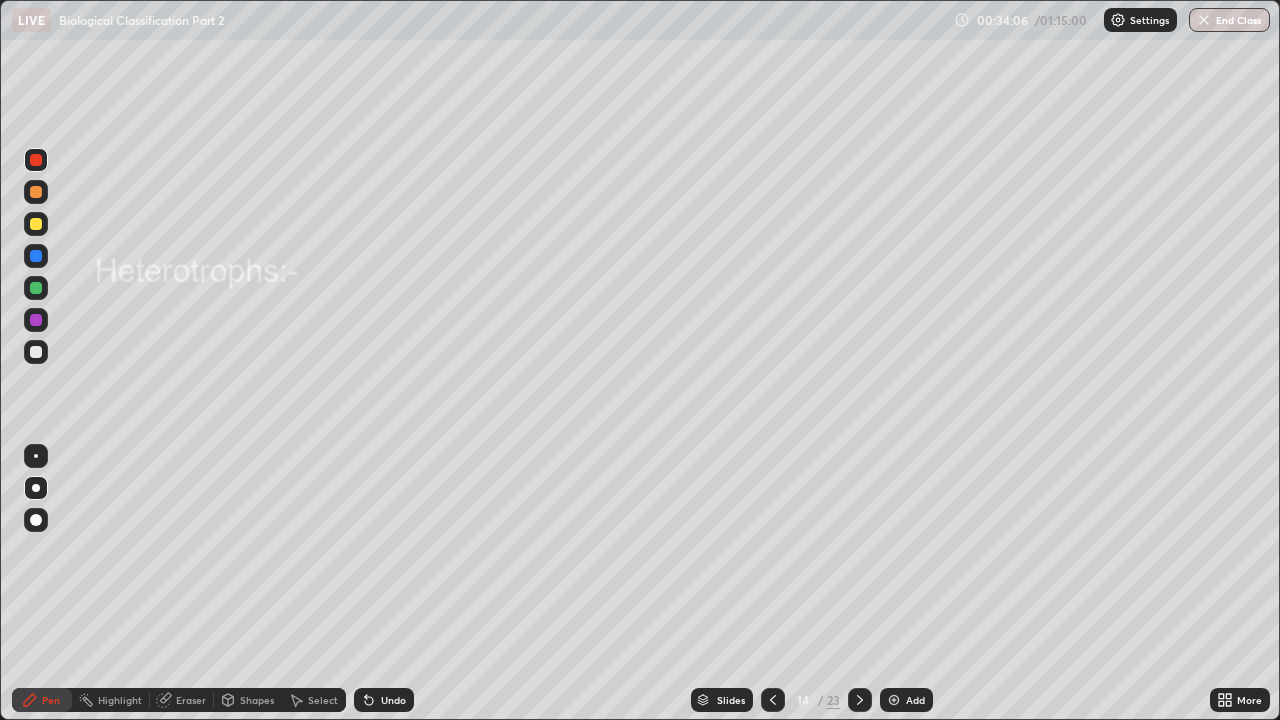 click on "Shapes" at bounding box center [257, 700] 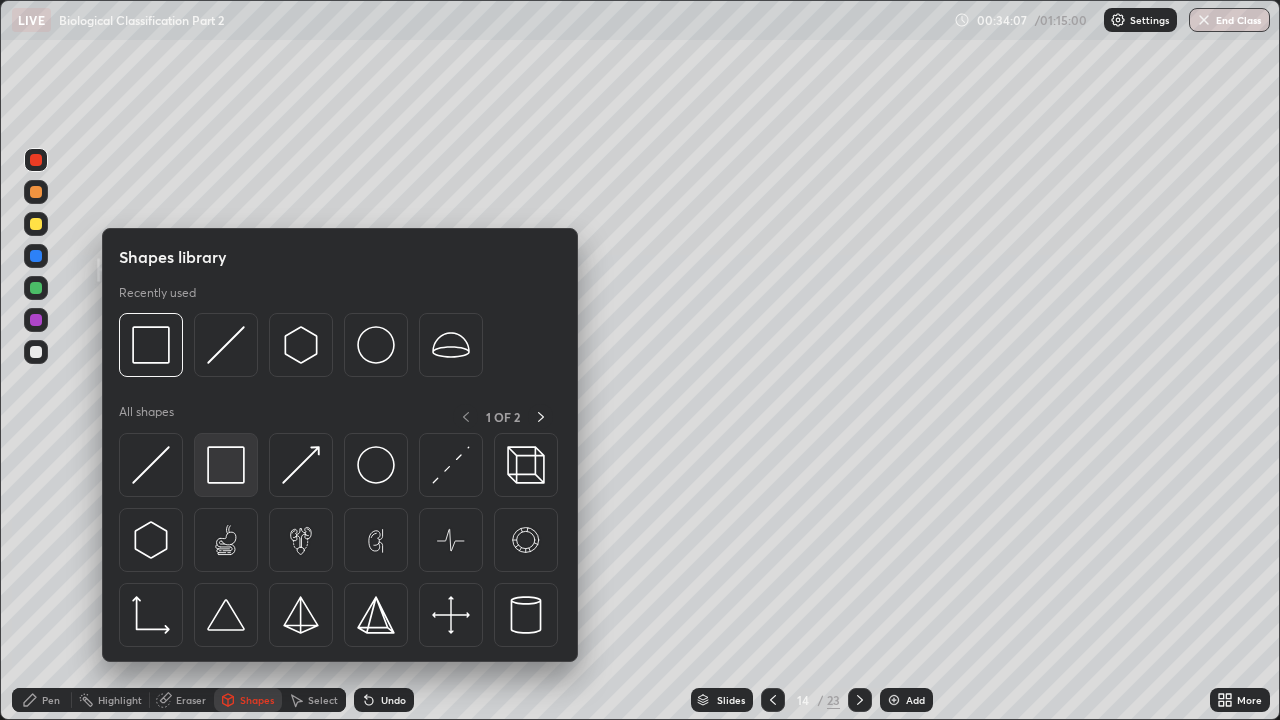 click at bounding box center (226, 465) 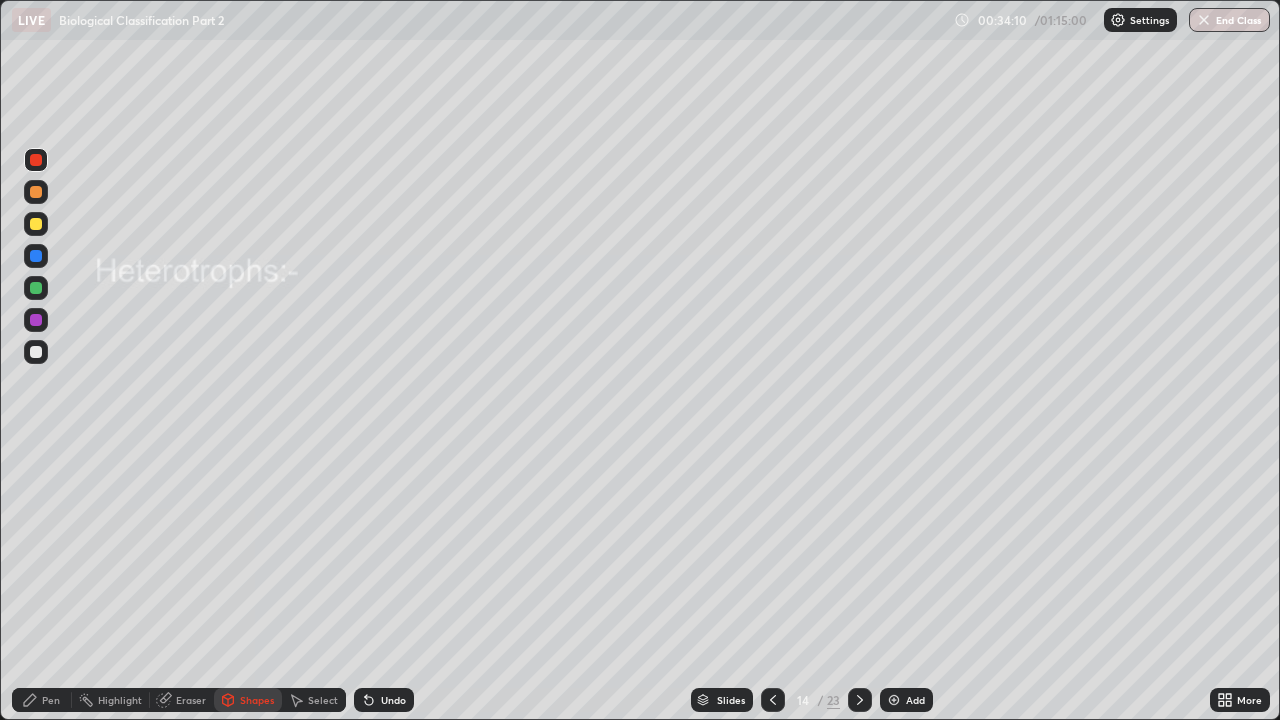 click on "Pen" at bounding box center (51, 700) 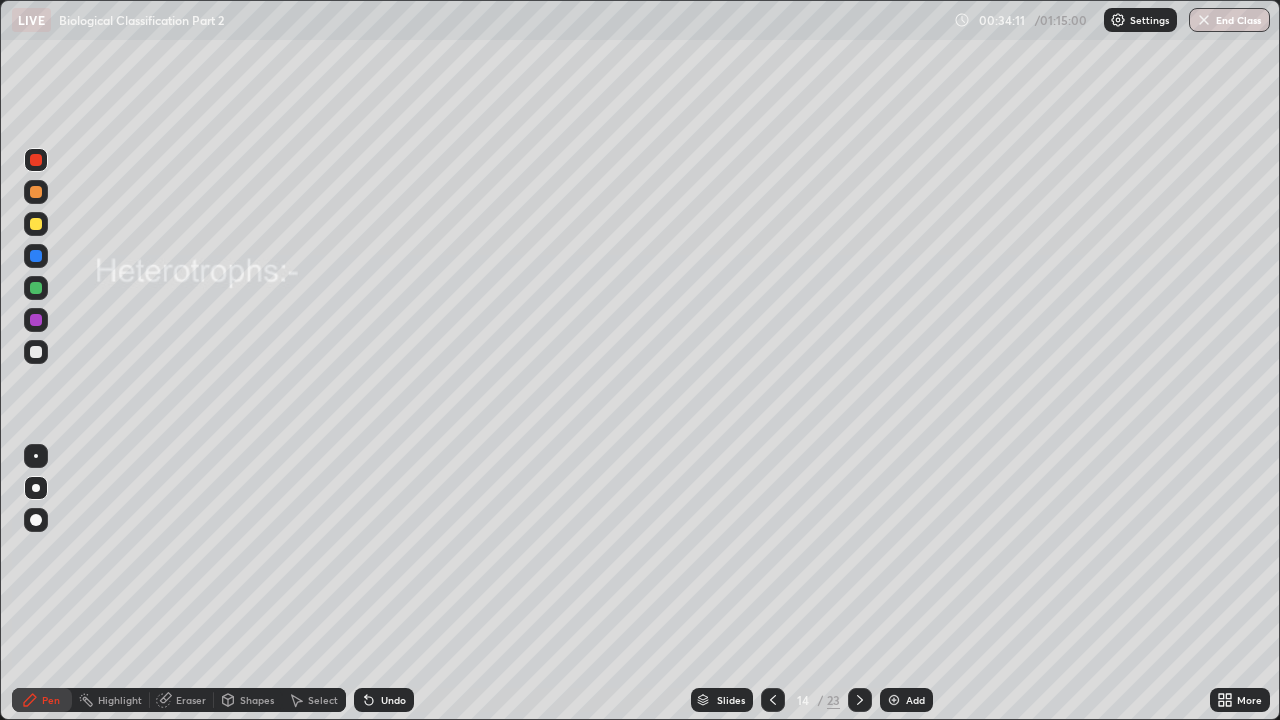 click at bounding box center (36, 352) 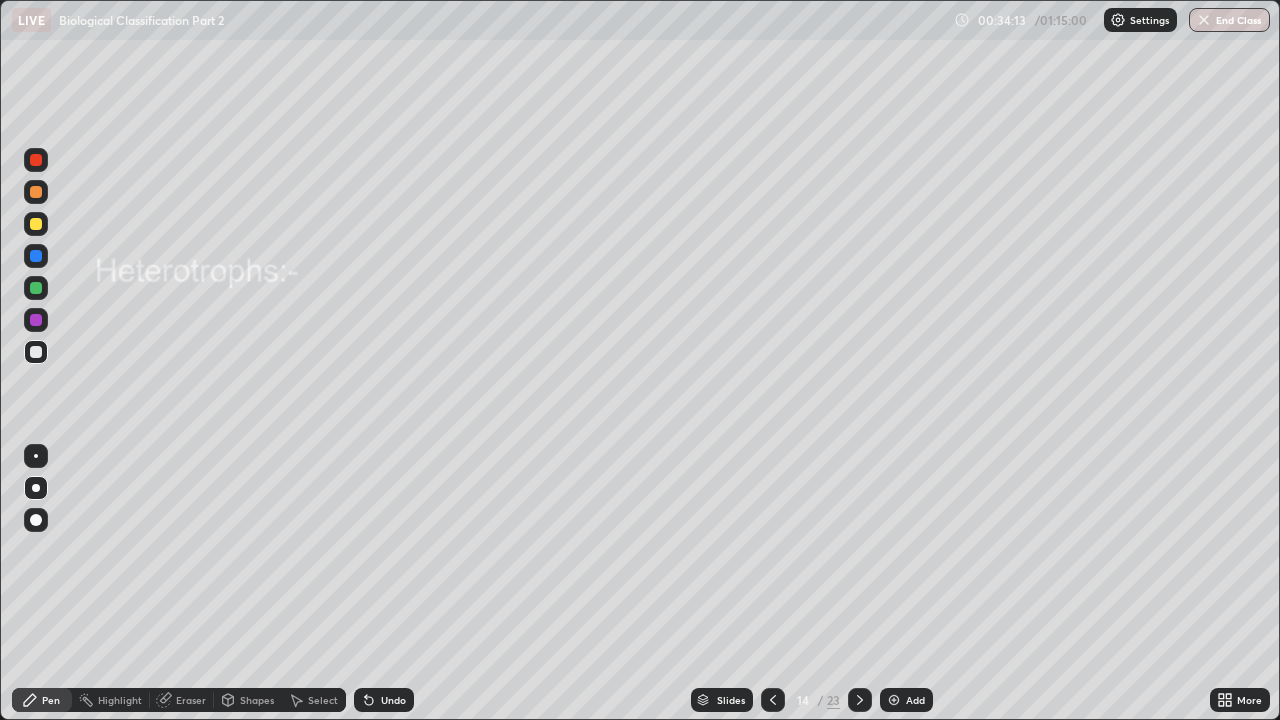 click at bounding box center (36, 192) 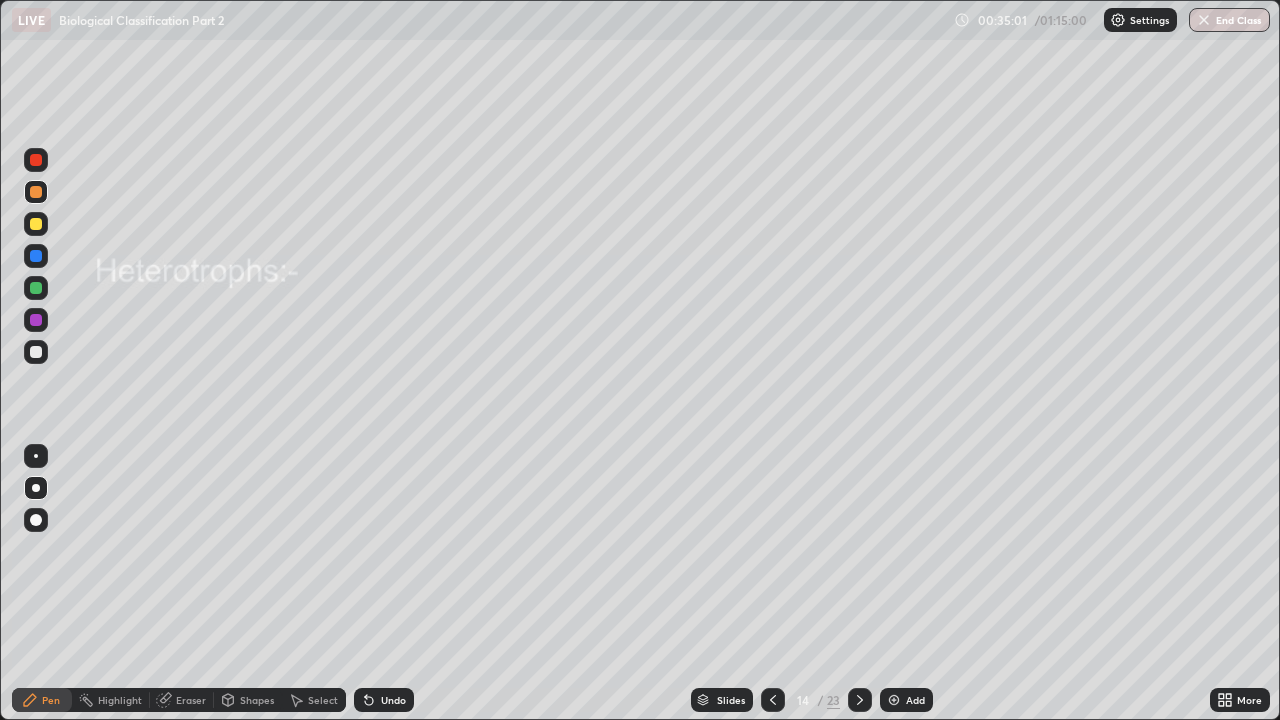 click at bounding box center [36, 352] 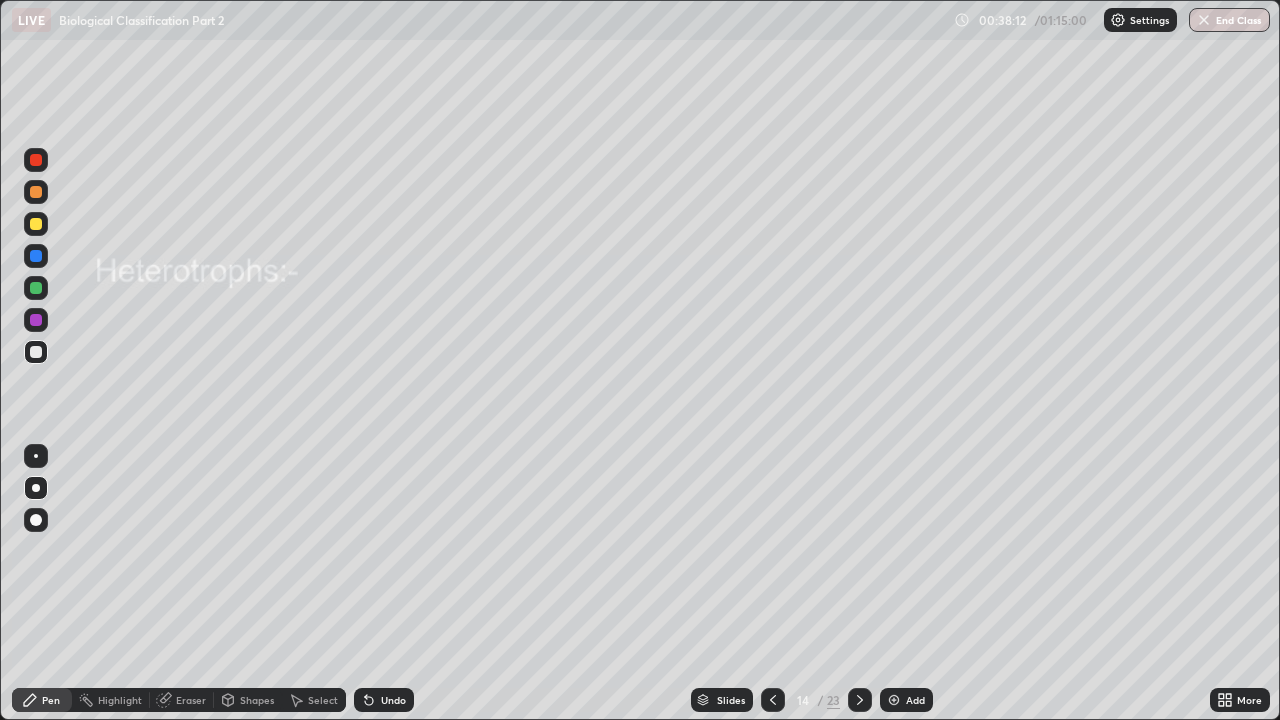 click 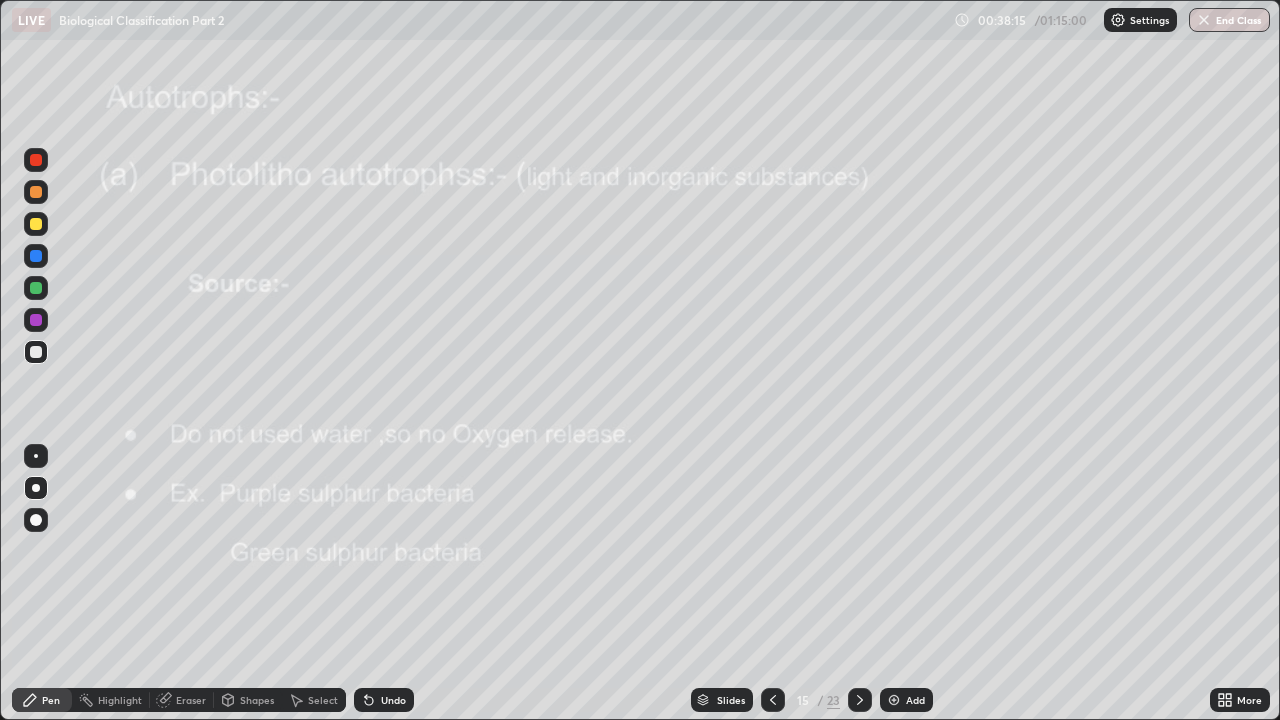 click at bounding box center [36, 160] 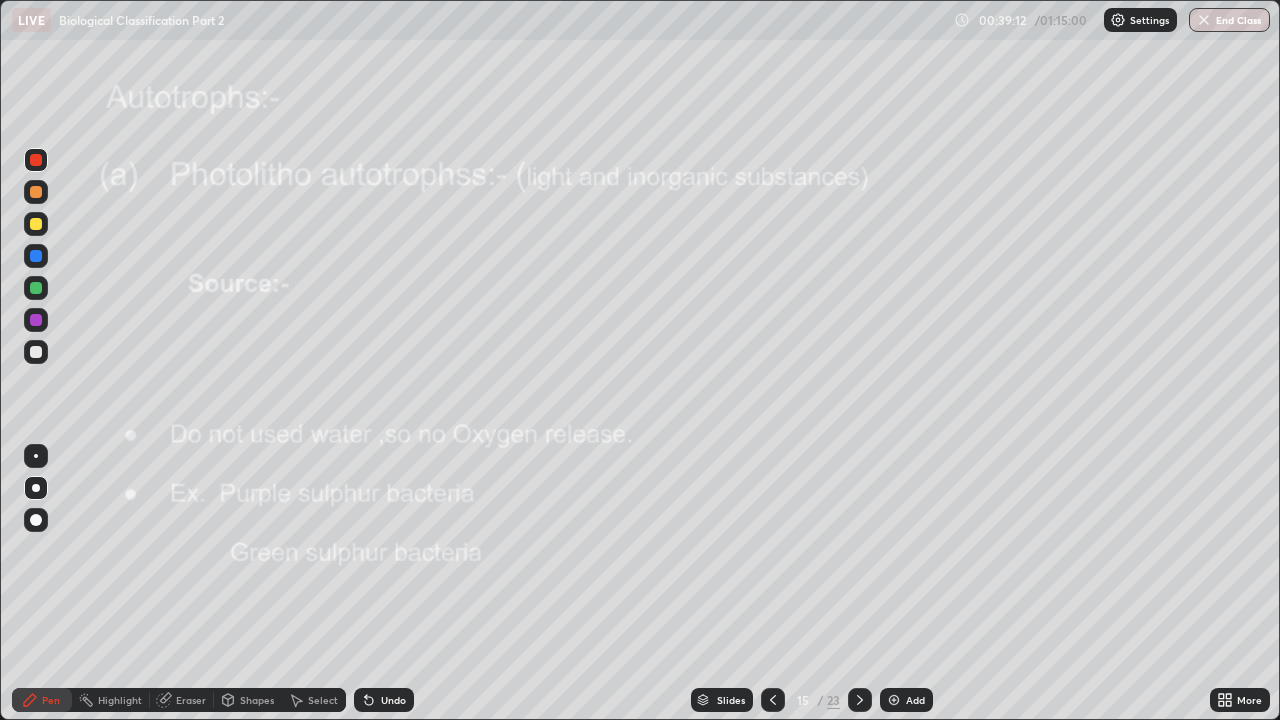 click on "Undo" at bounding box center (393, 700) 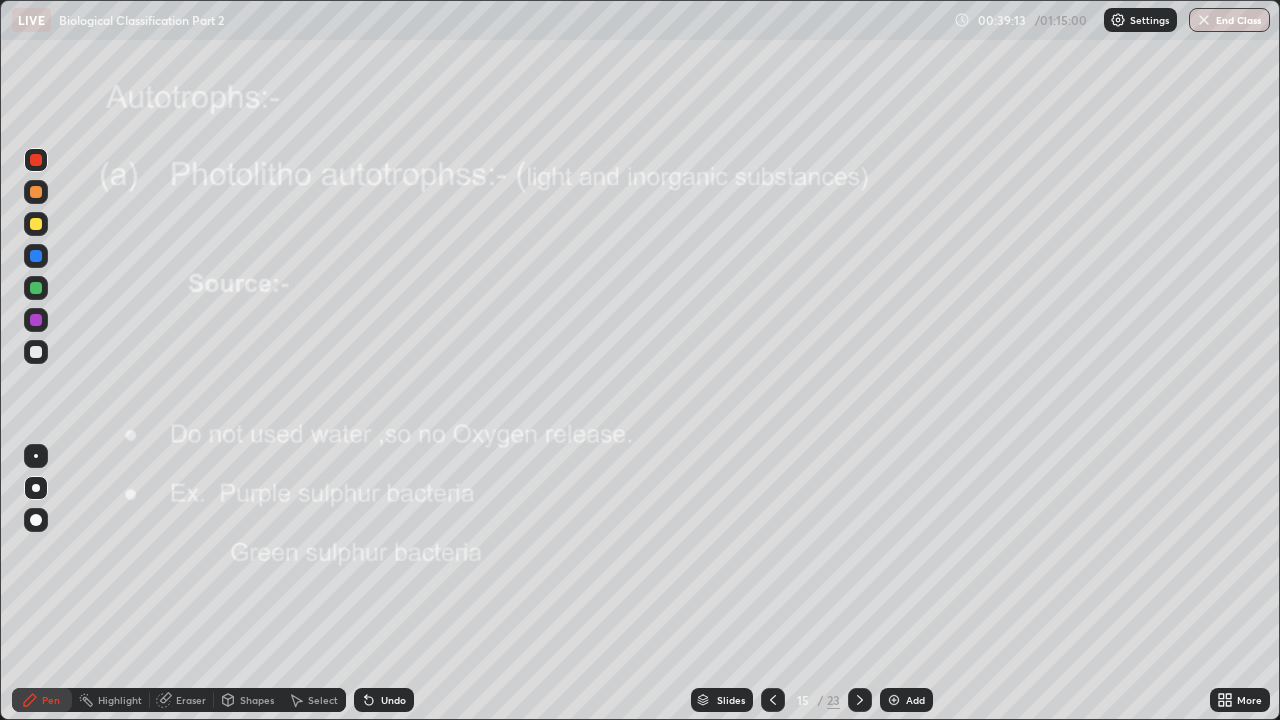 click on "Undo" at bounding box center [393, 700] 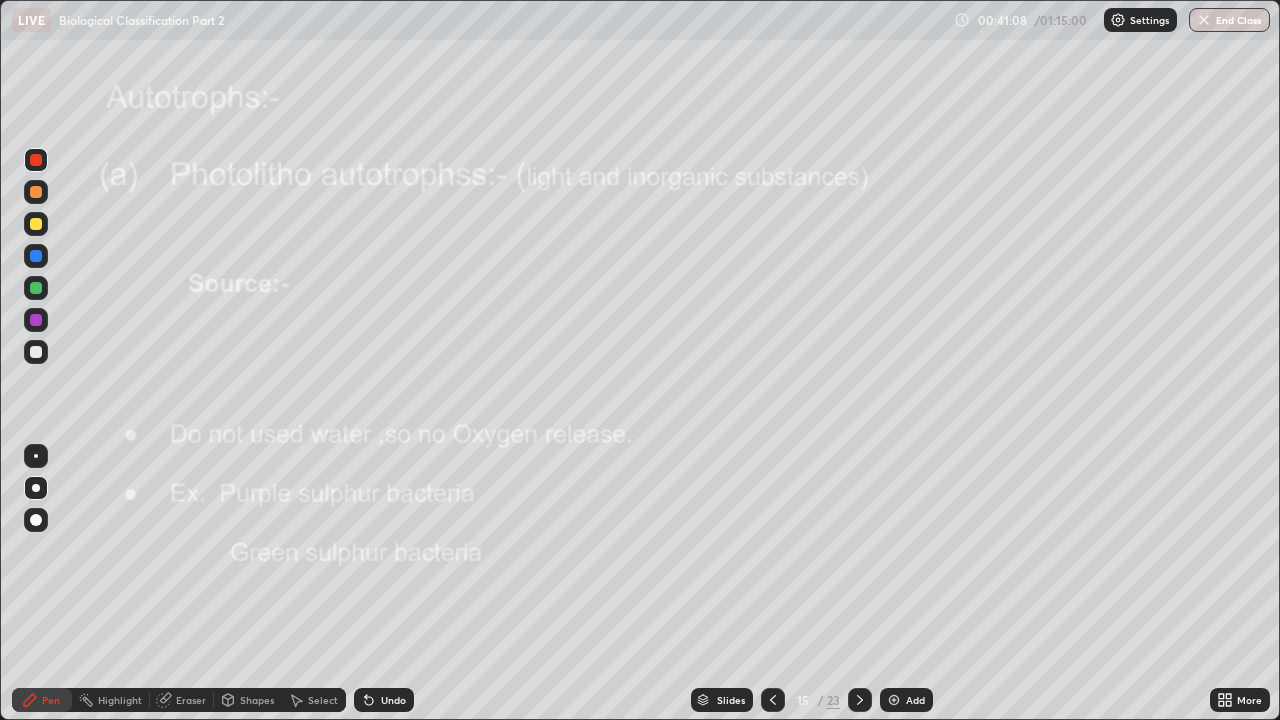 click at bounding box center (36, 352) 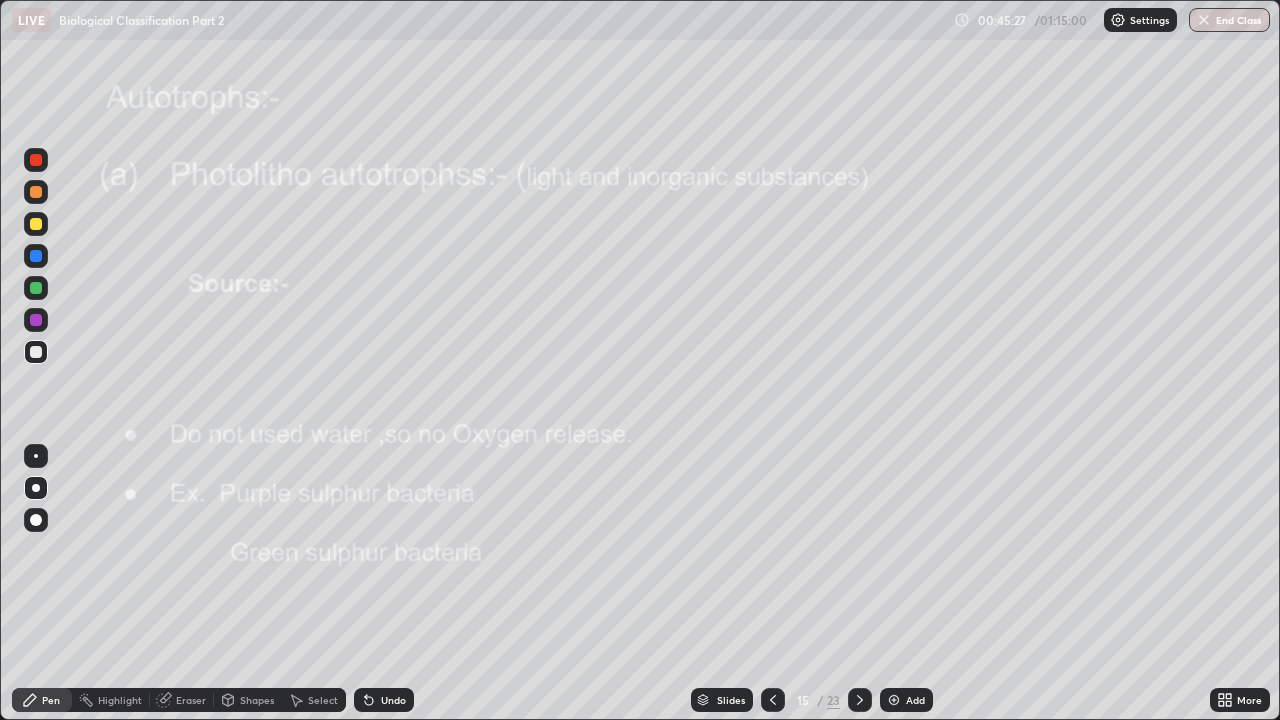 click 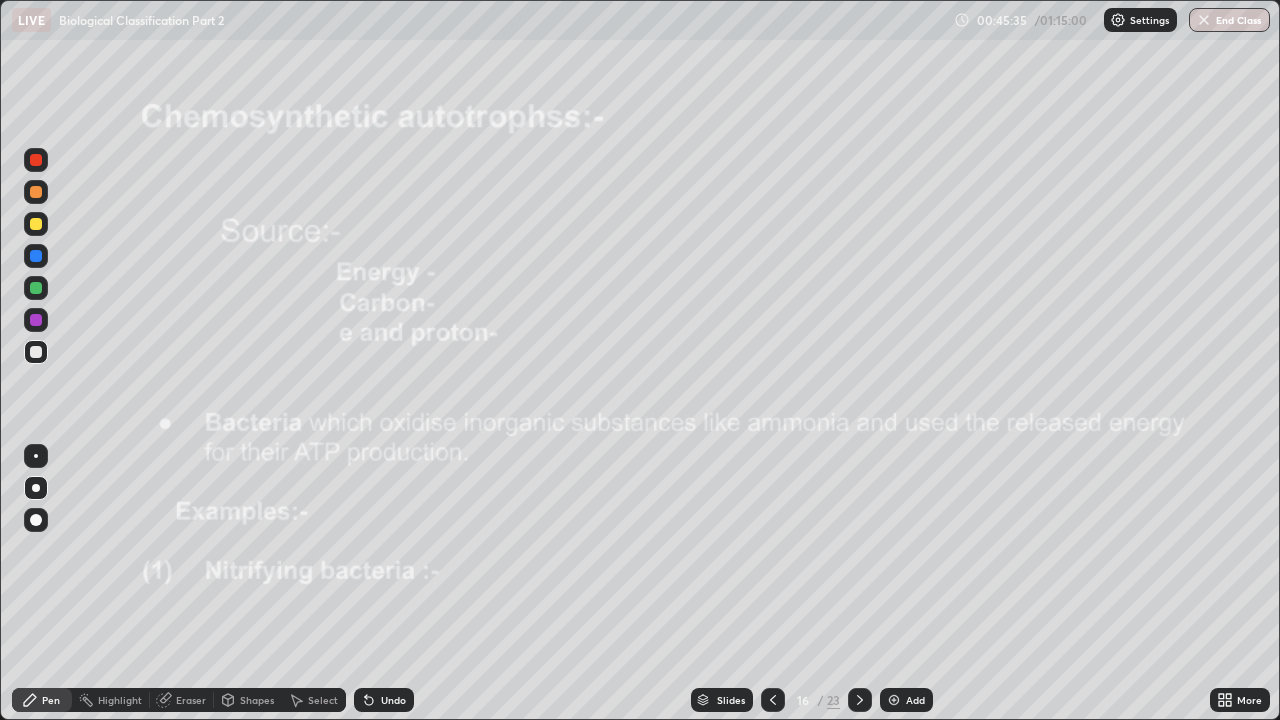 click at bounding box center (36, 160) 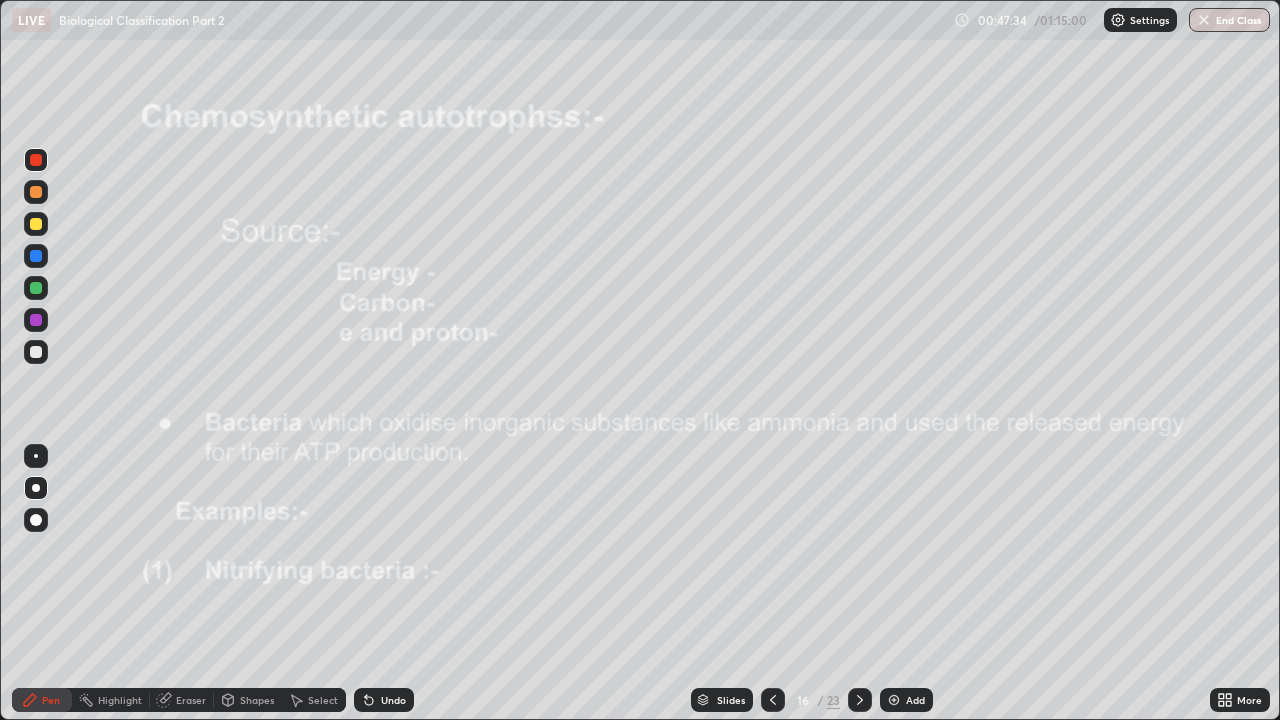 click on "Eraser" at bounding box center [182, 700] 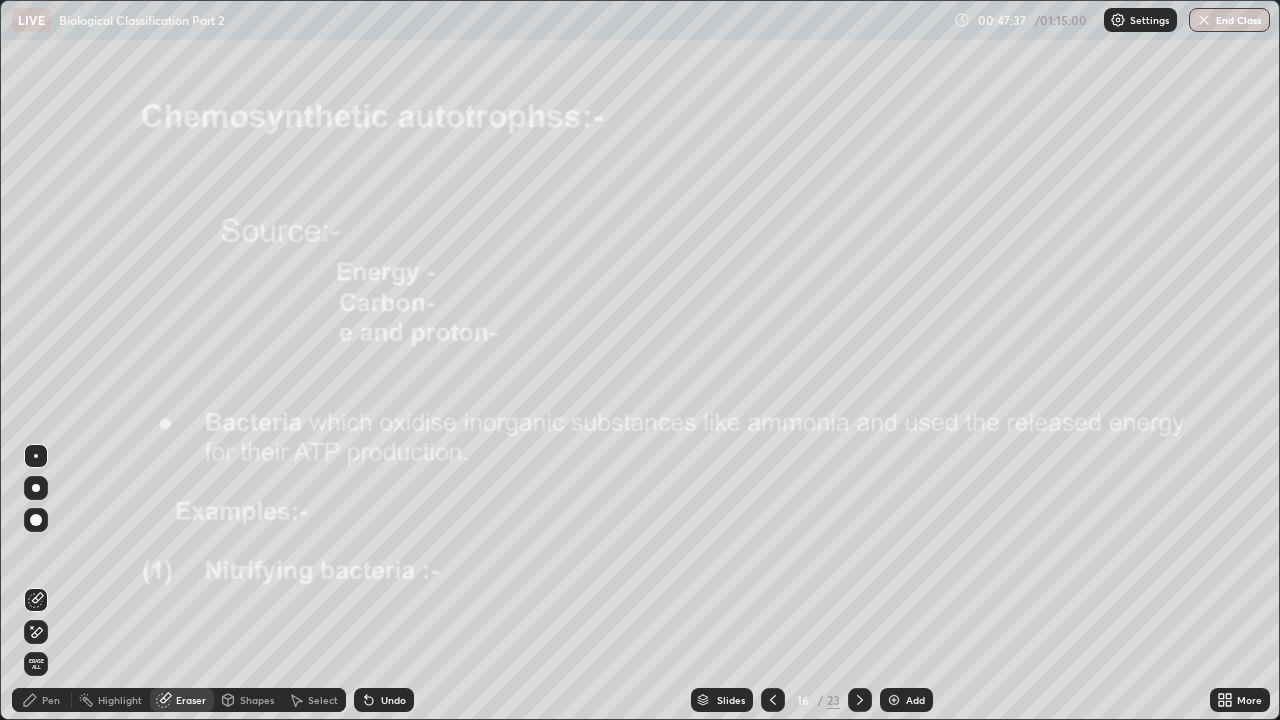 click at bounding box center (36, 488) 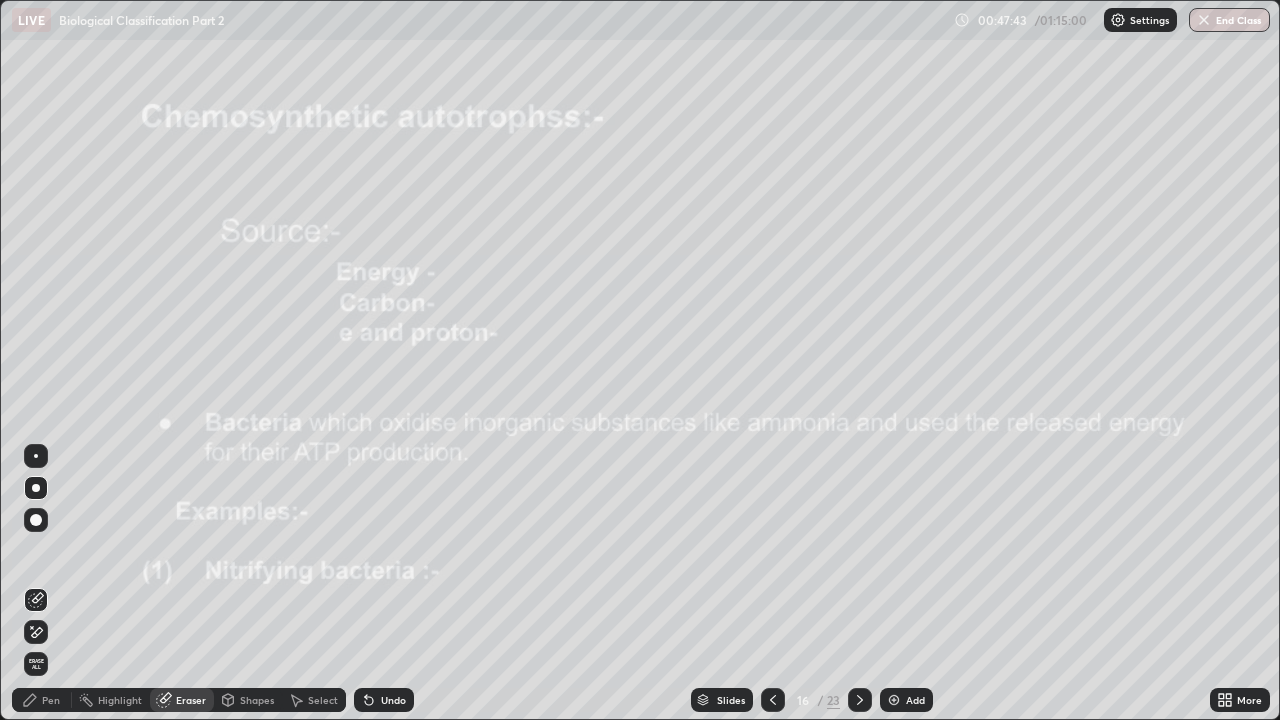 click on "Pen" at bounding box center (51, 700) 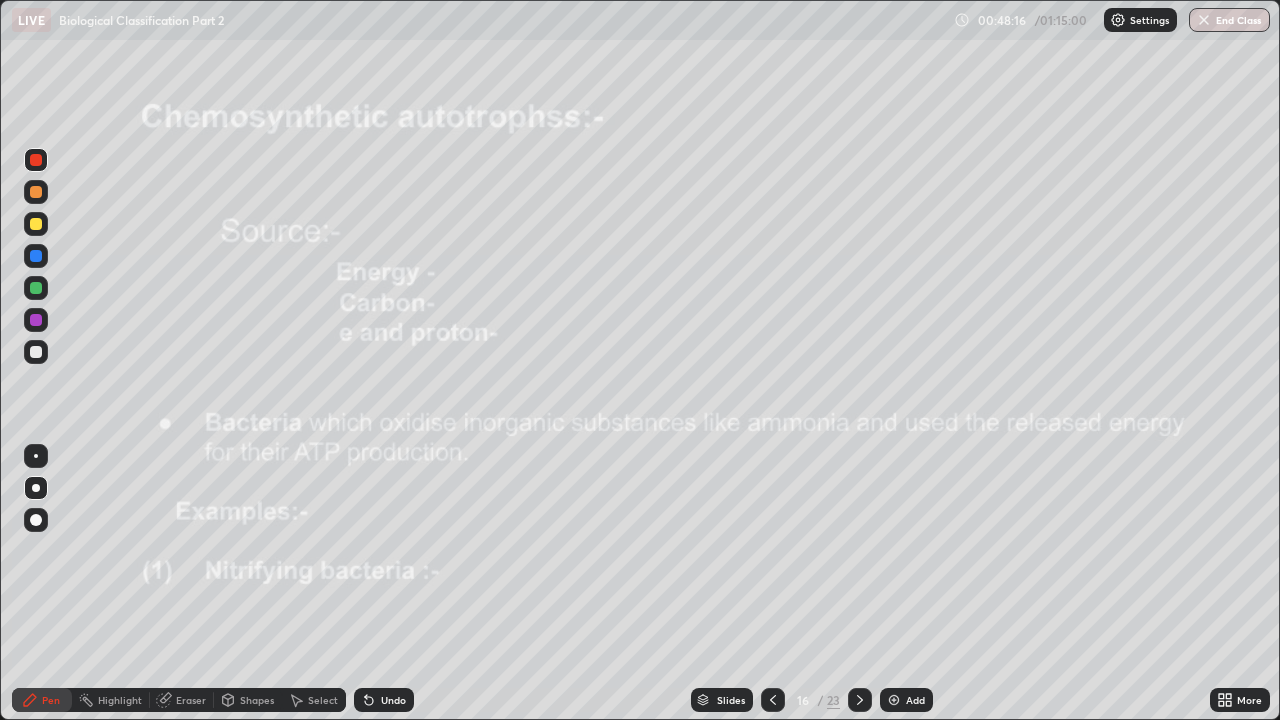 click at bounding box center (36, 488) 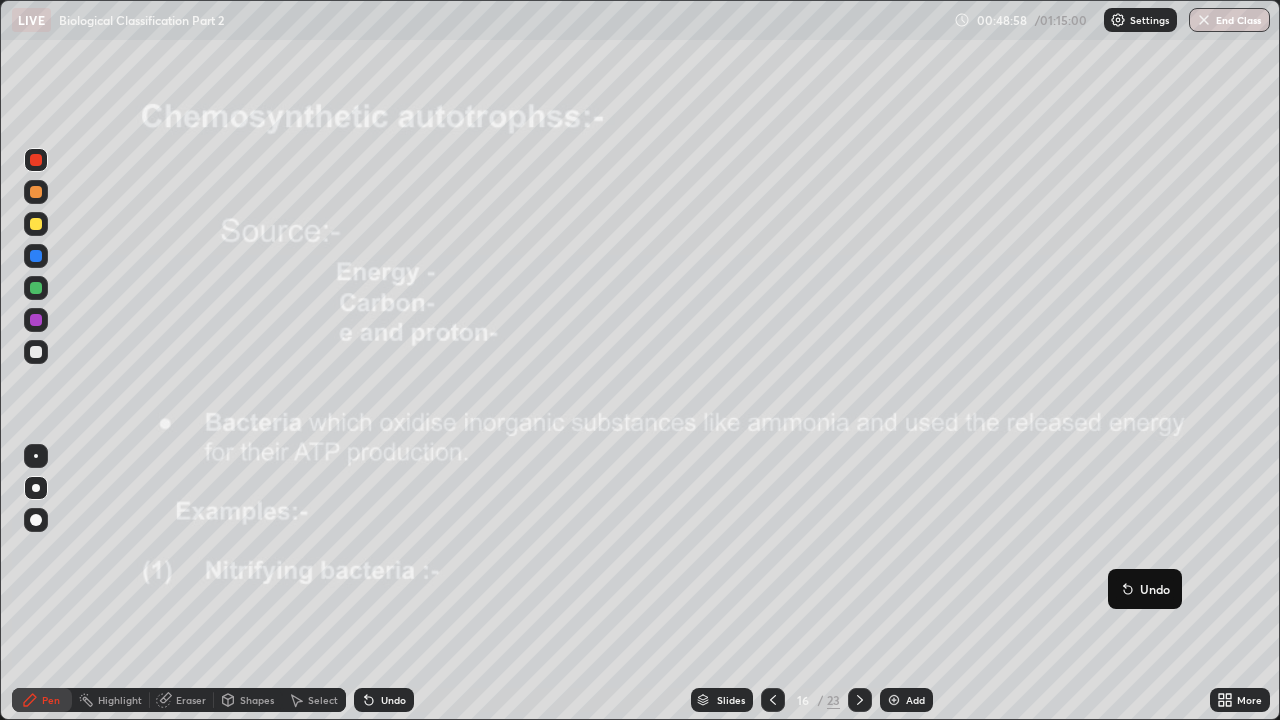 click on "Pen" at bounding box center [51, 700] 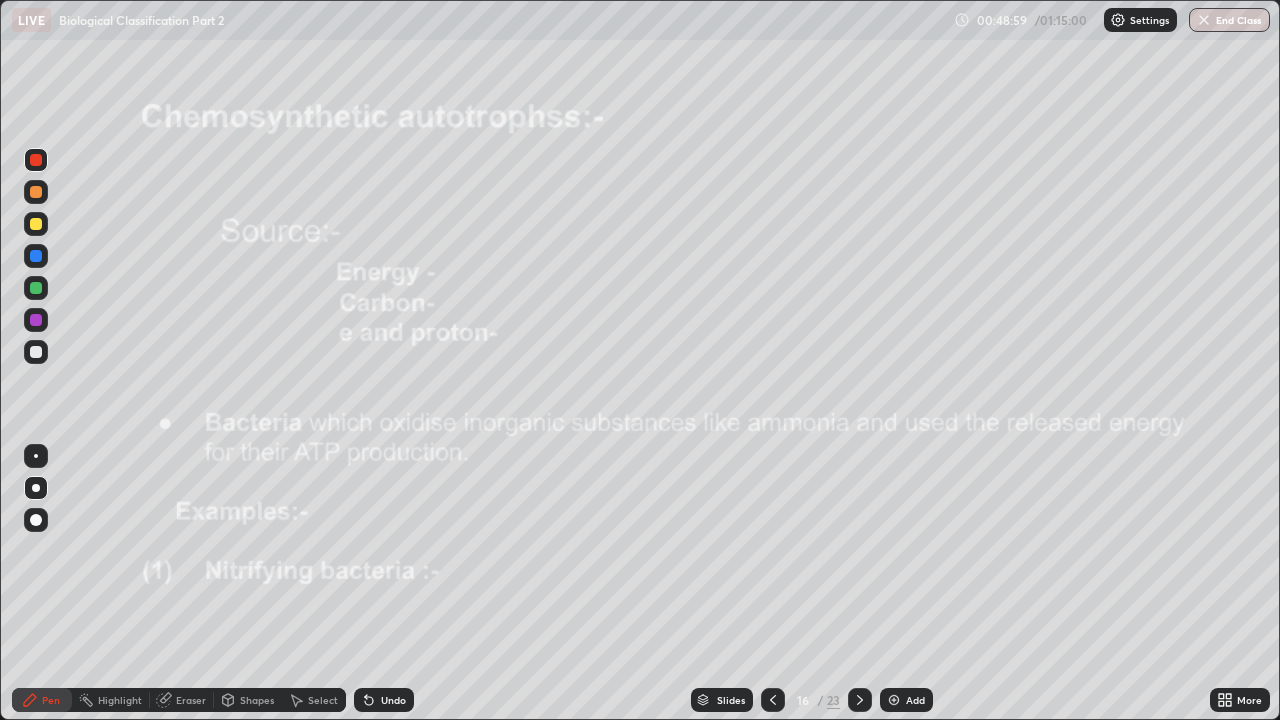 click on "Eraser" at bounding box center (191, 700) 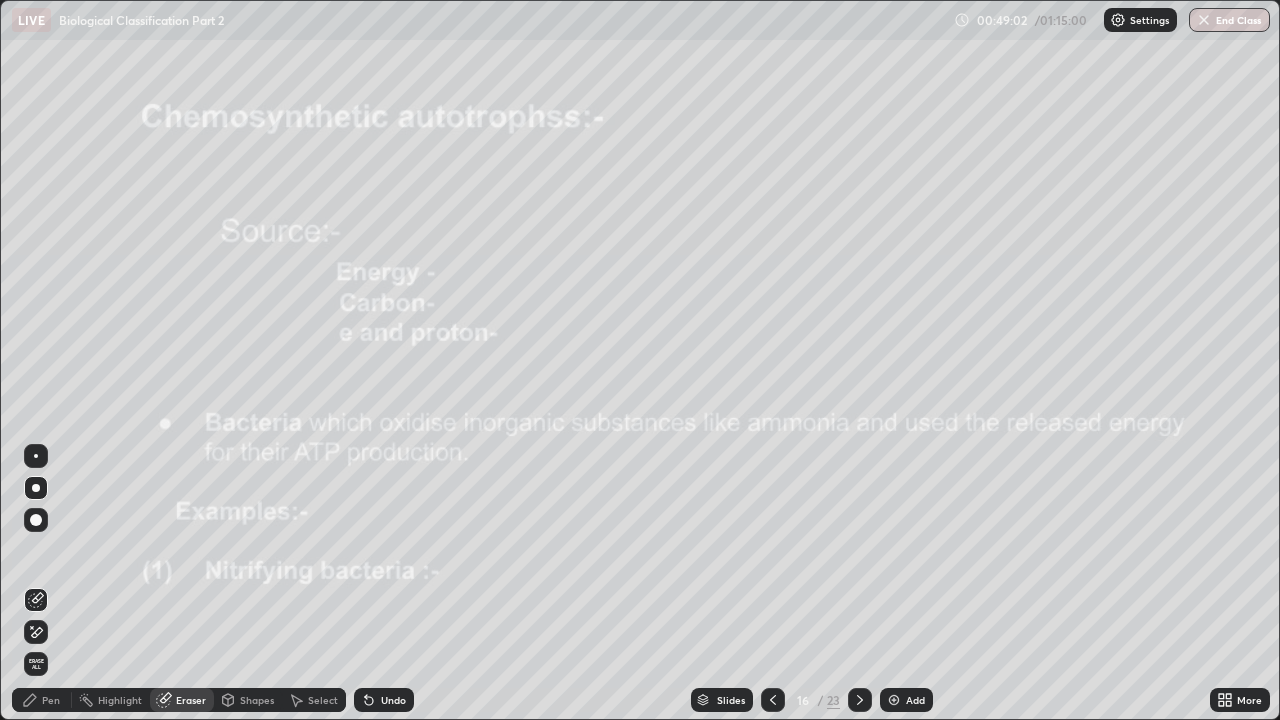 click on "Pen" at bounding box center [42, 700] 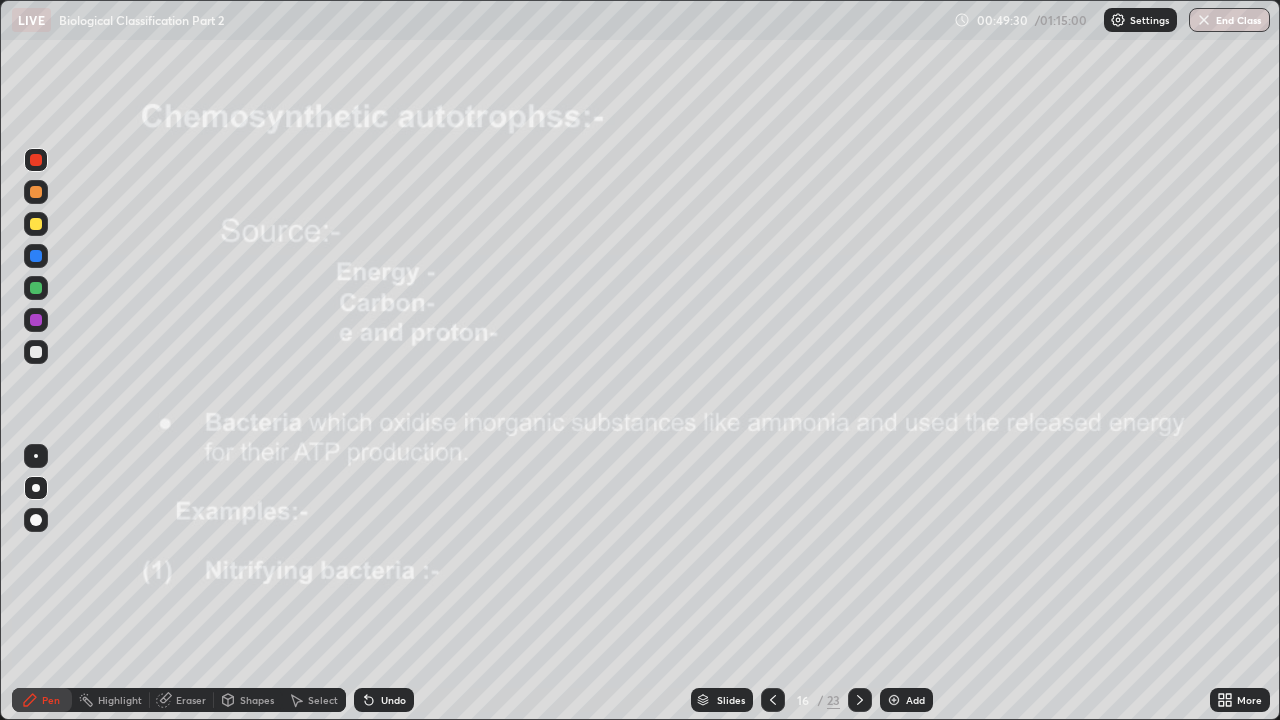 click at bounding box center [36, 352] 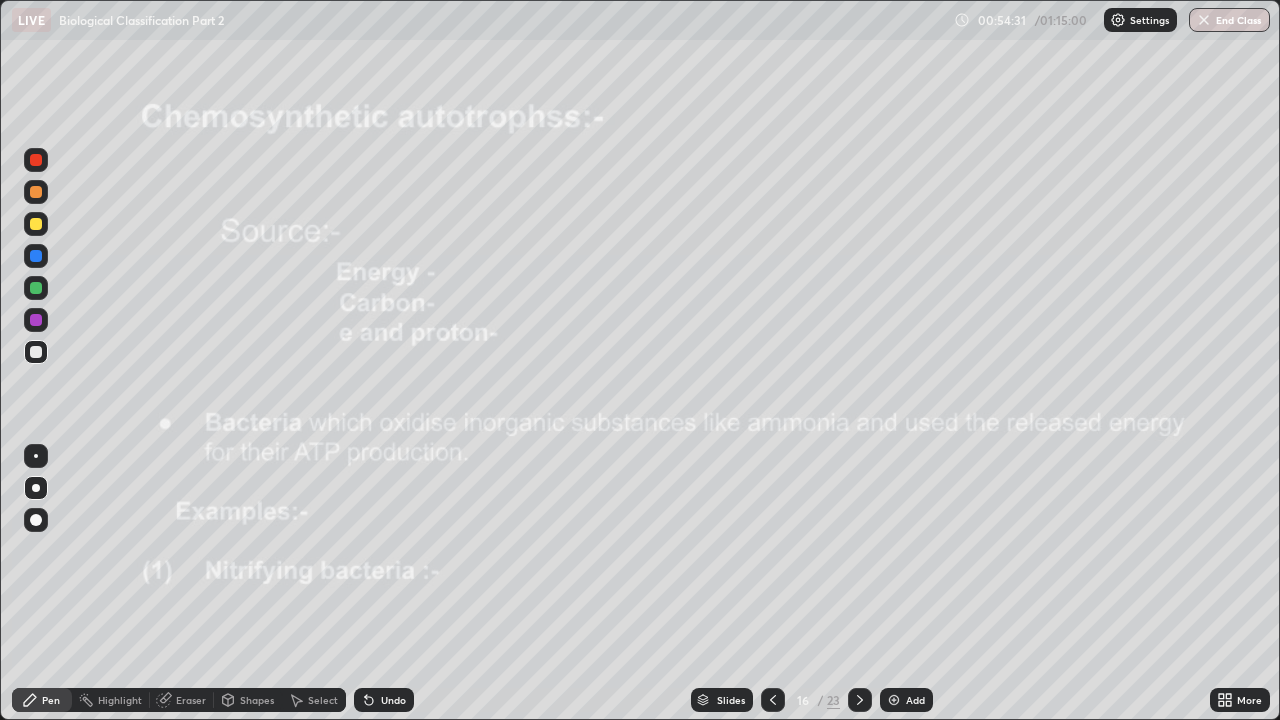 click 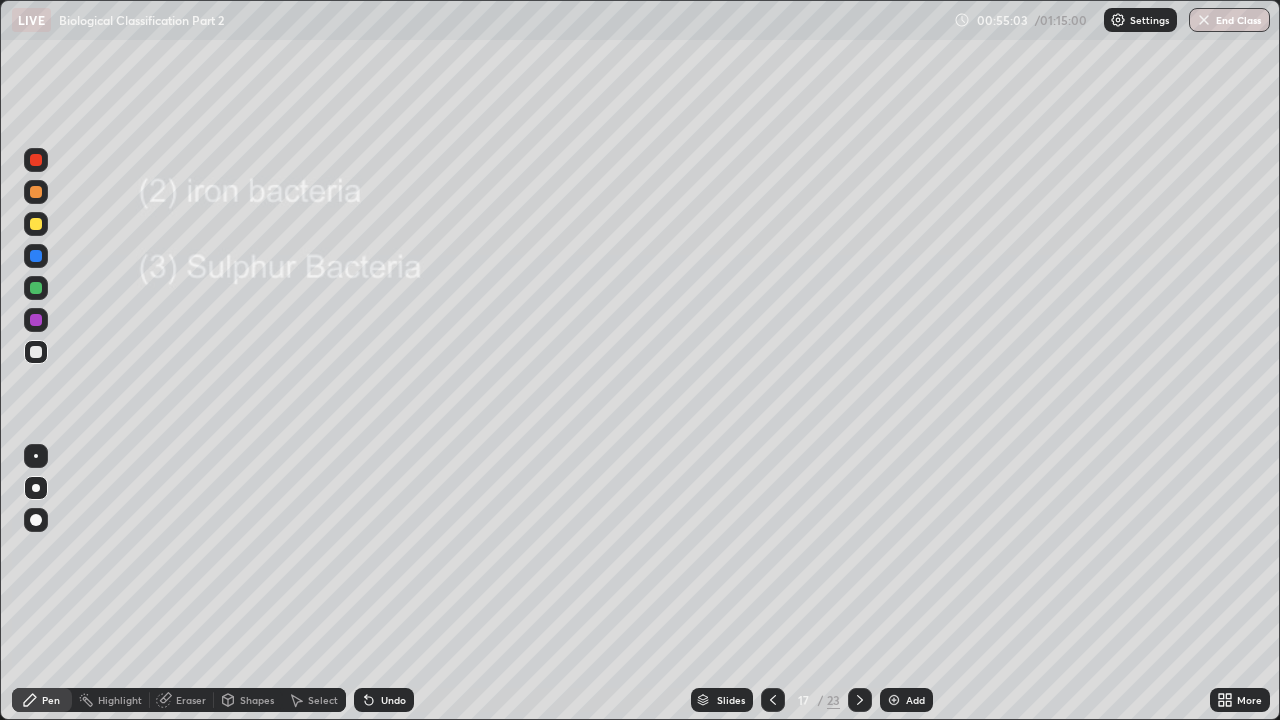 click 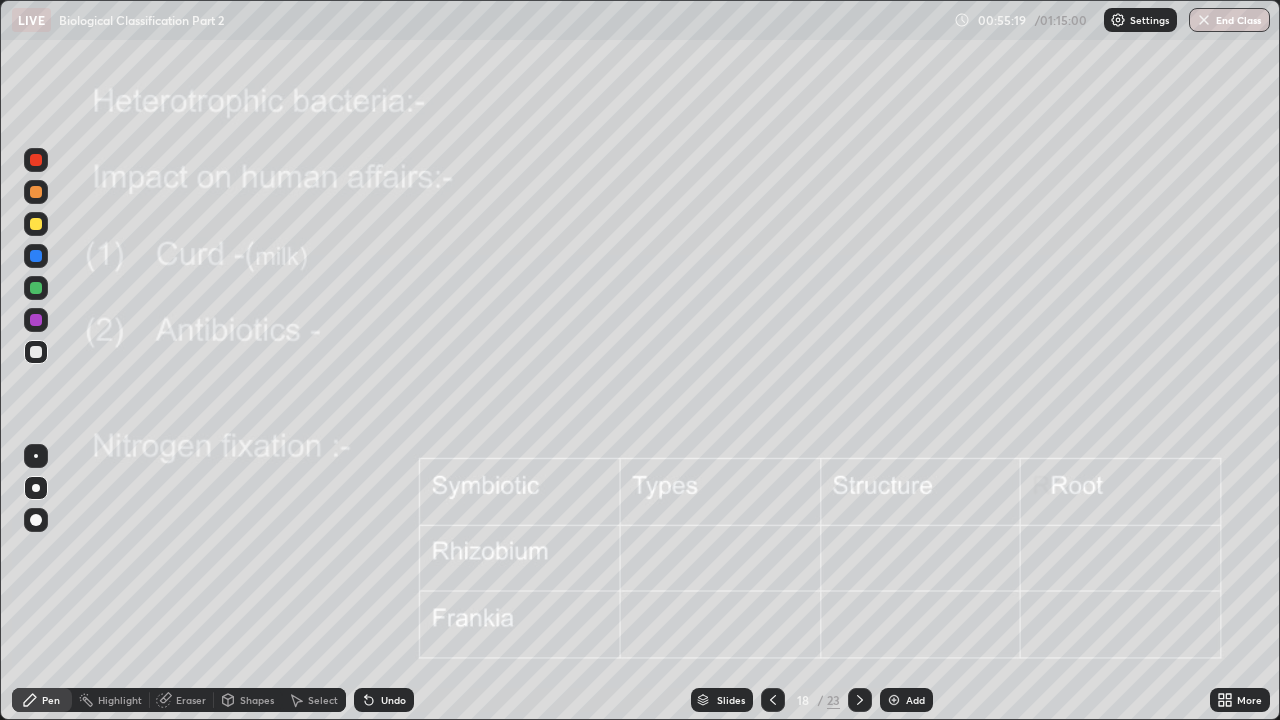 click at bounding box center (36, 192) 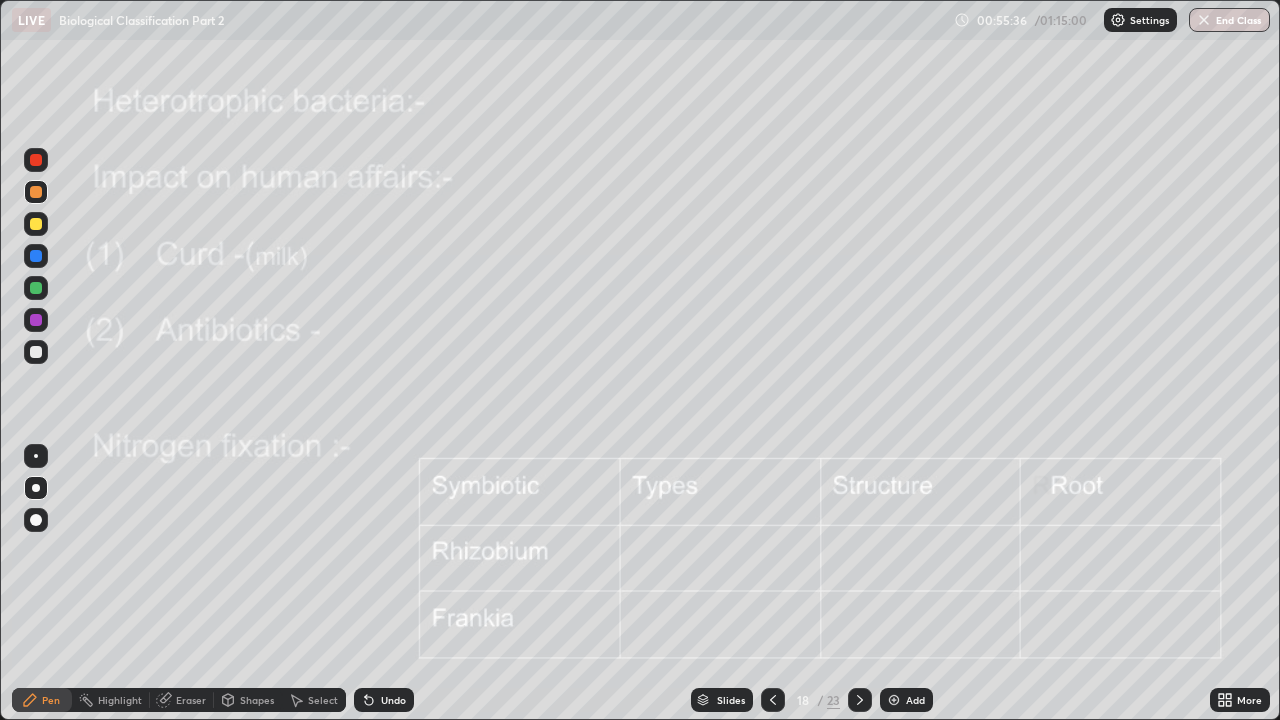 click on "Eraser" at bounding box center [182, 700] 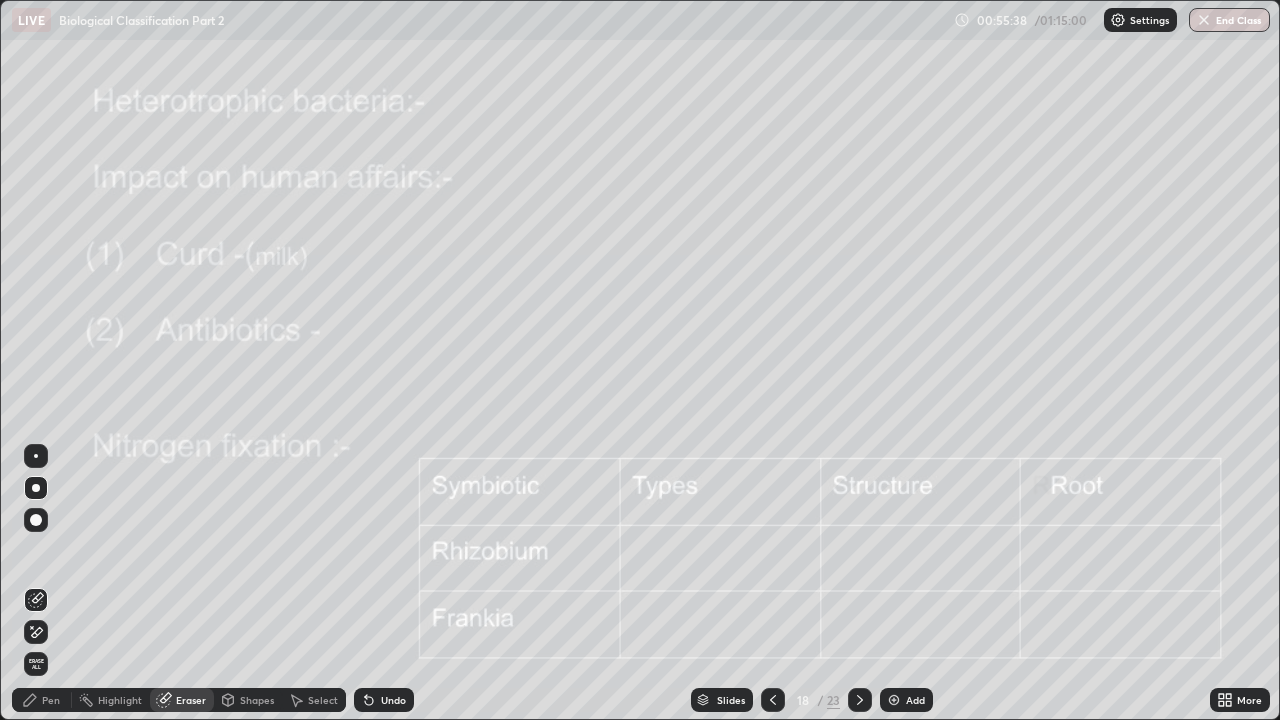 click on "Pen" at bounding box center (51, 700) 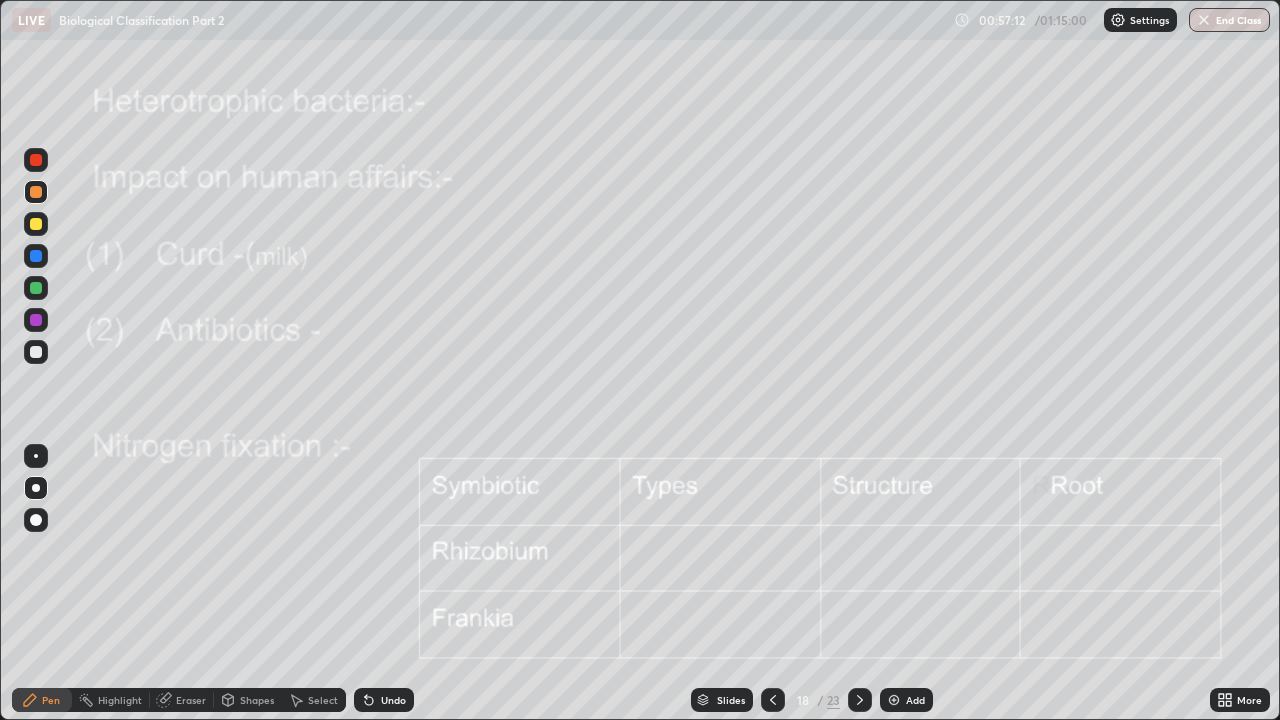 click on "Undo" at bounding box center (393, 700) 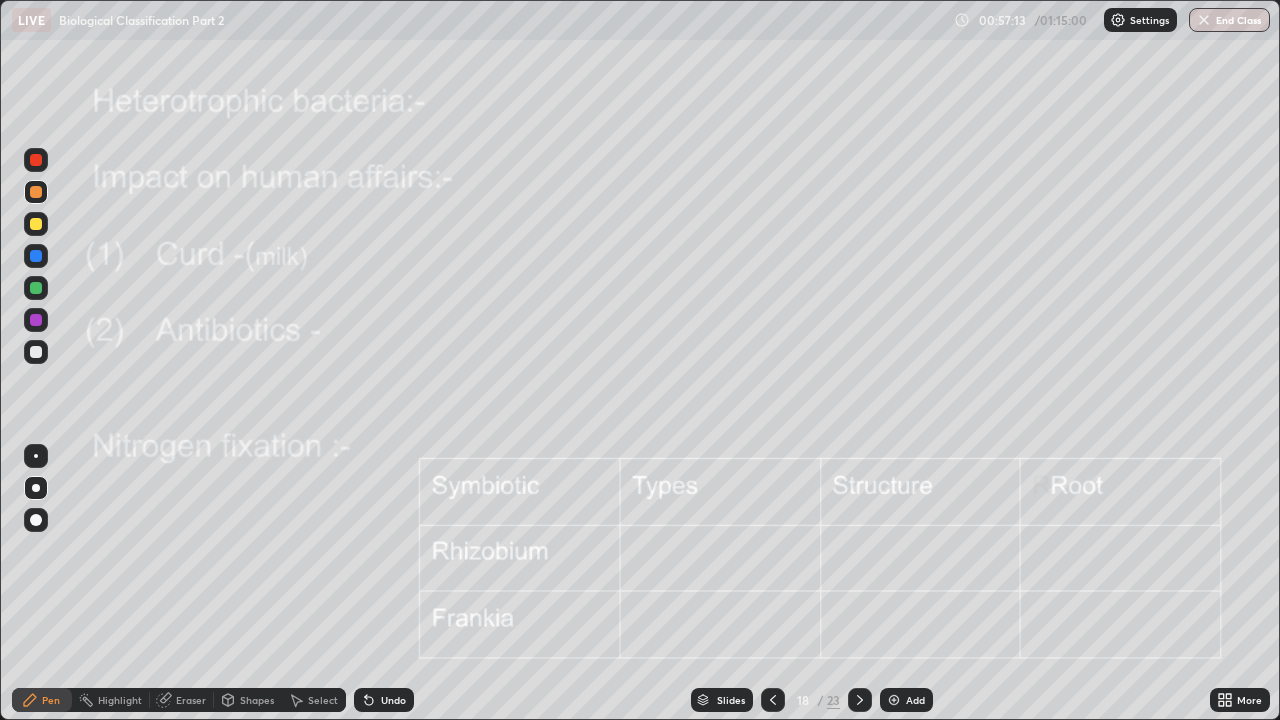 click on "Undo" at bounding box center [393, 700] 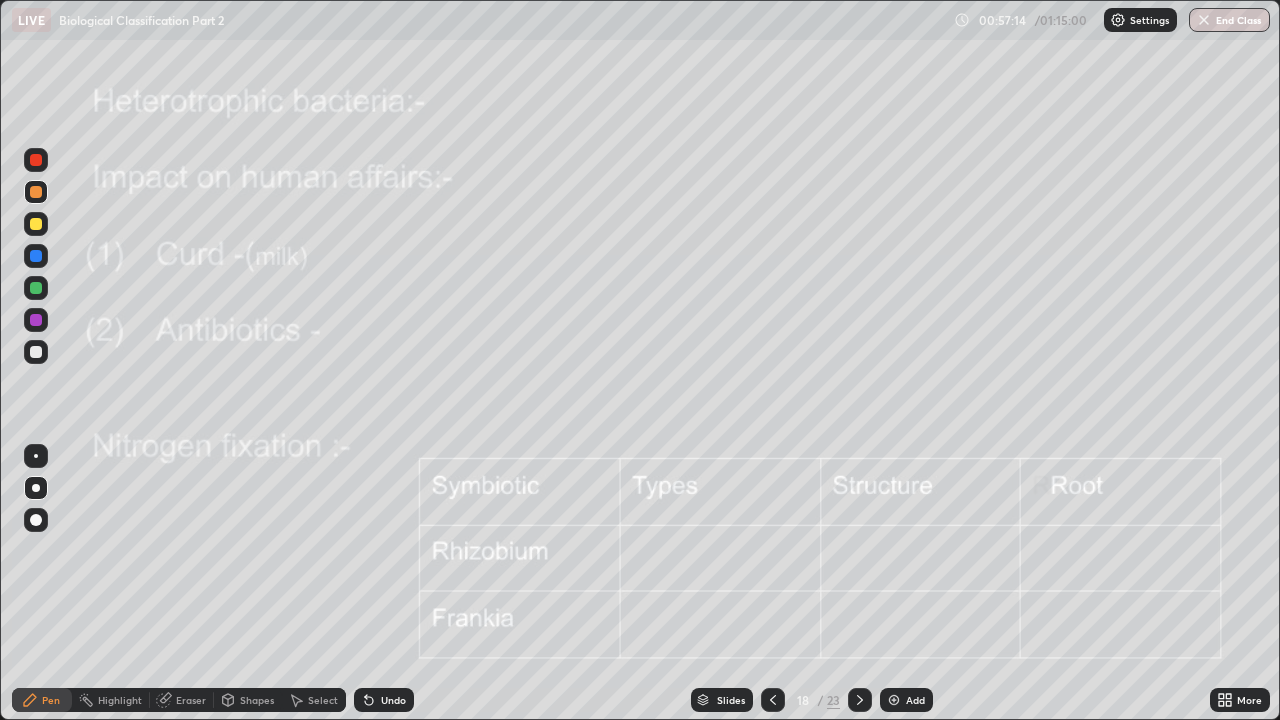 click on "Pen" at bounding box center (51, 700) 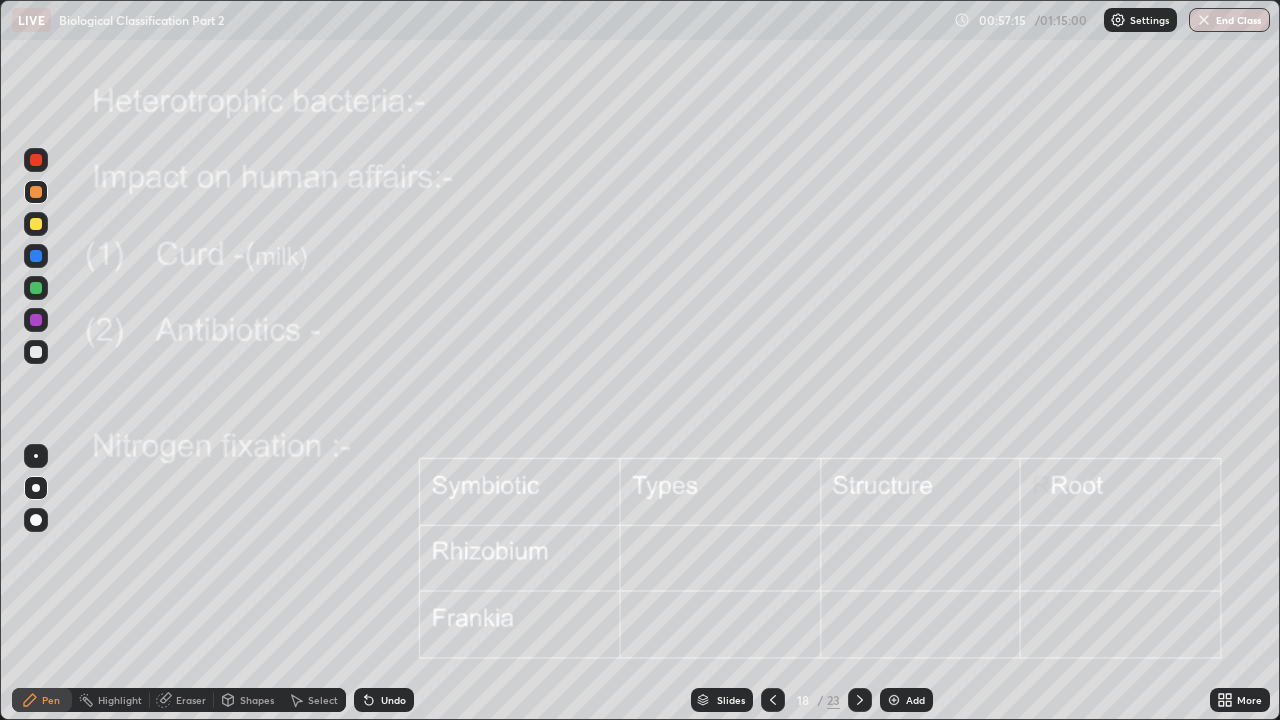 click at bounding box center (36, 520) 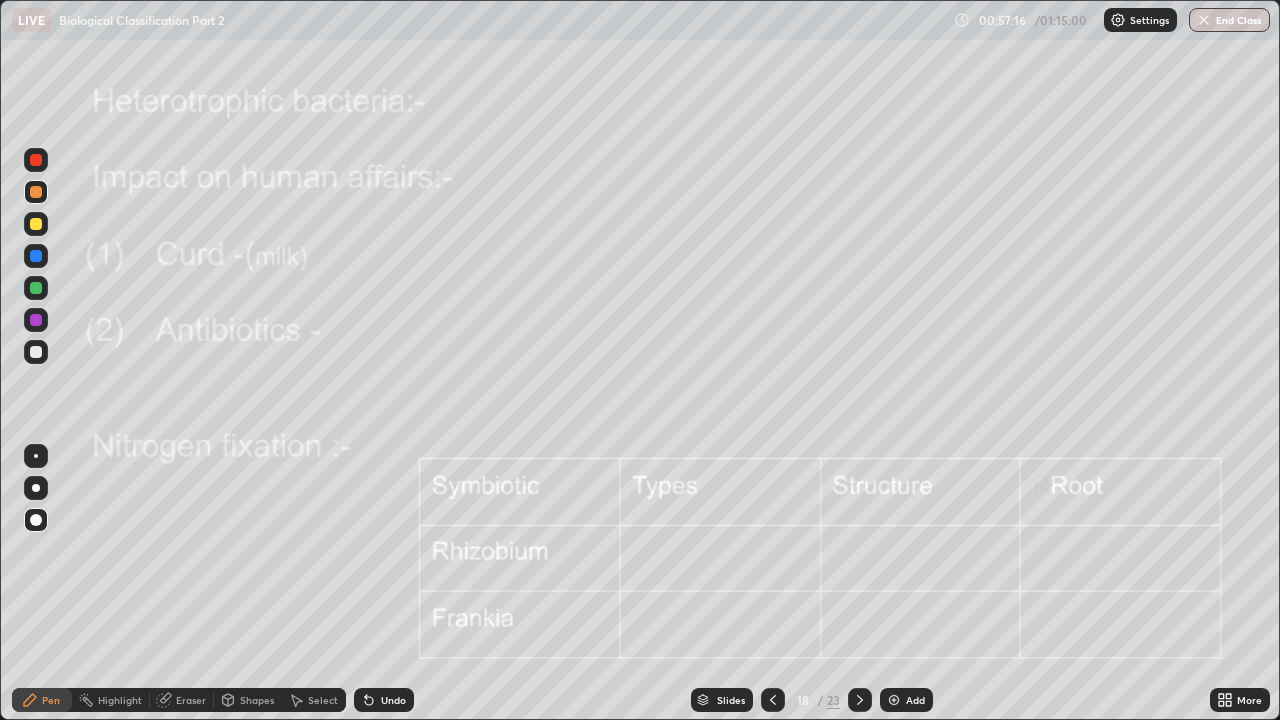 click at bounding box center [36, 352] 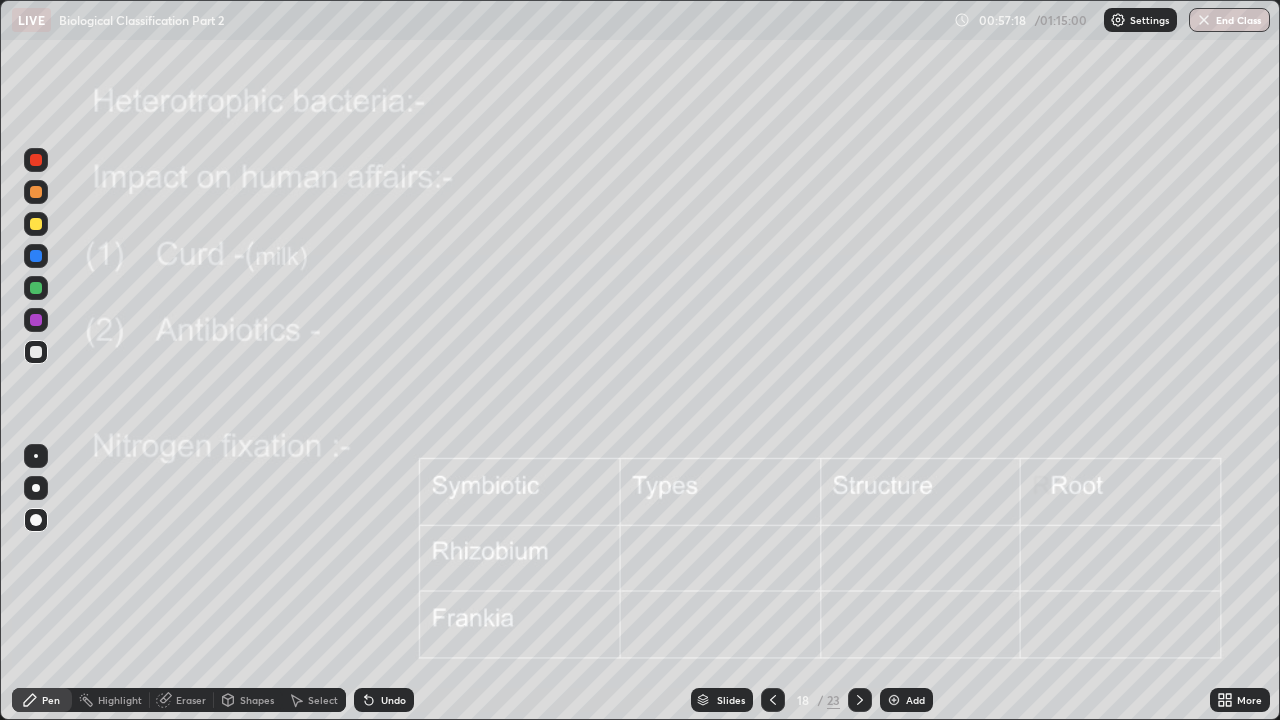 click at bounding box center (36, 224) 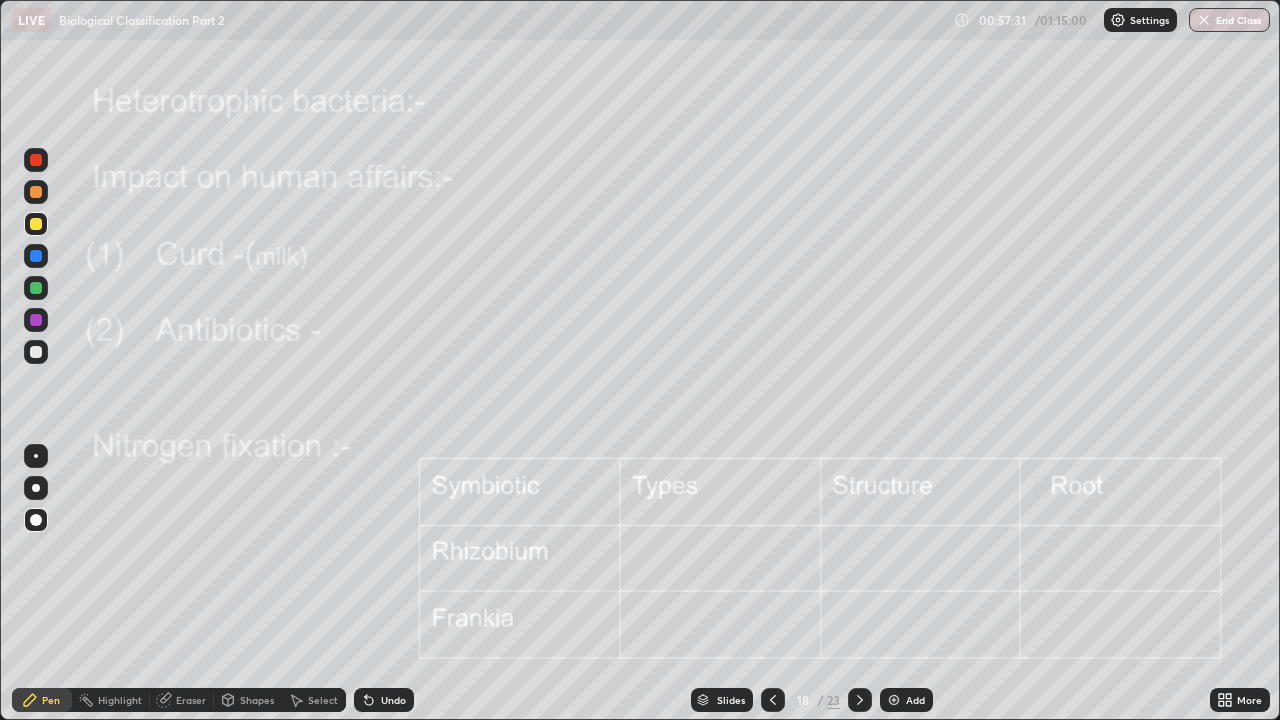 click at bounding box center [36, 488] 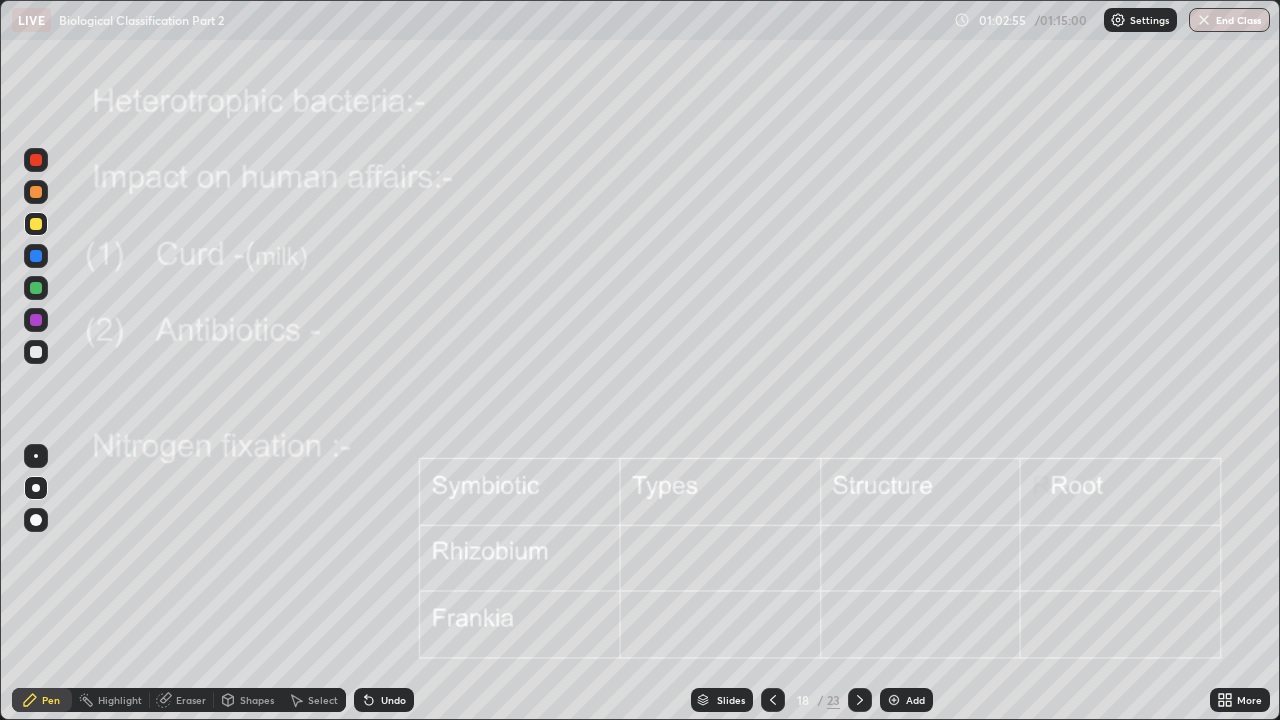 click 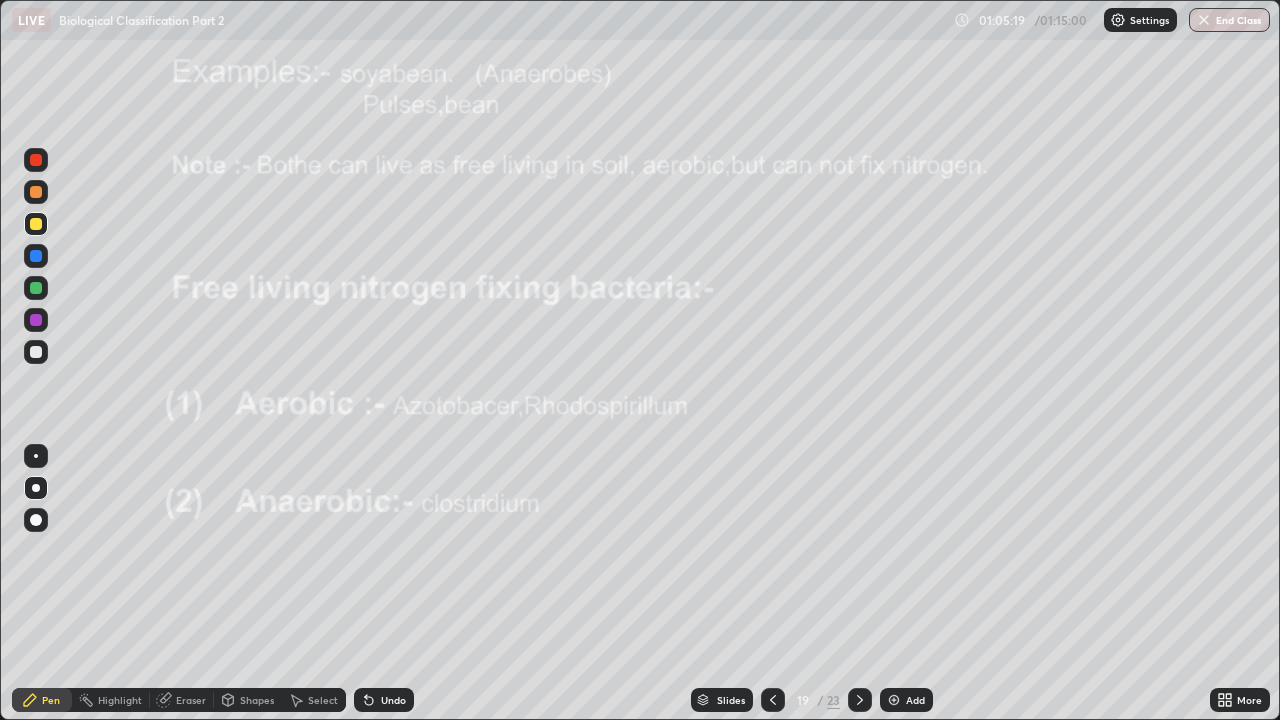 click at bounding box center [36, 352] 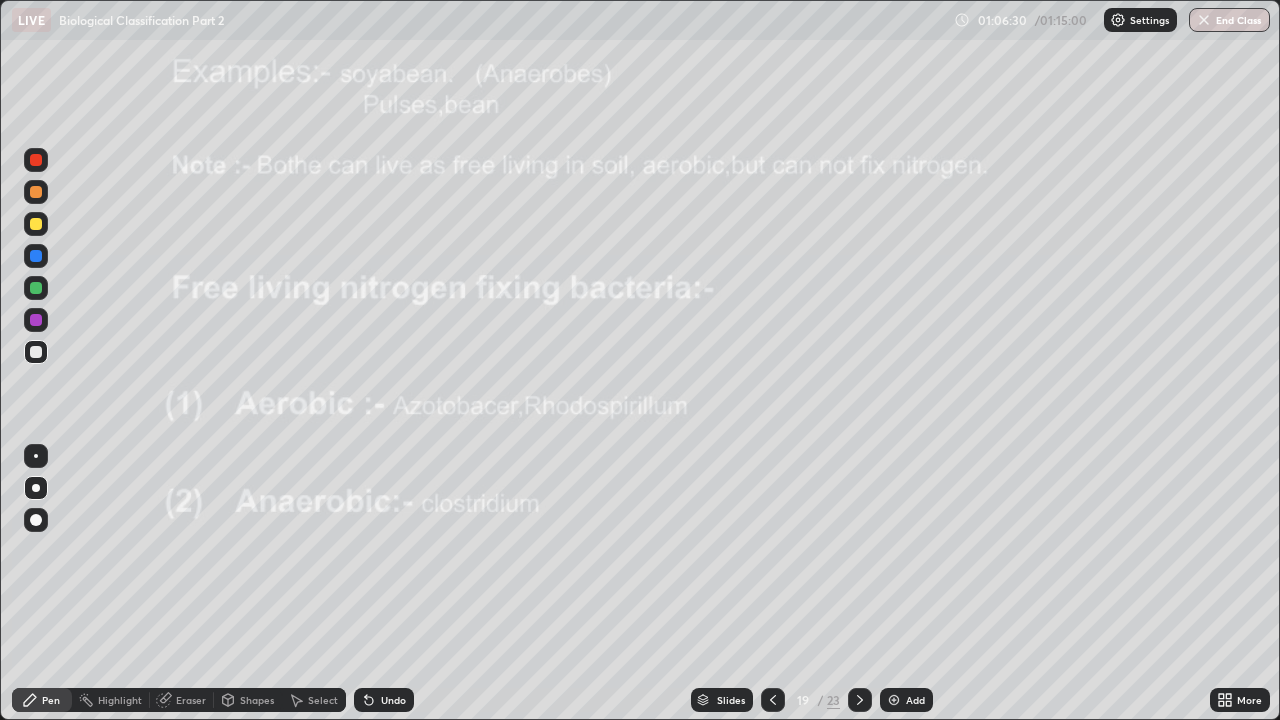 click 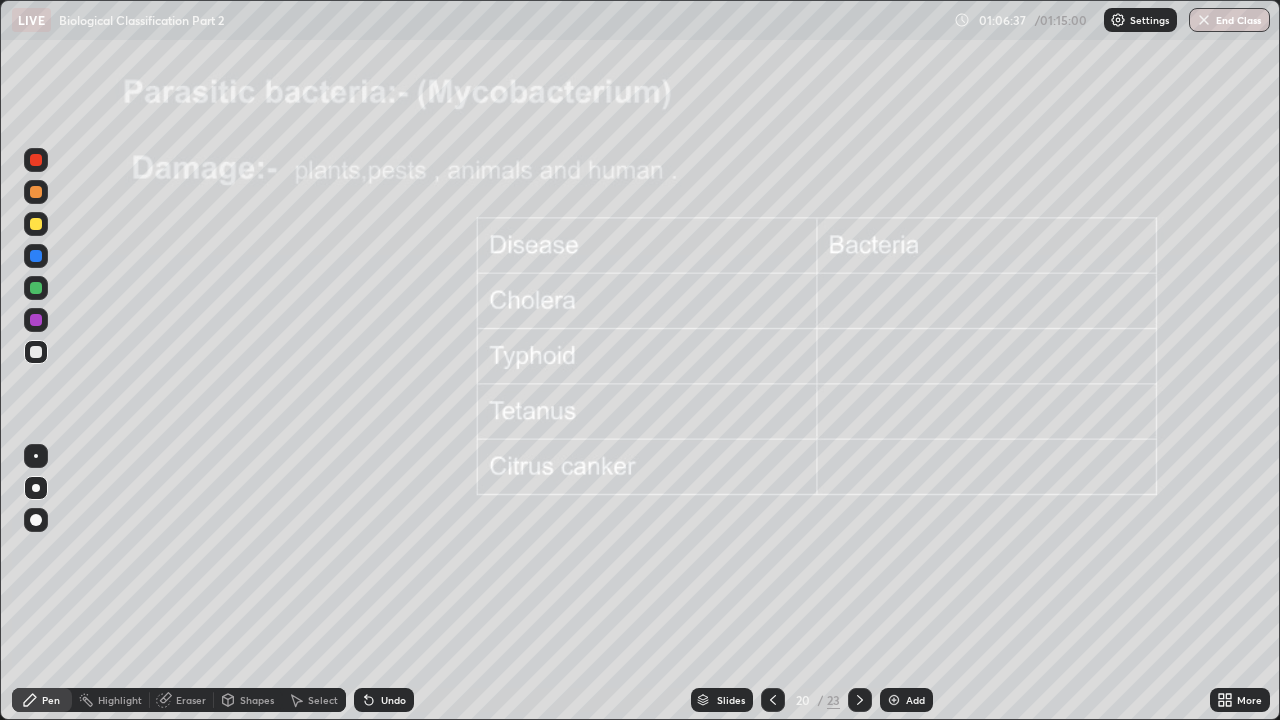 click 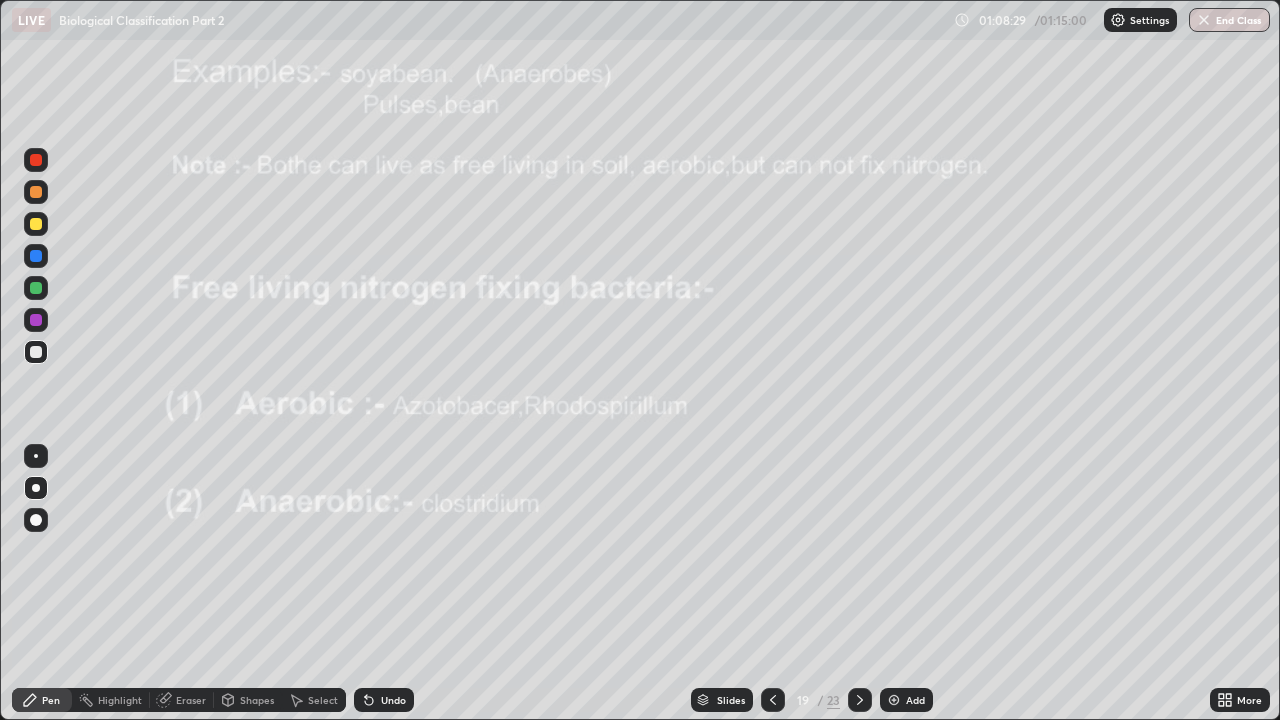 click 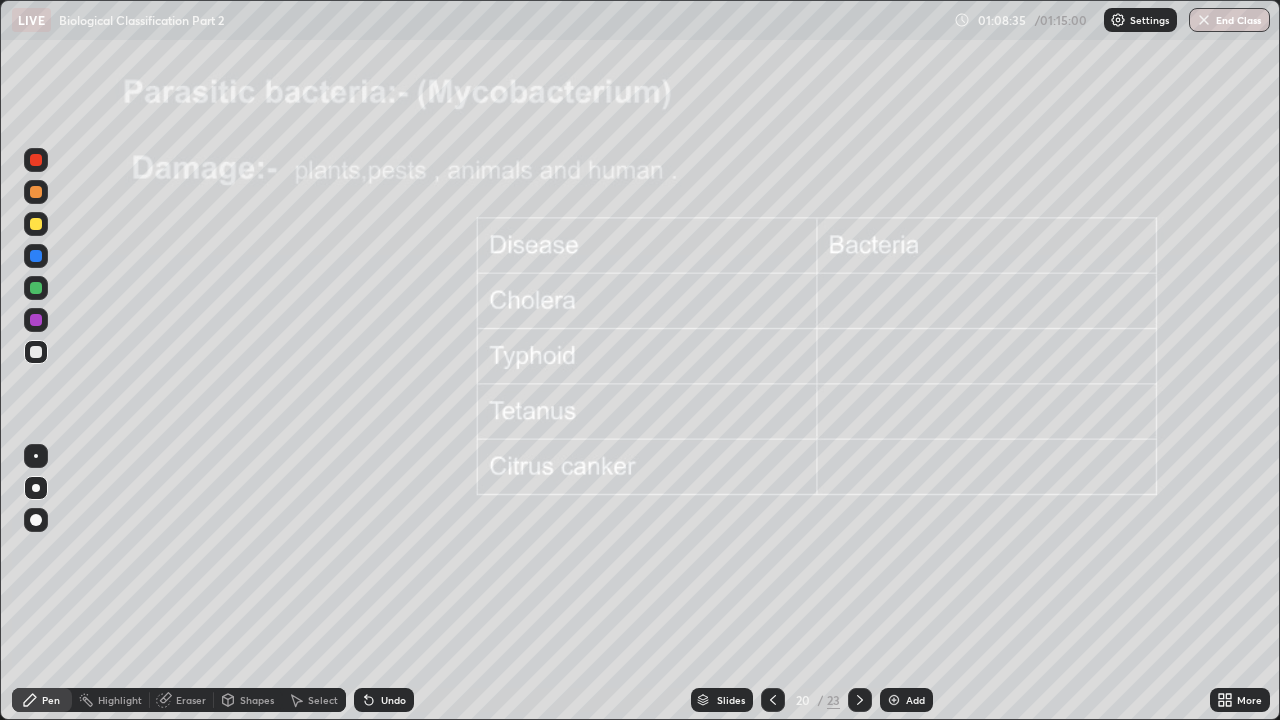 click at bounding box center (36, 160) 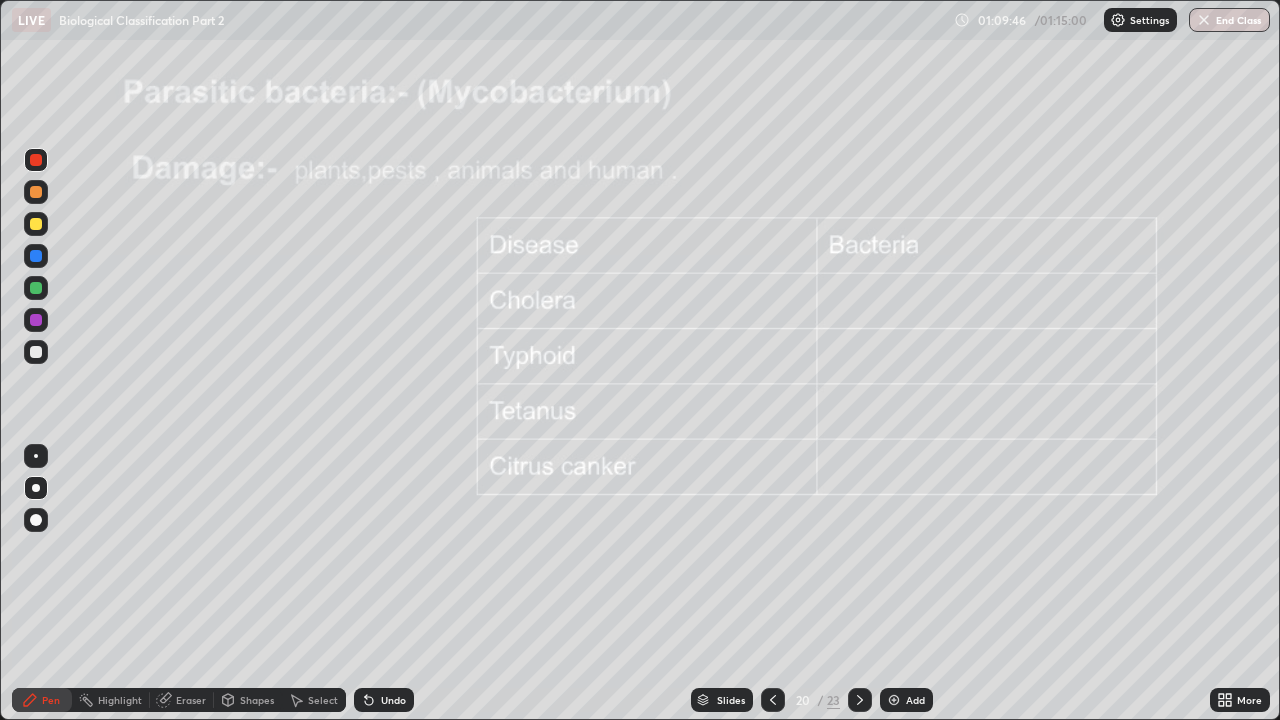 click at bounding box center (36, 192) 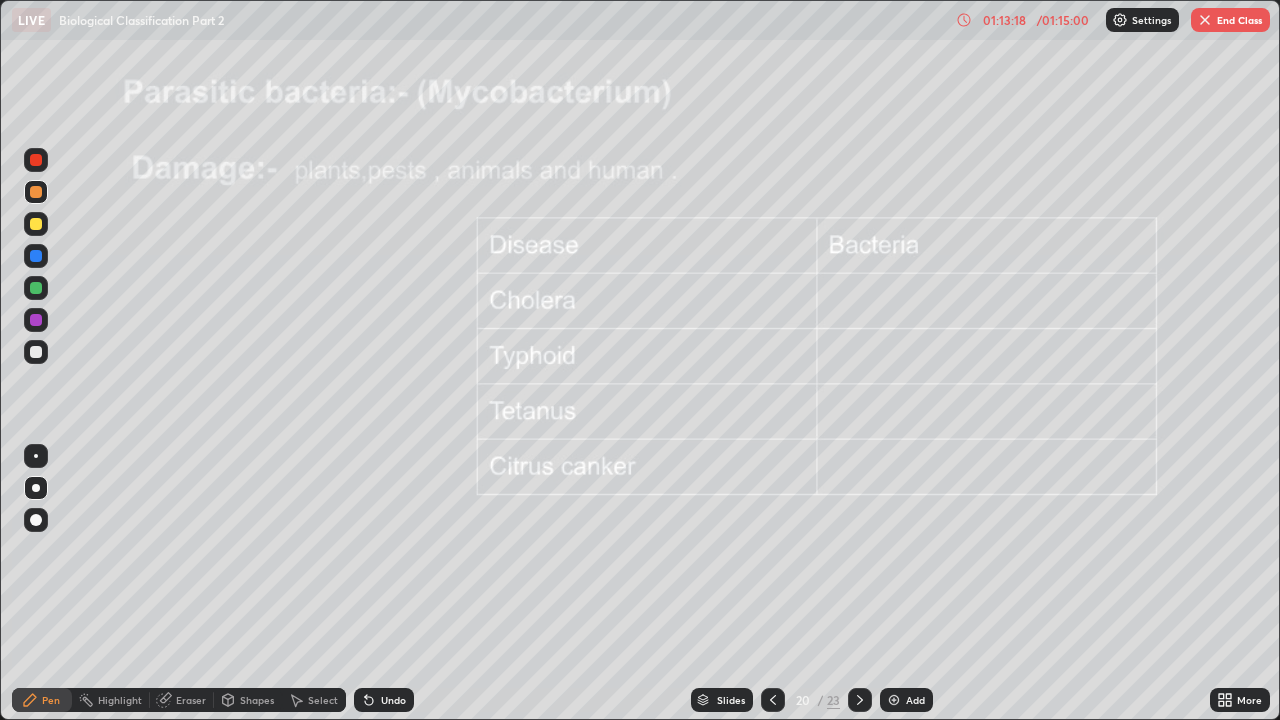 click on "End Class" at bounding box center [1230, 20] 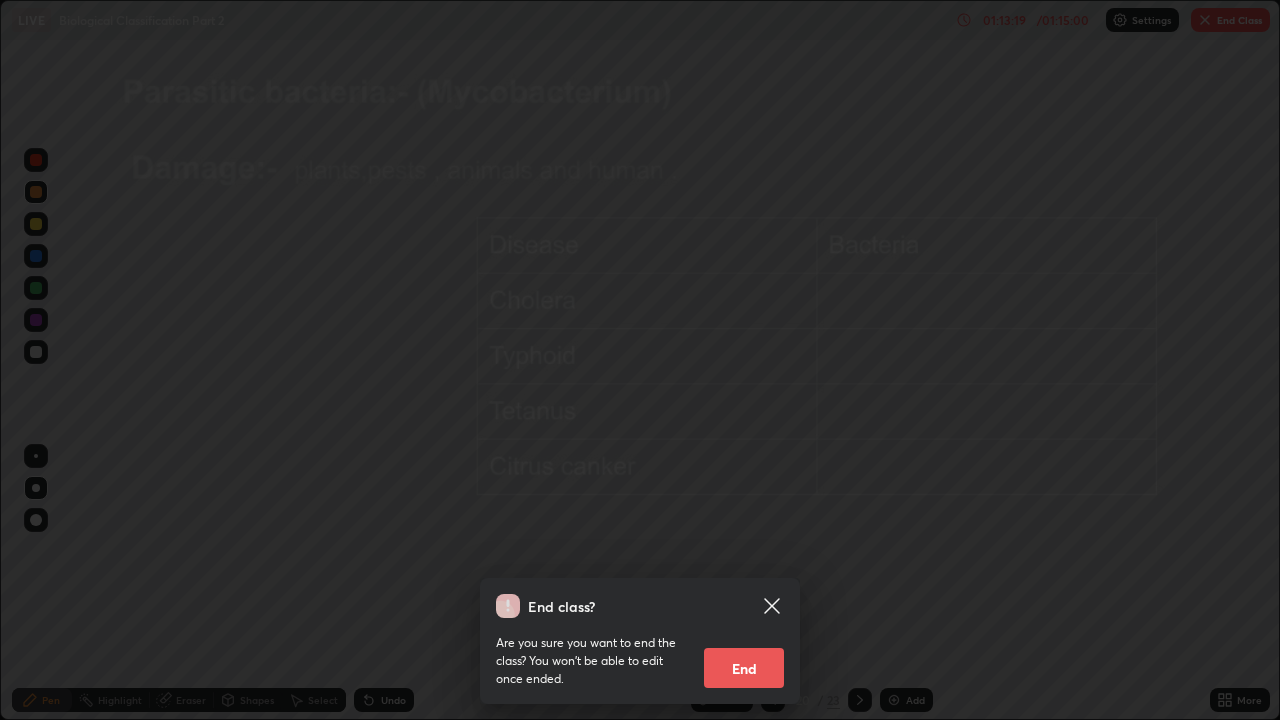 click on "End" at bounding box center (744, 668) 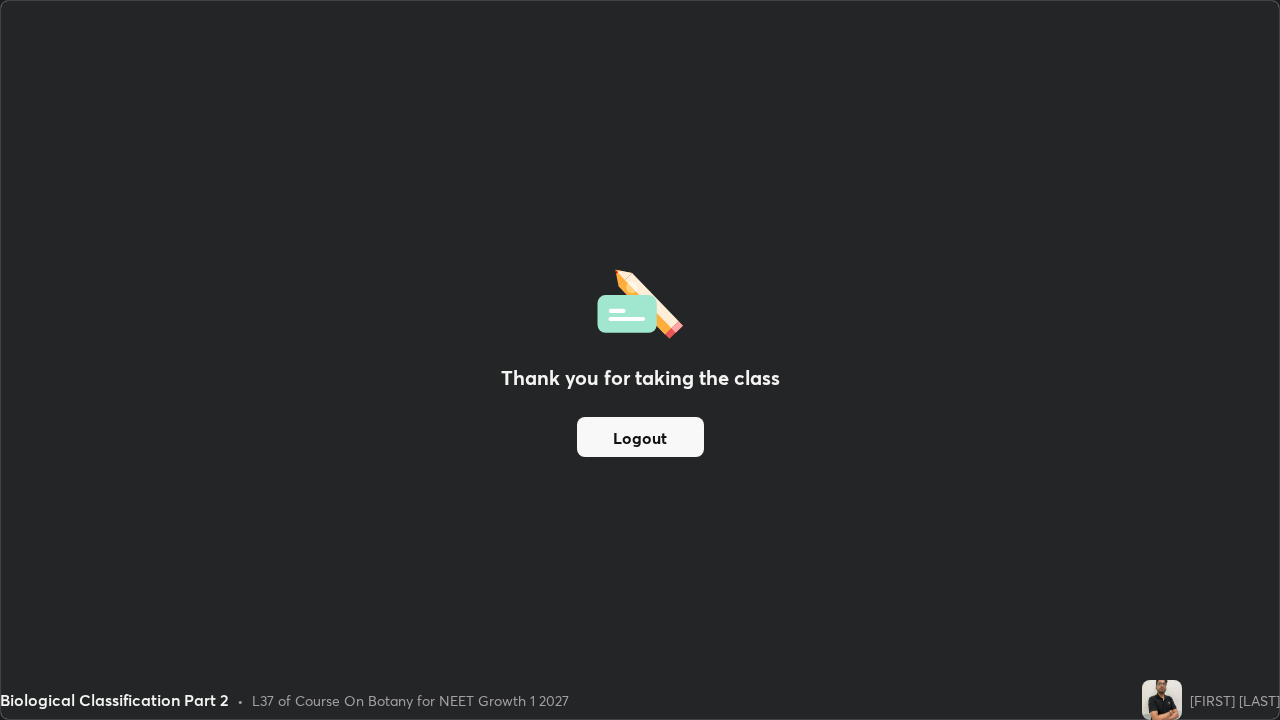 click on "Thank you for taking the class Logout" at bounding box center [640, 360] 